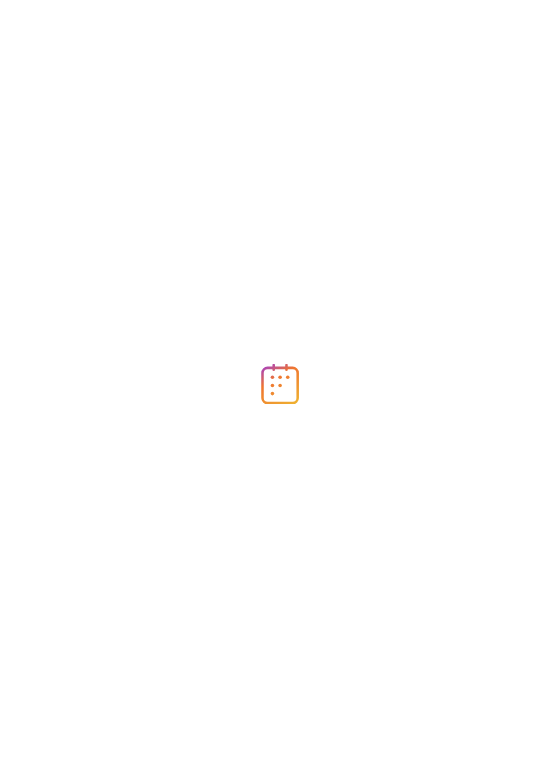 scroll, scrollTop: 0, scrollLeft: 0, axis: both 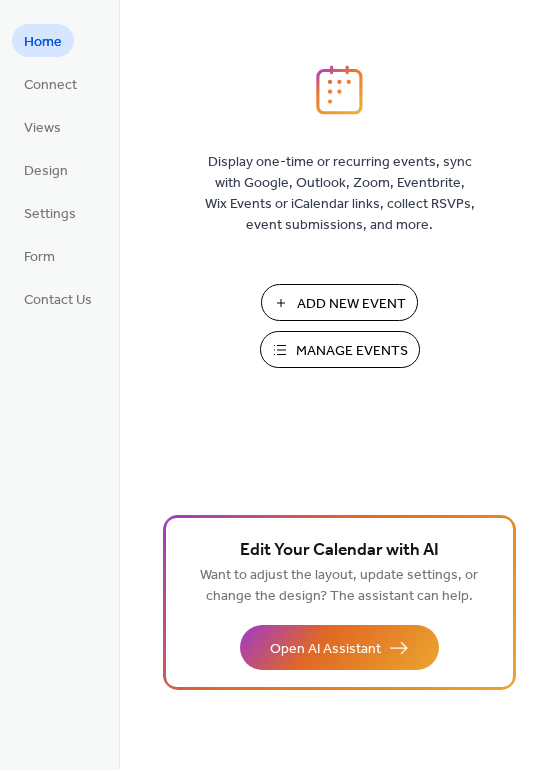 click on "Add New Event" at bounding box center (351, 304) 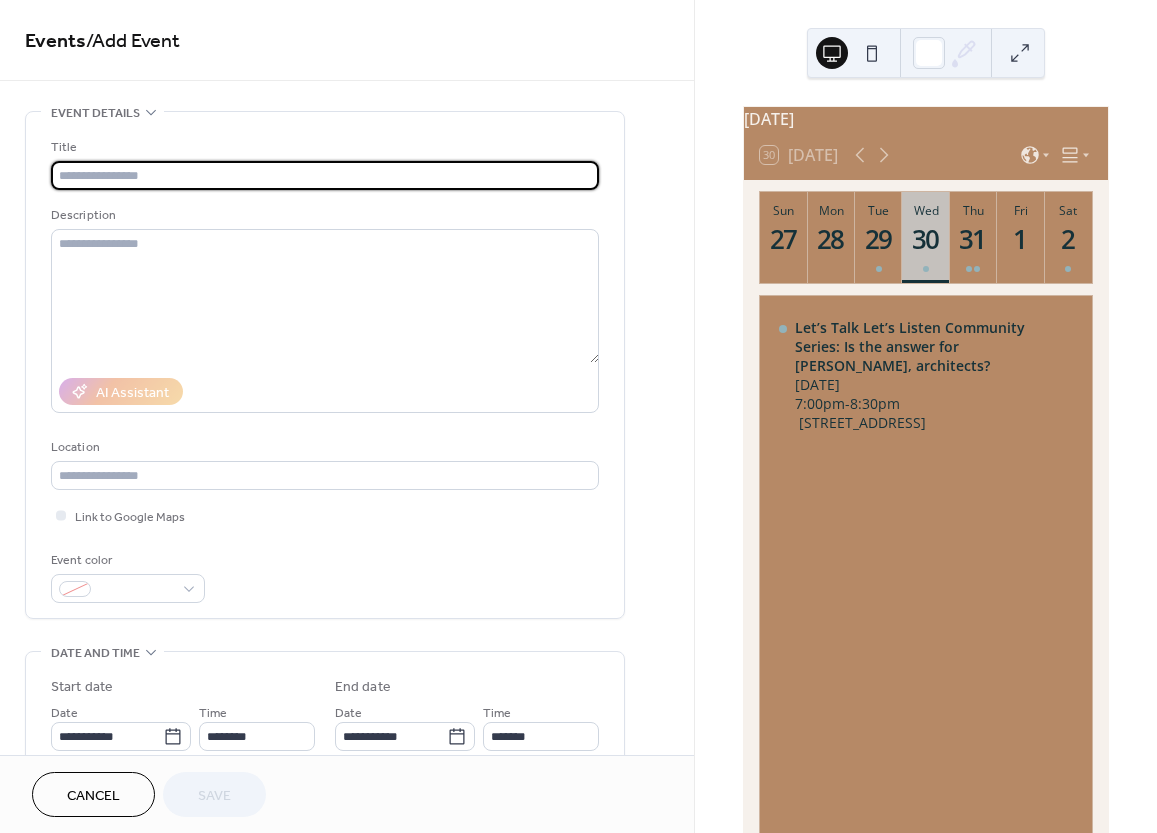 scroll, scrollTop: 0, scrollLeft: 0, axis: both 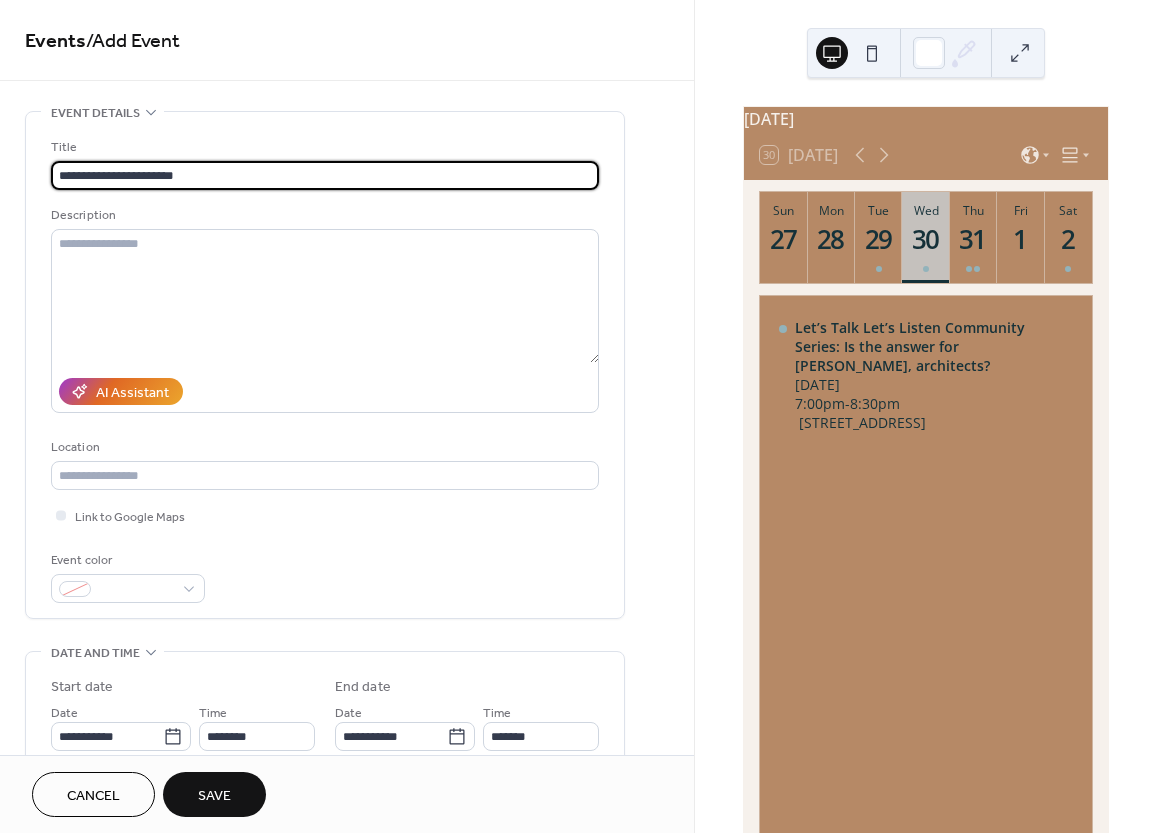click on "**********" at bounding box center (325, 175) 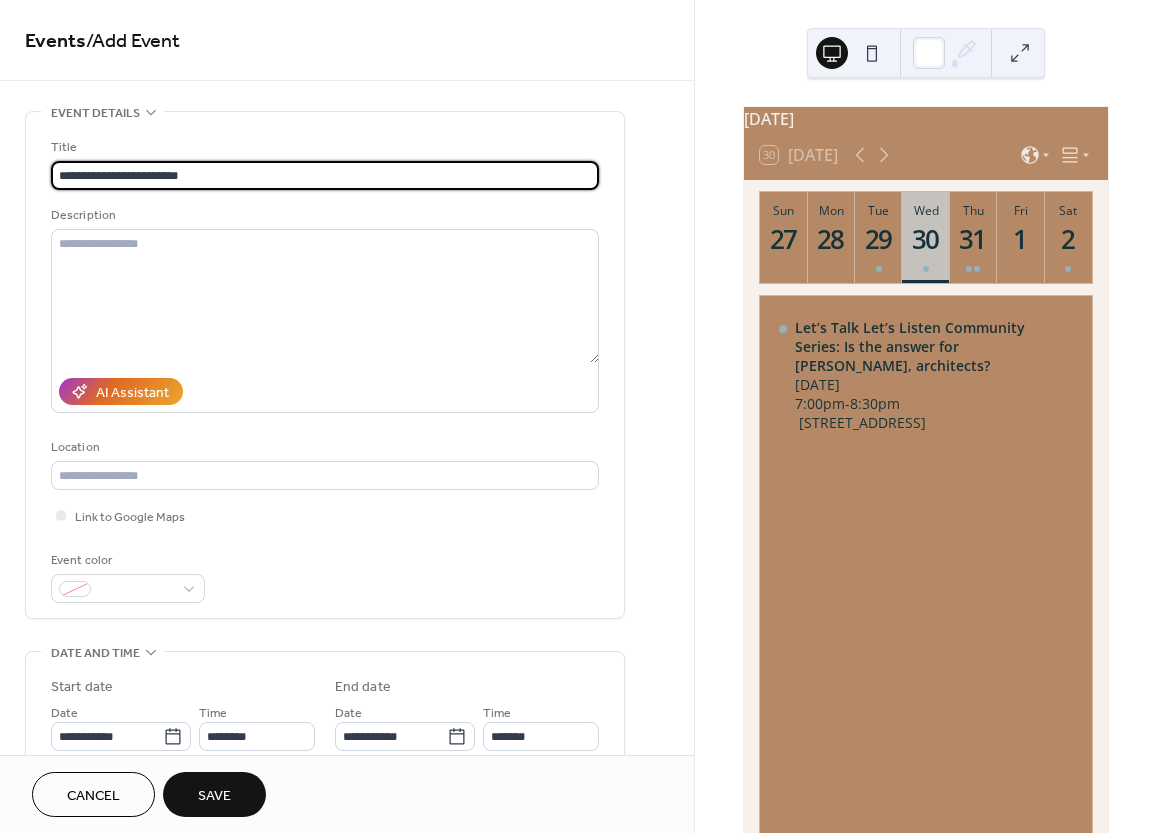 click on "**********" at bounding box center [325, 175] 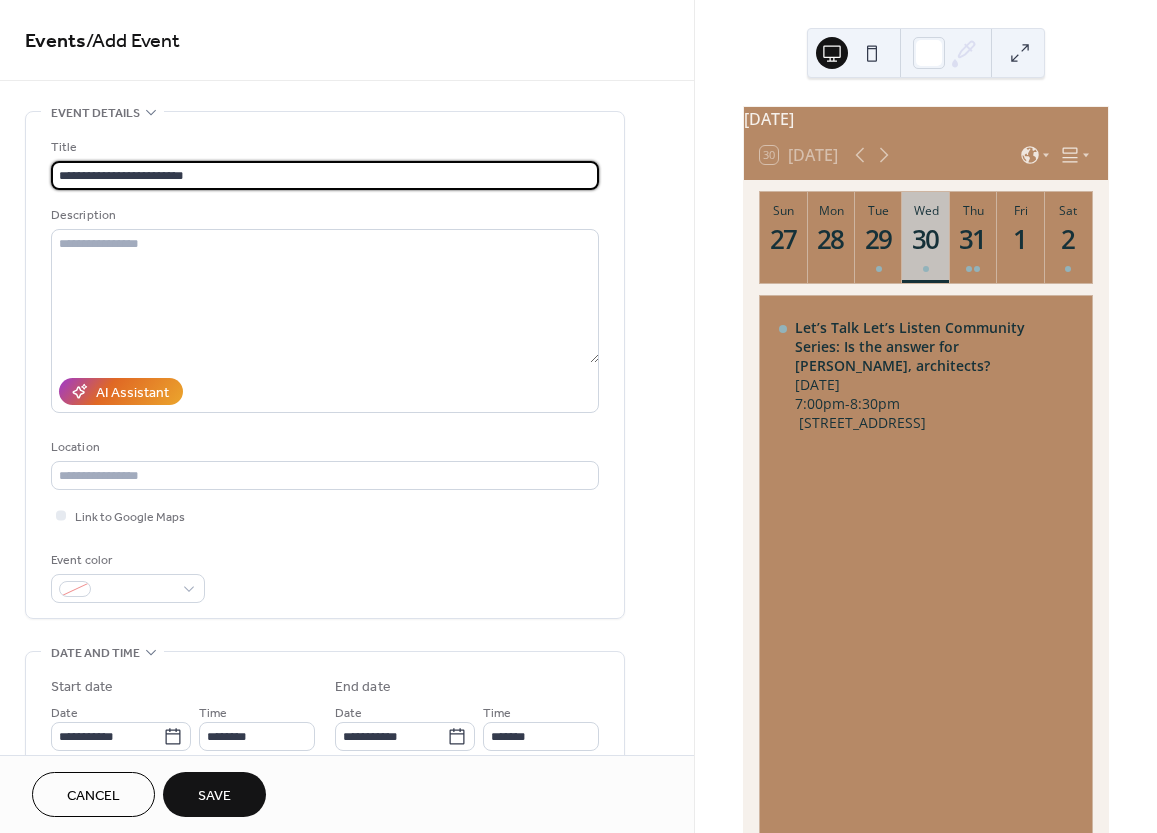 click on "**********" at bounding box center (325, 175) 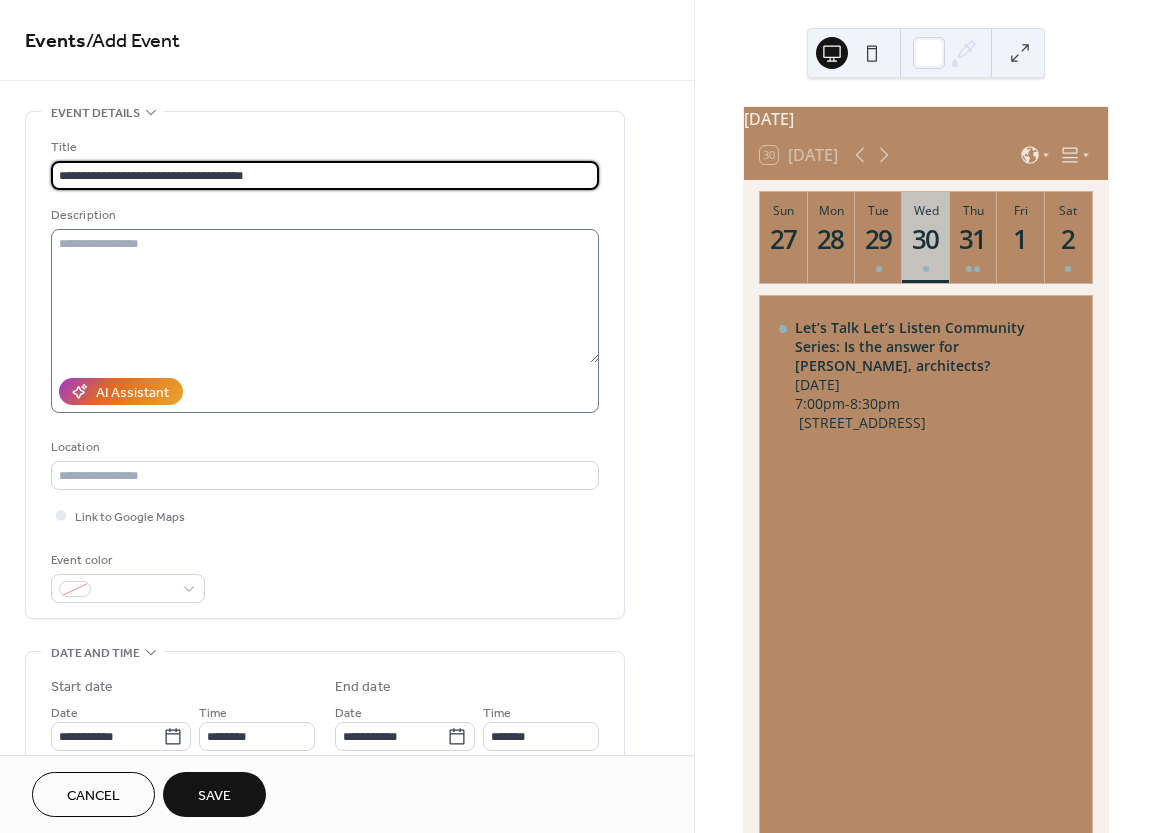 type on "**********" 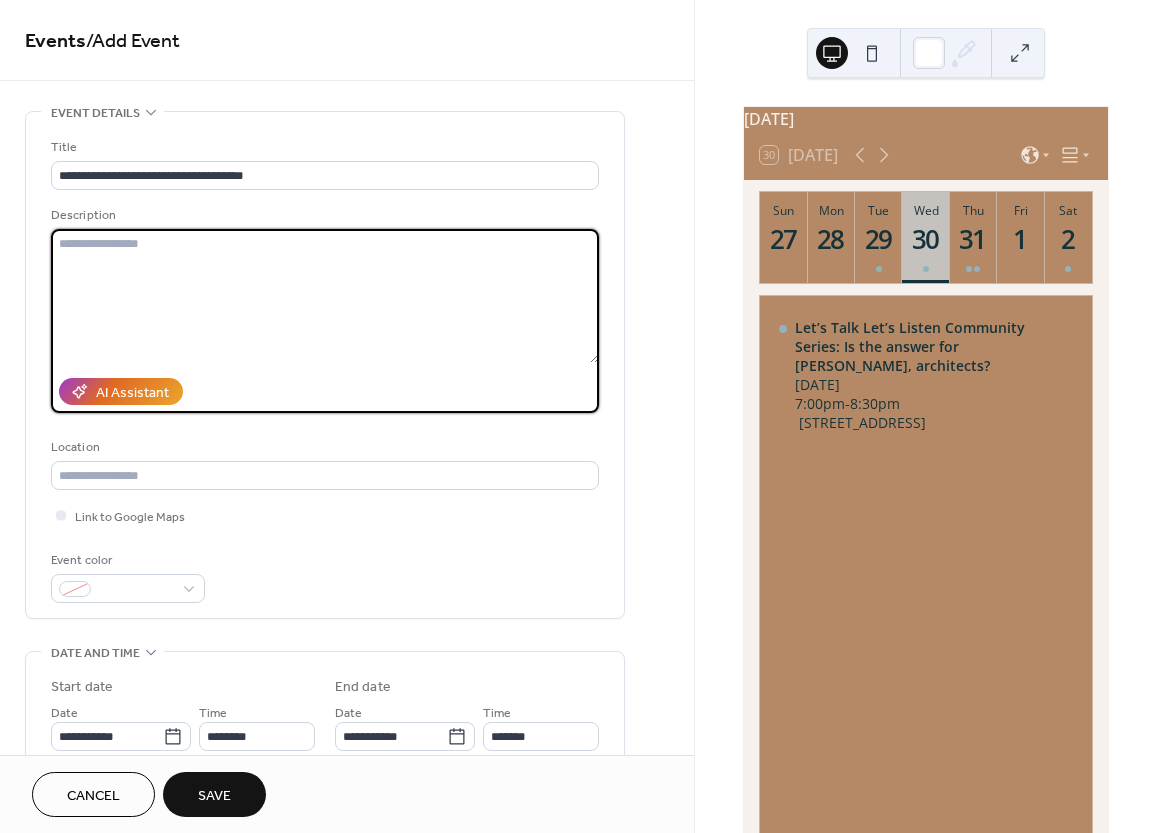 click at bounding box center [325, 296] 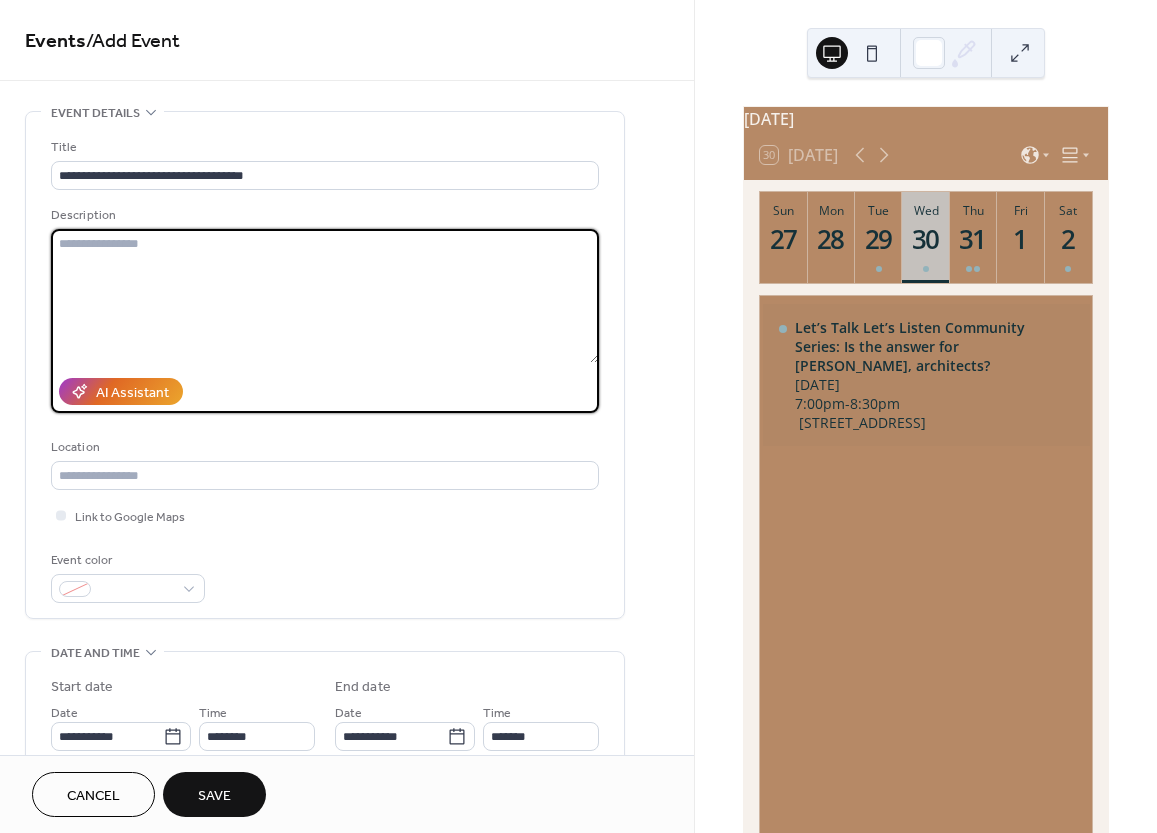 paste on "**********" 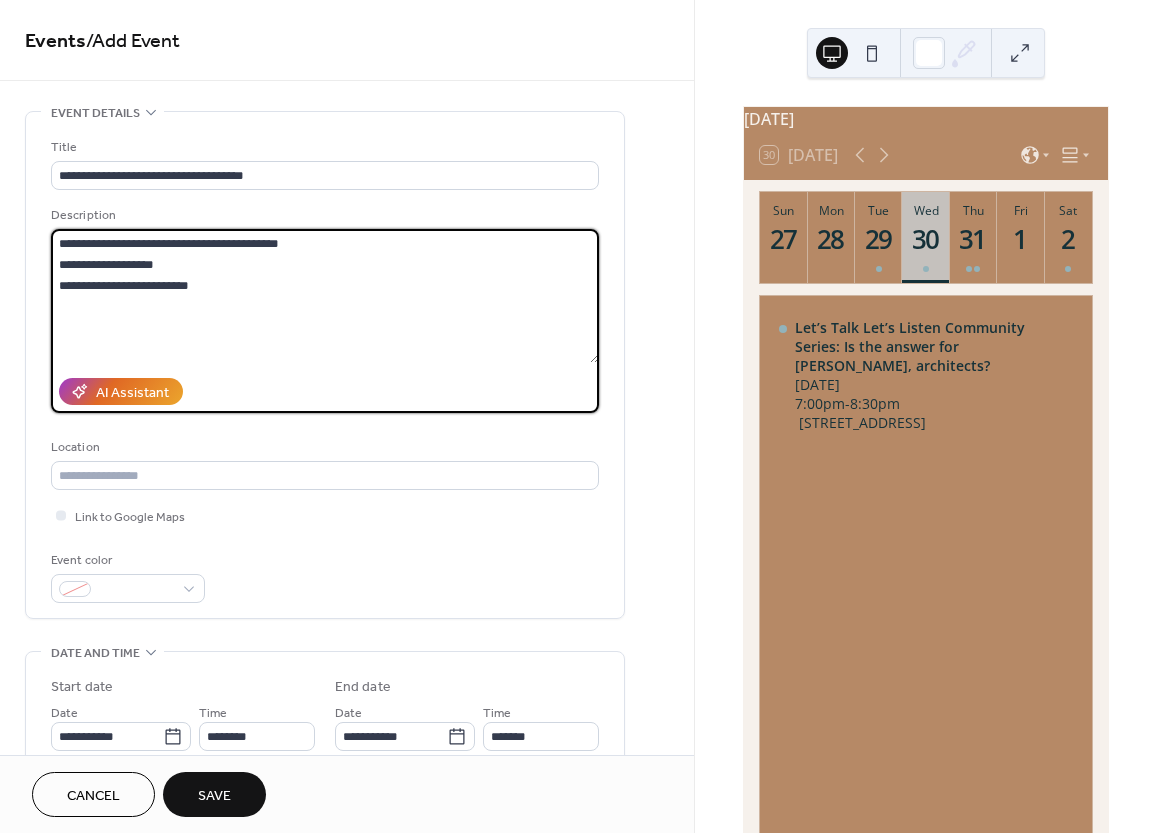 click on "**********" at bounding box center (325, 296) 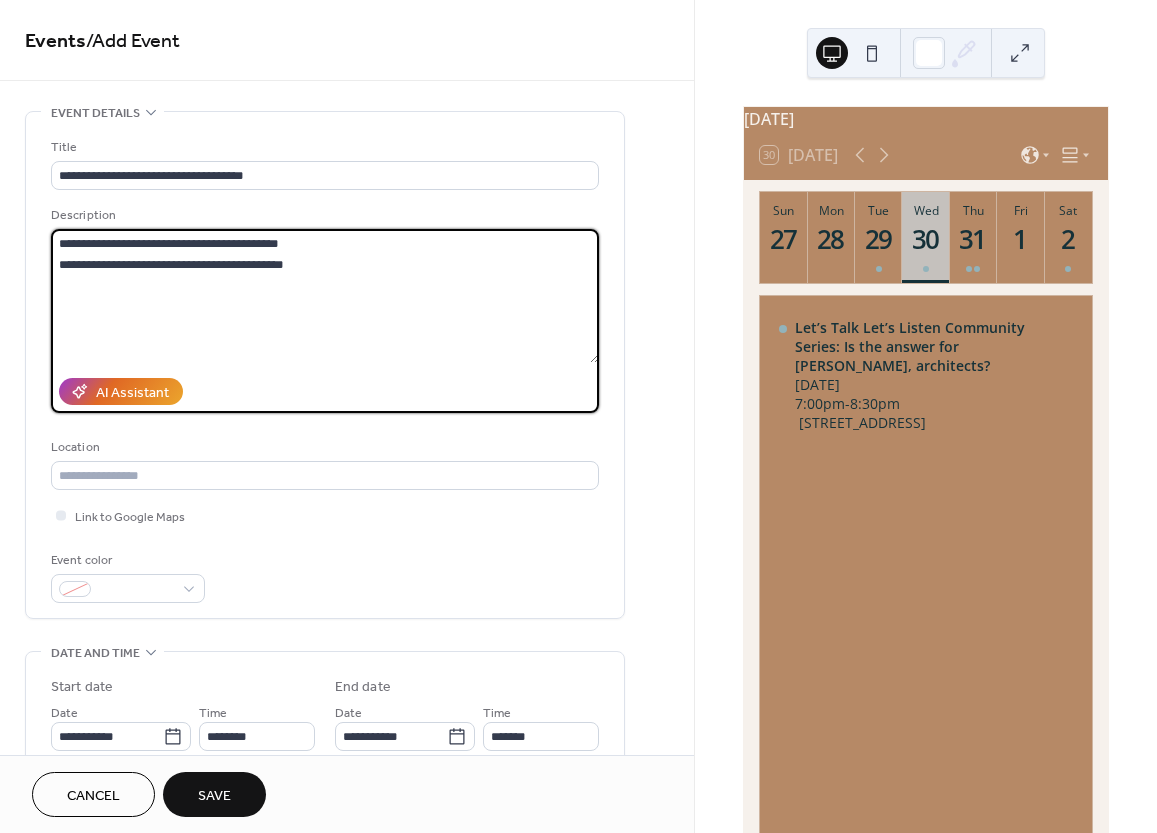 click on "**********" at bounding box center [325, 296] 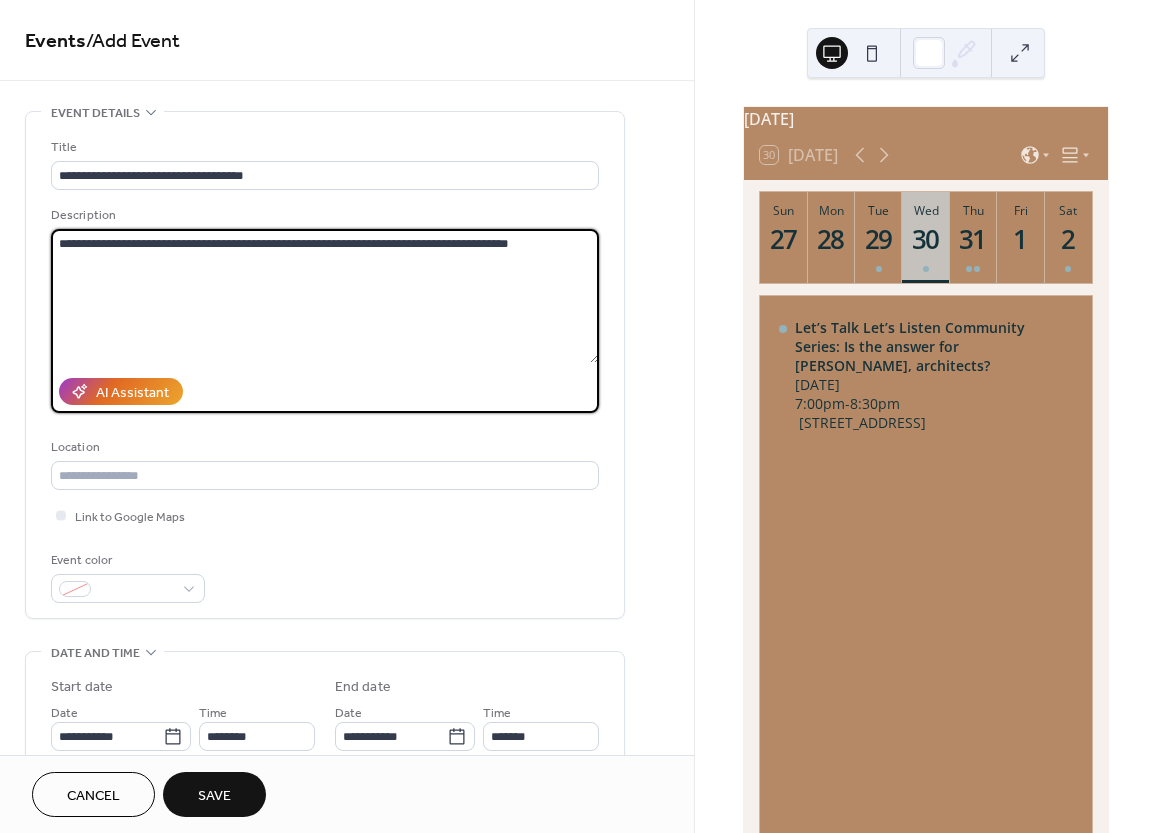 click on "**********" at bounding box center (325, 296) 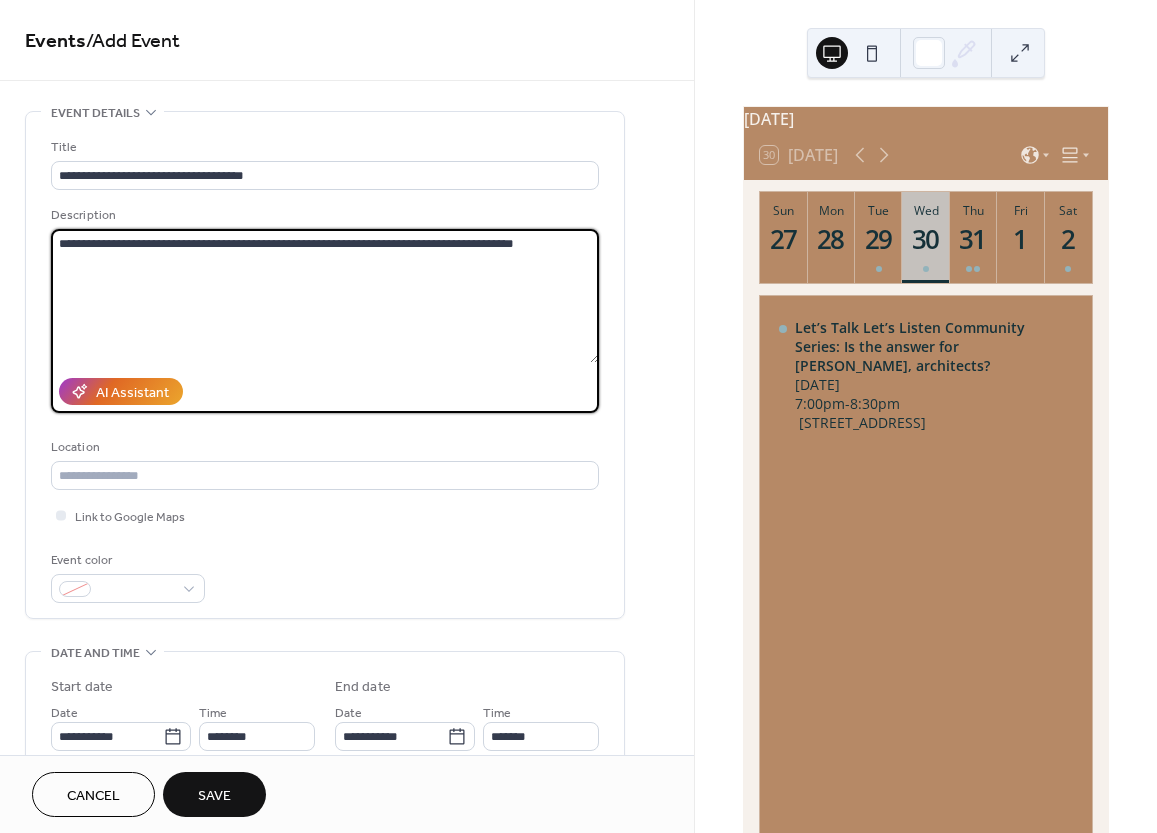 paste on "**********" 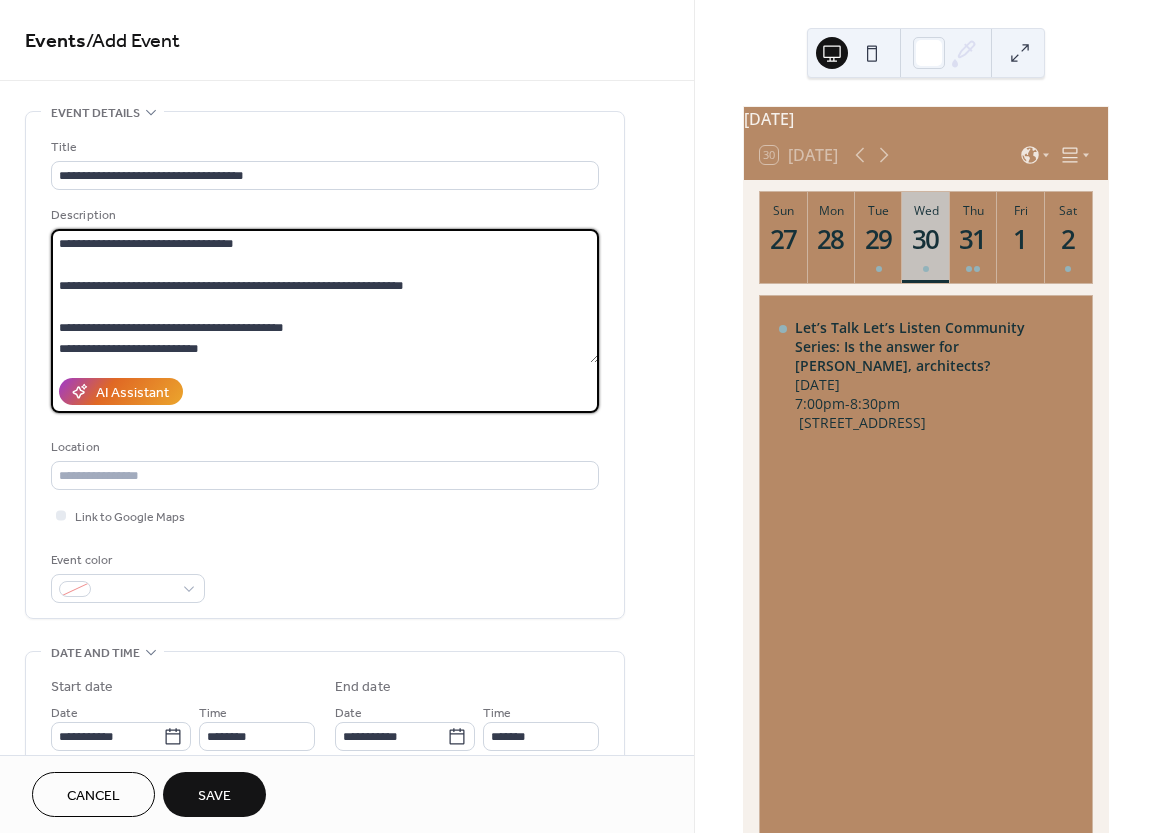 scroll, scrollTop: 0, scrollLeft: 0, axis: both 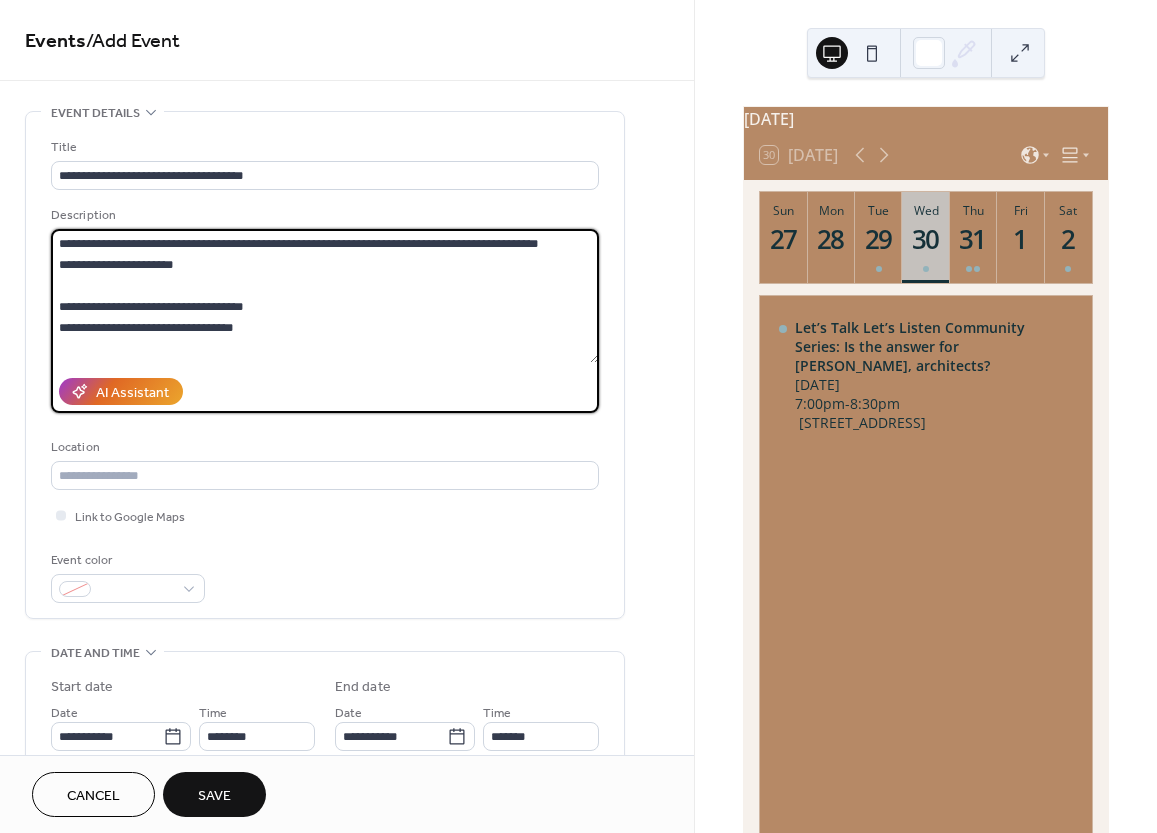 click on "**********" at bounding box center (325, 296) 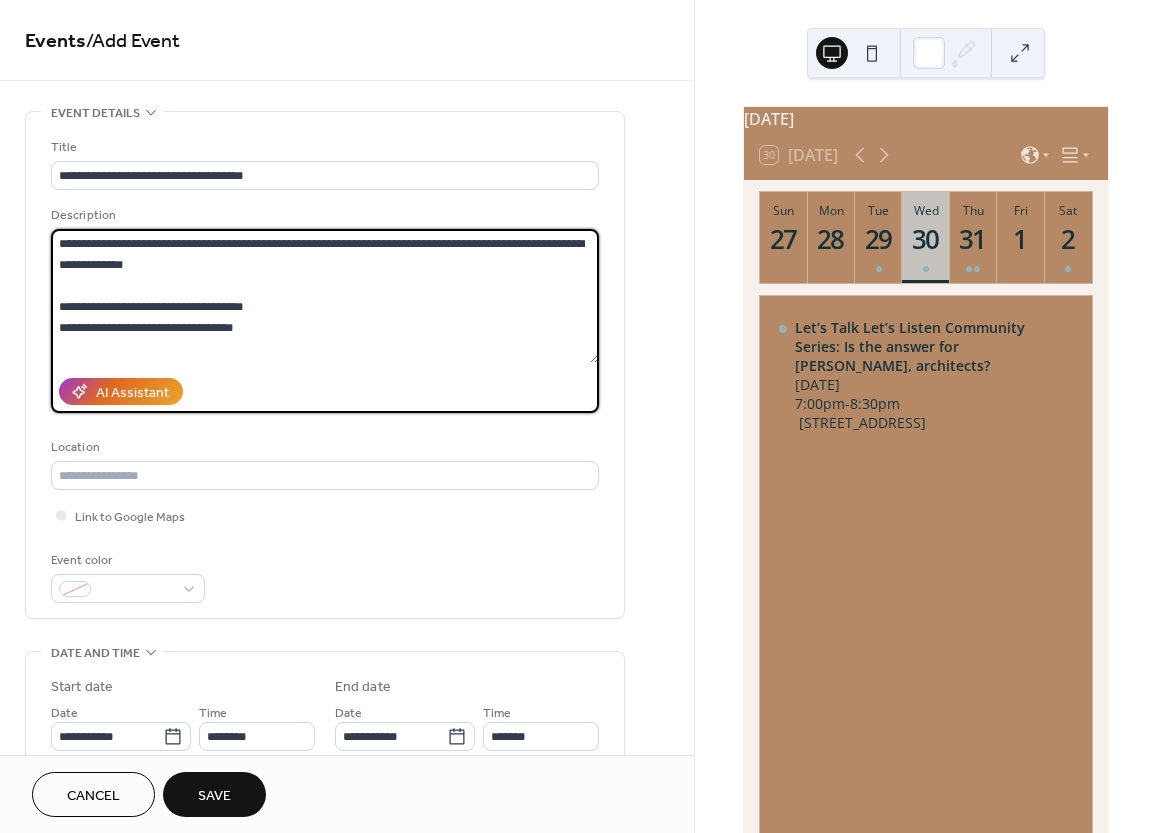 click on "**********" at bounding box center (325, 296) 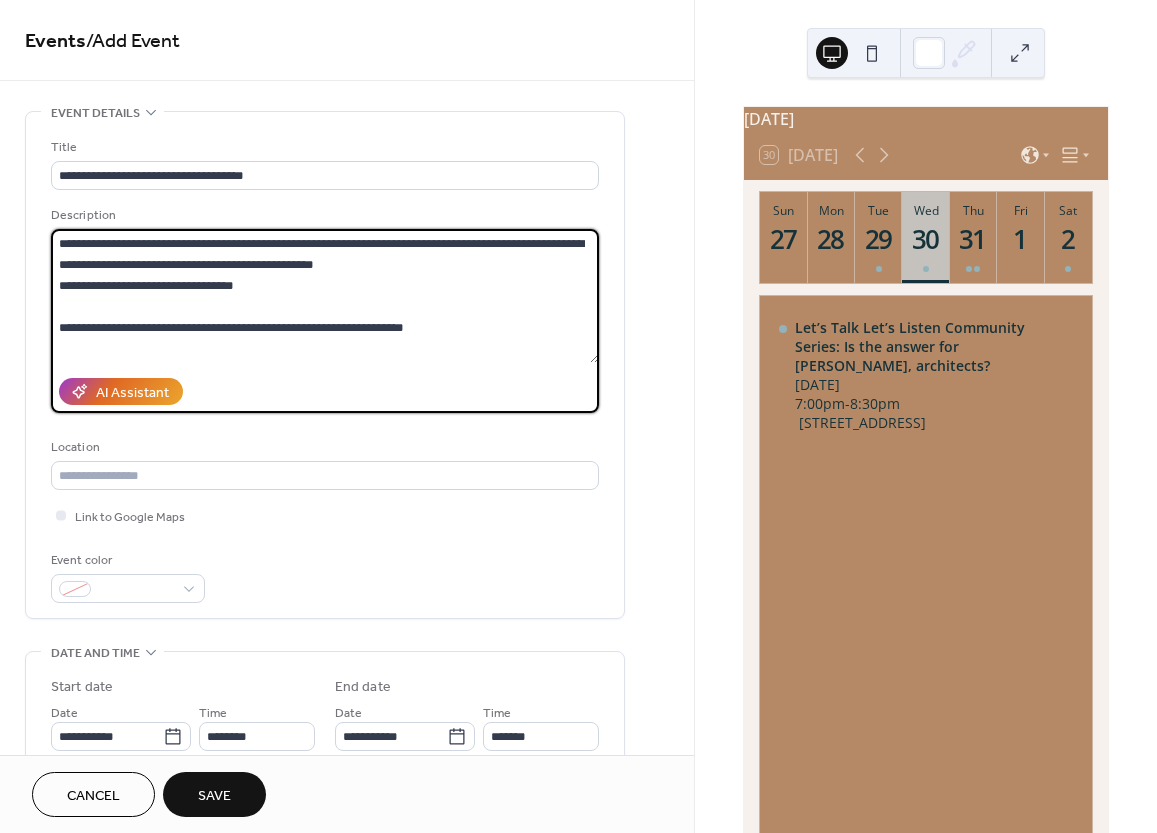click on "**********" at bounding box center (325, 296) 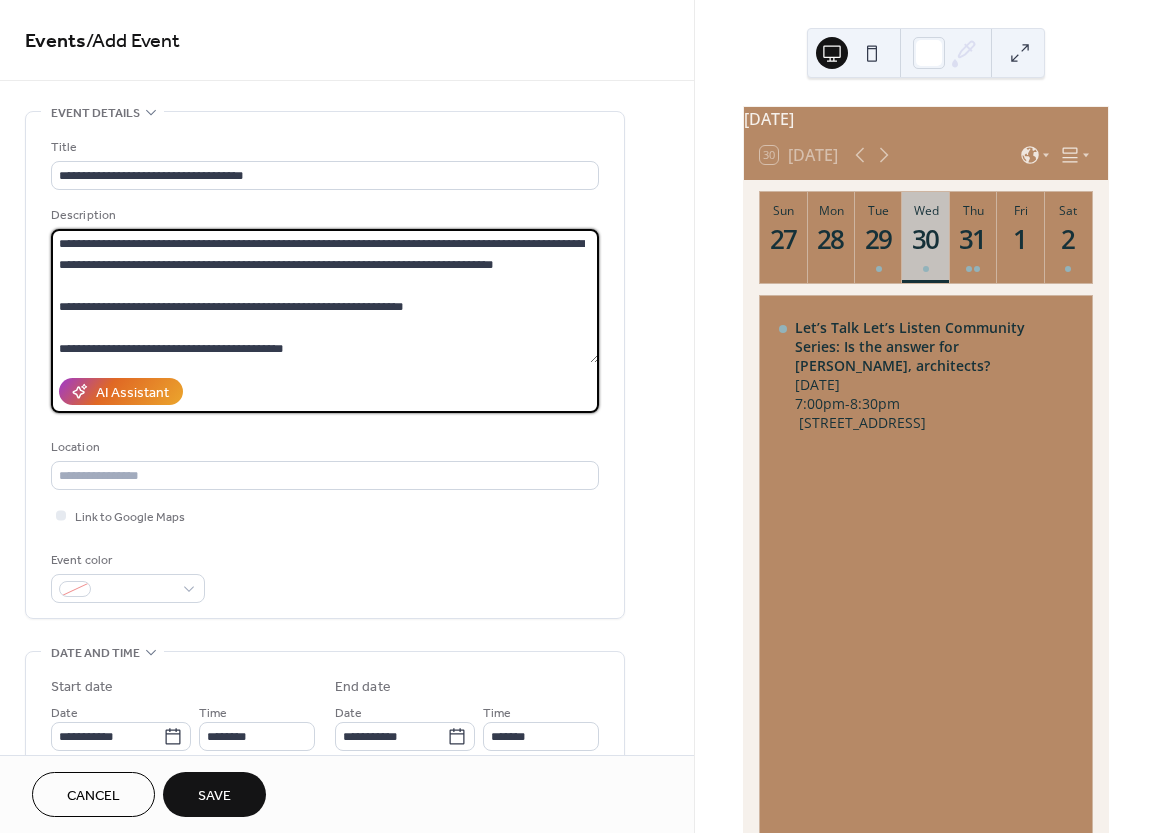 click on "**********" at bounding box center (325, 296) 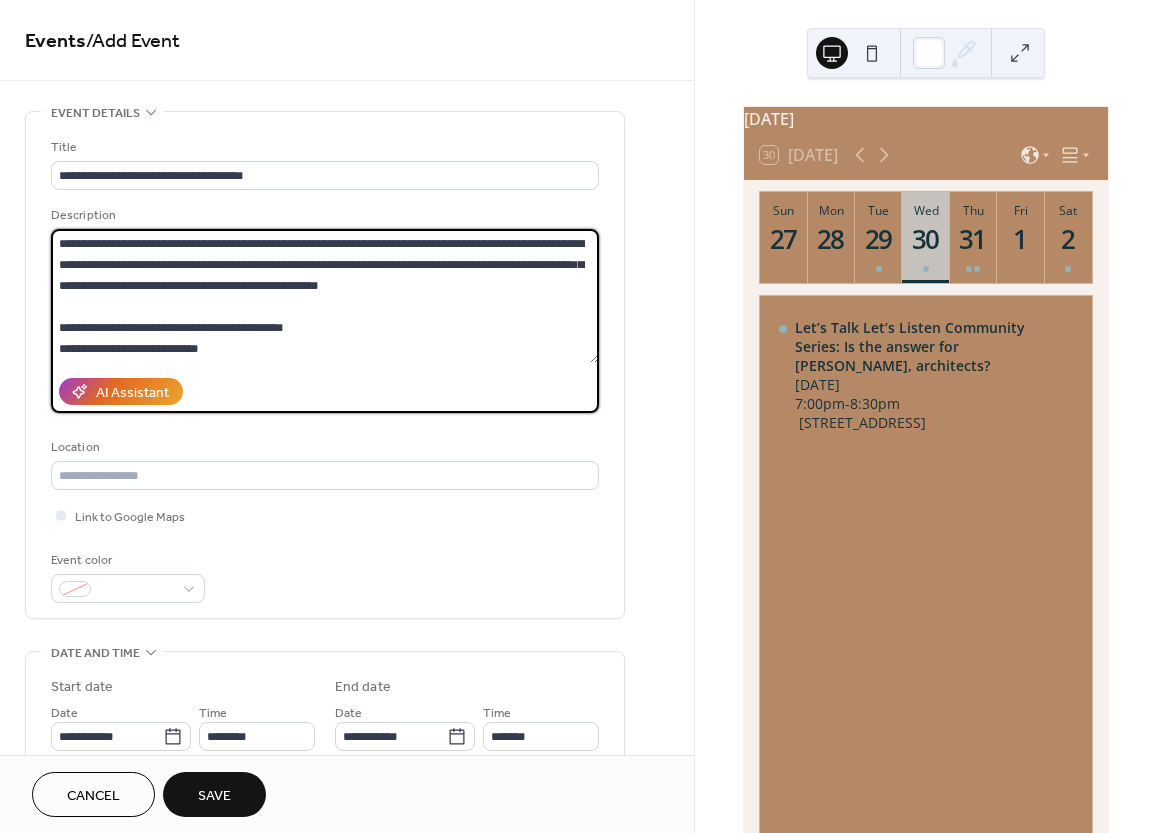 click on "**********" at bounding box center (325, 296) 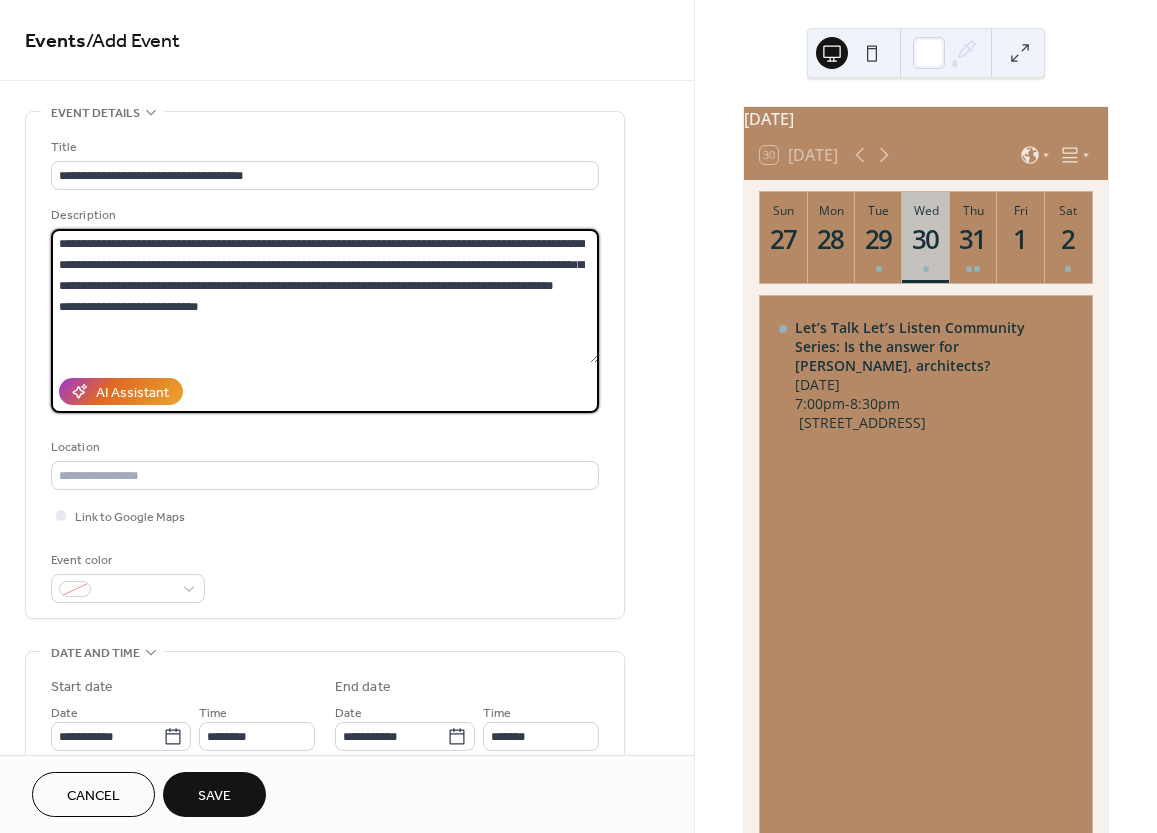 drag, startPoint x: 460, startPoint y: 285, endPoint x: 206, endPoint y: 290, distance: 254.04921 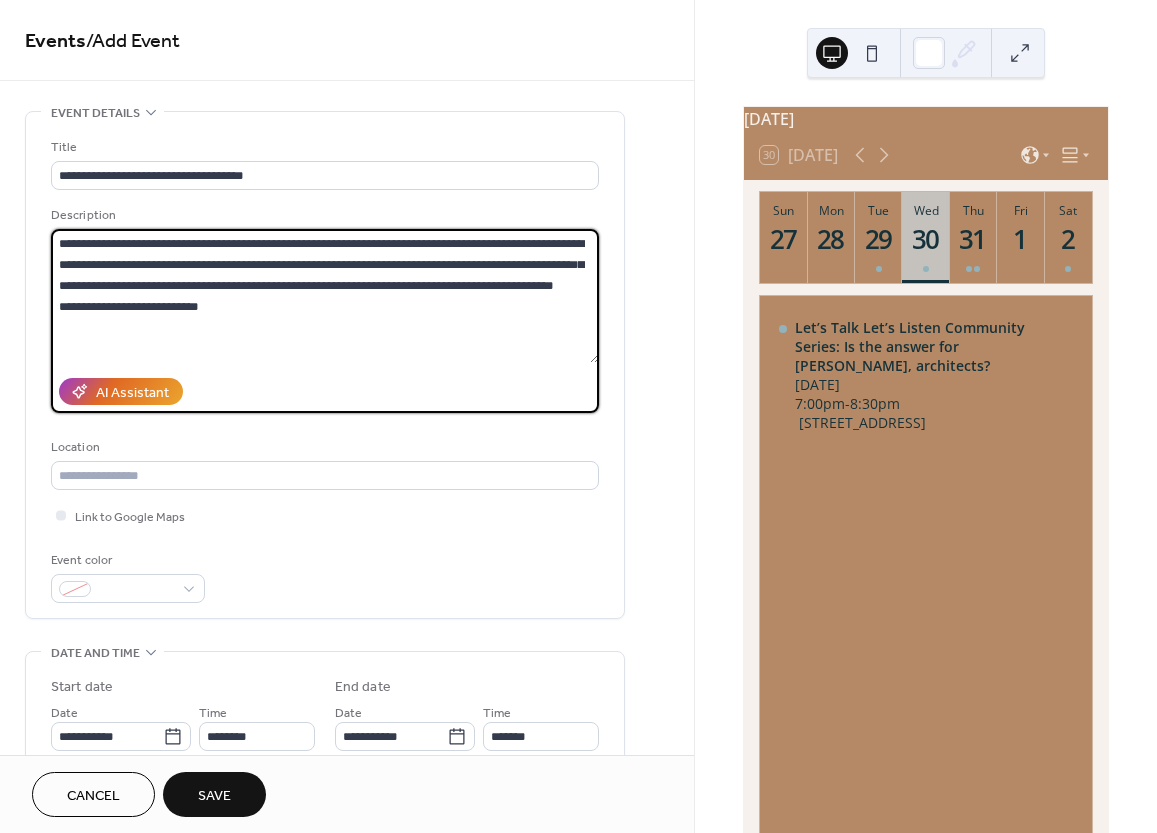 click on "**********" at bounding box center [325, 296] 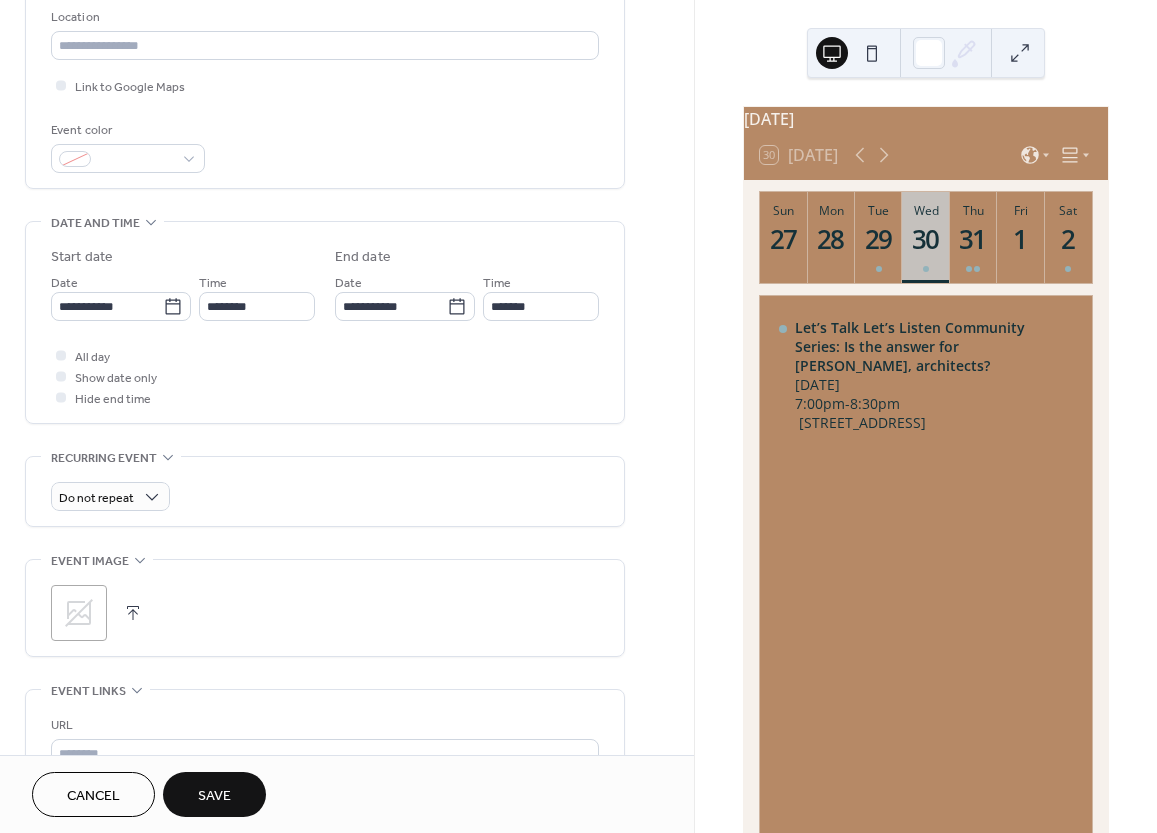 scroll, scrollTop: 815, scrollLeft: 0, axis: vertical 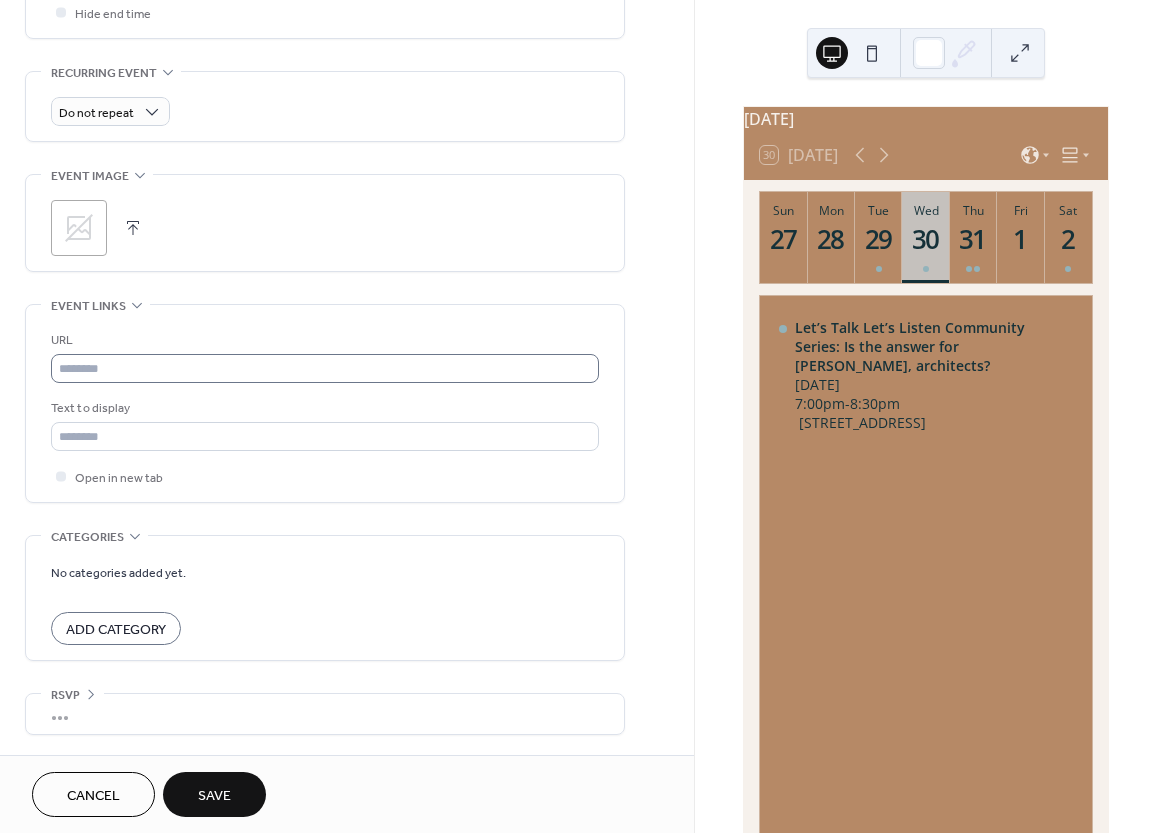 type on "**********" 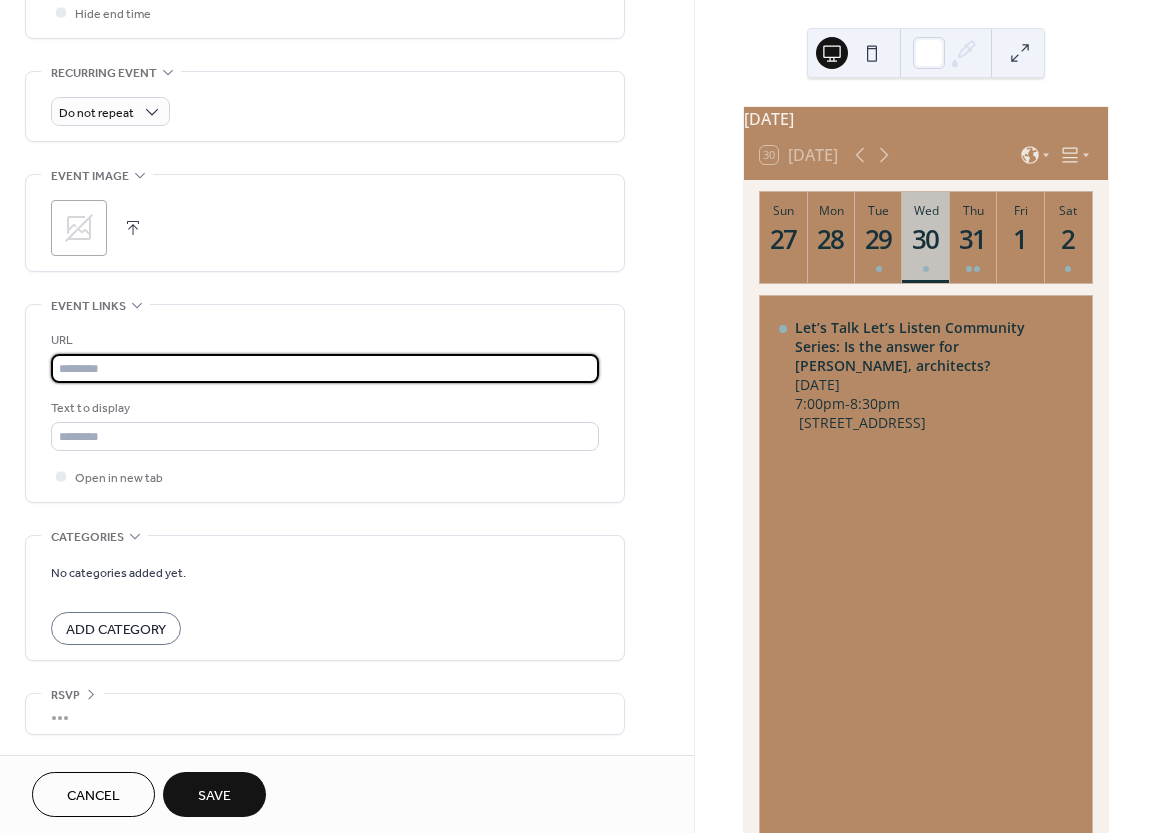 click at bounding box center [325, 368] 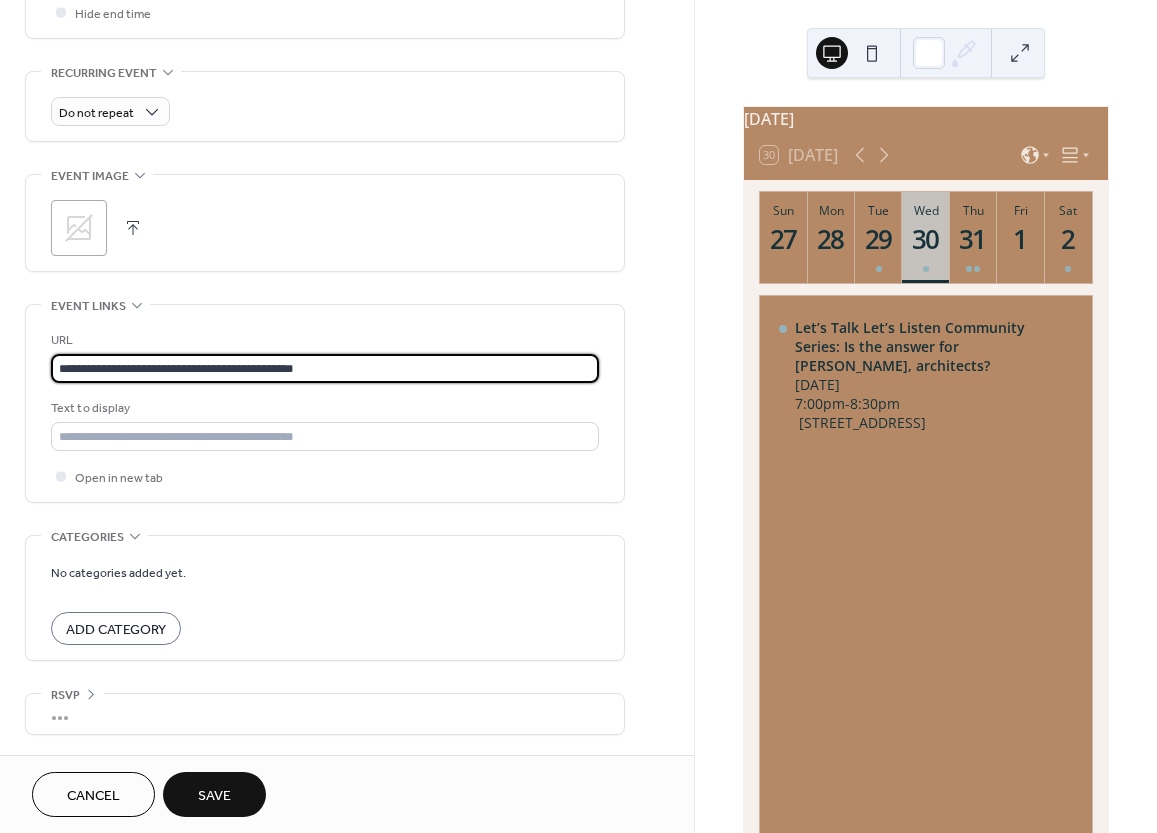 type on "**********" 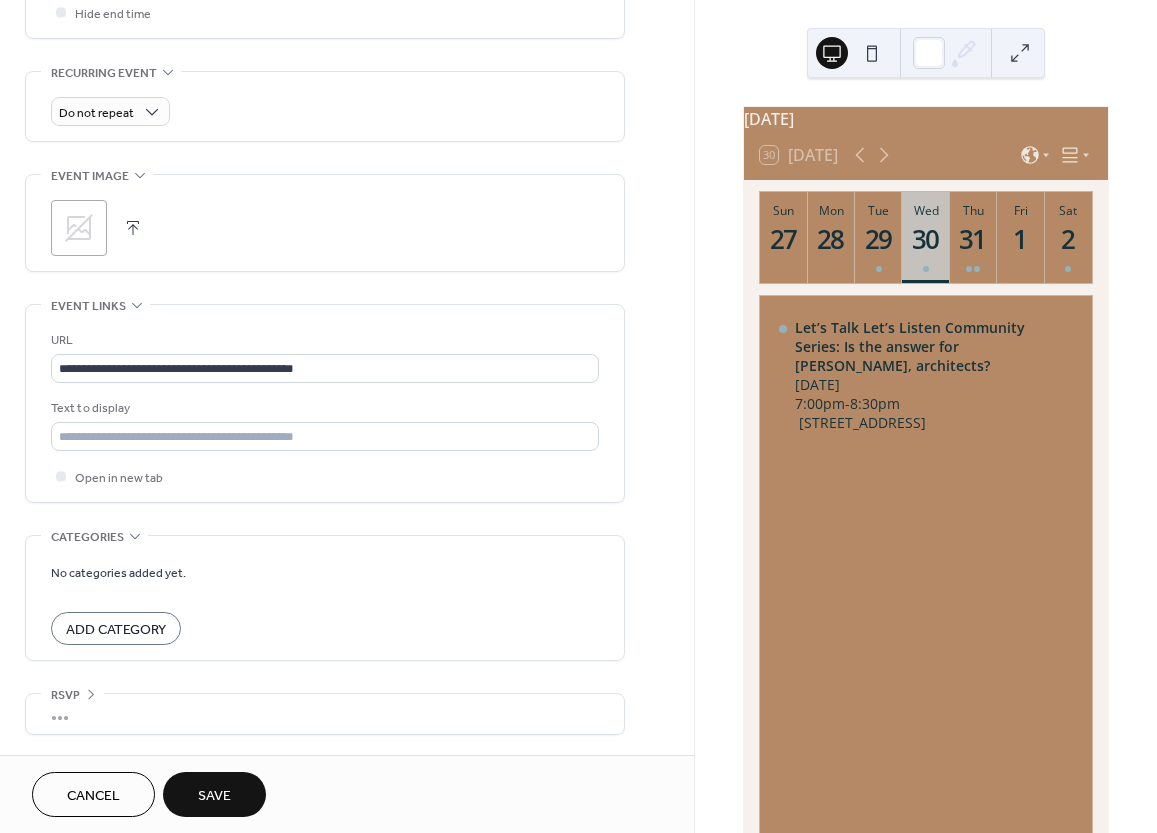 click on "**********" at bounding box center [325, 403] 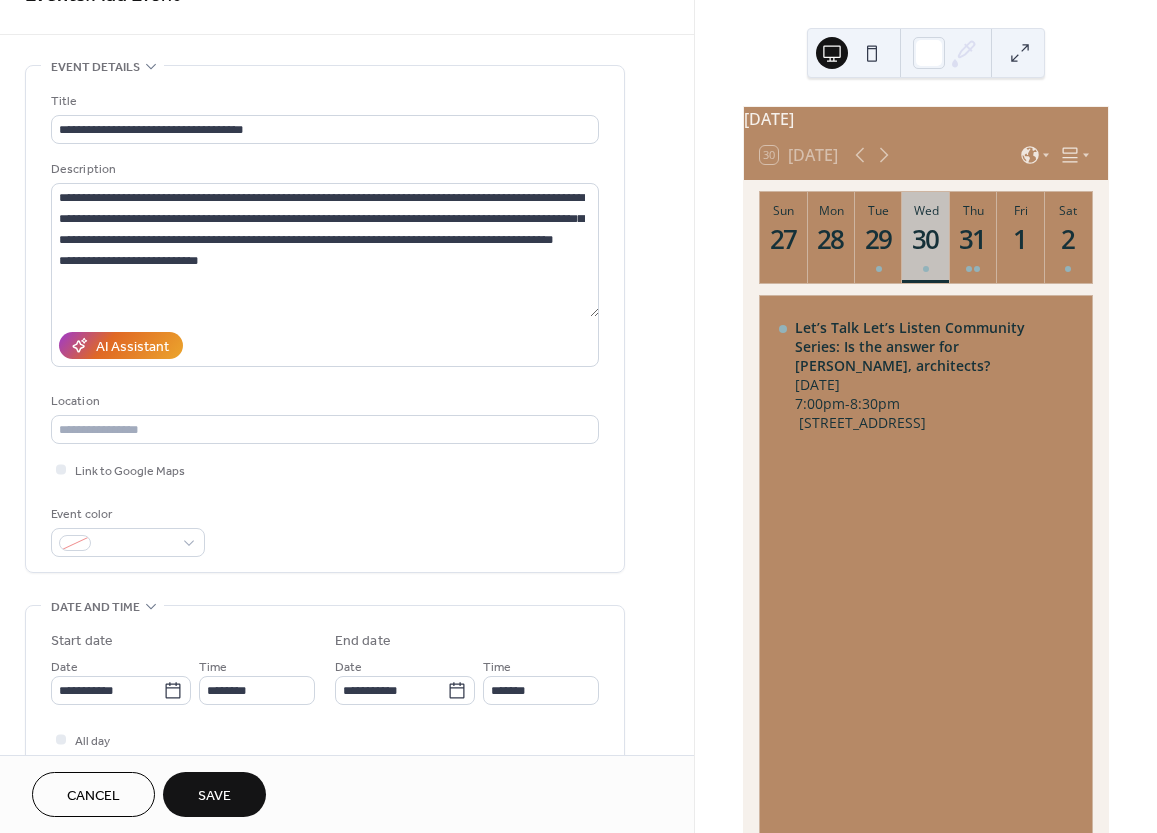 scroll, scrollTop: 3, scrollLeft: 0, axis: vertical 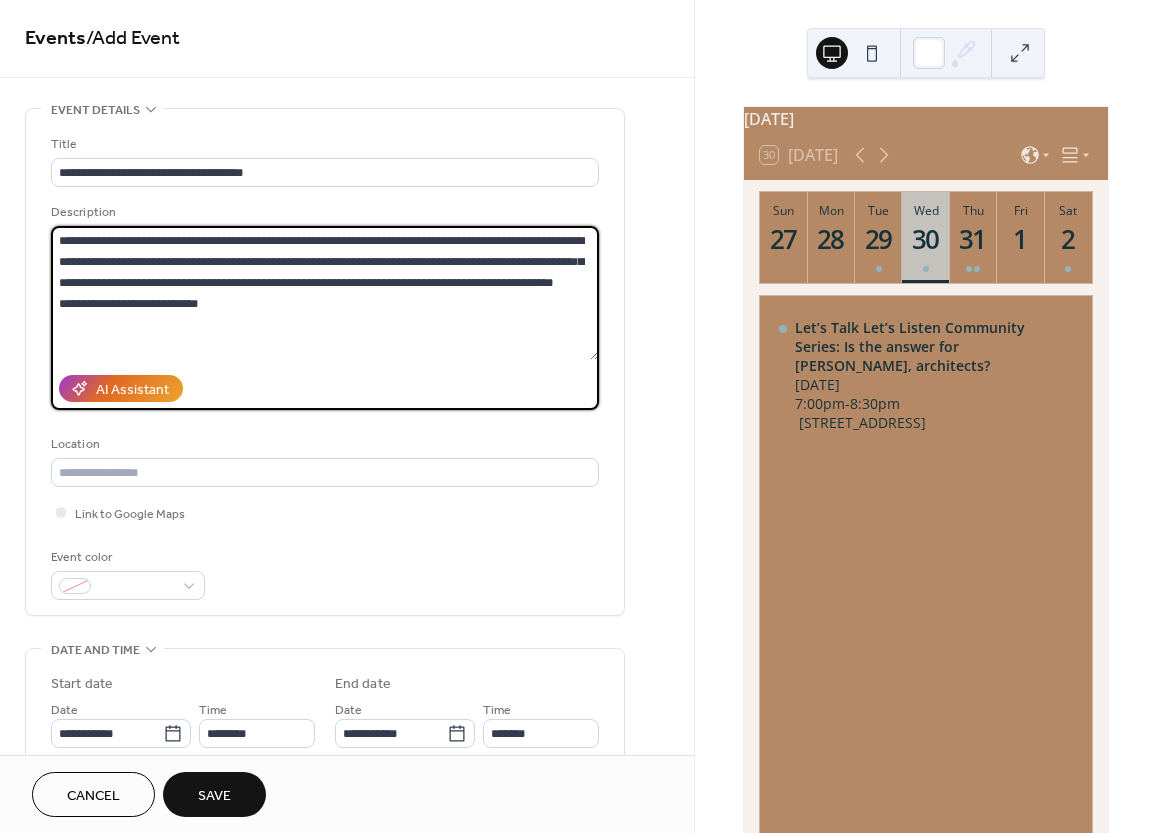 click on "**********" at bounding box center (325, 293) 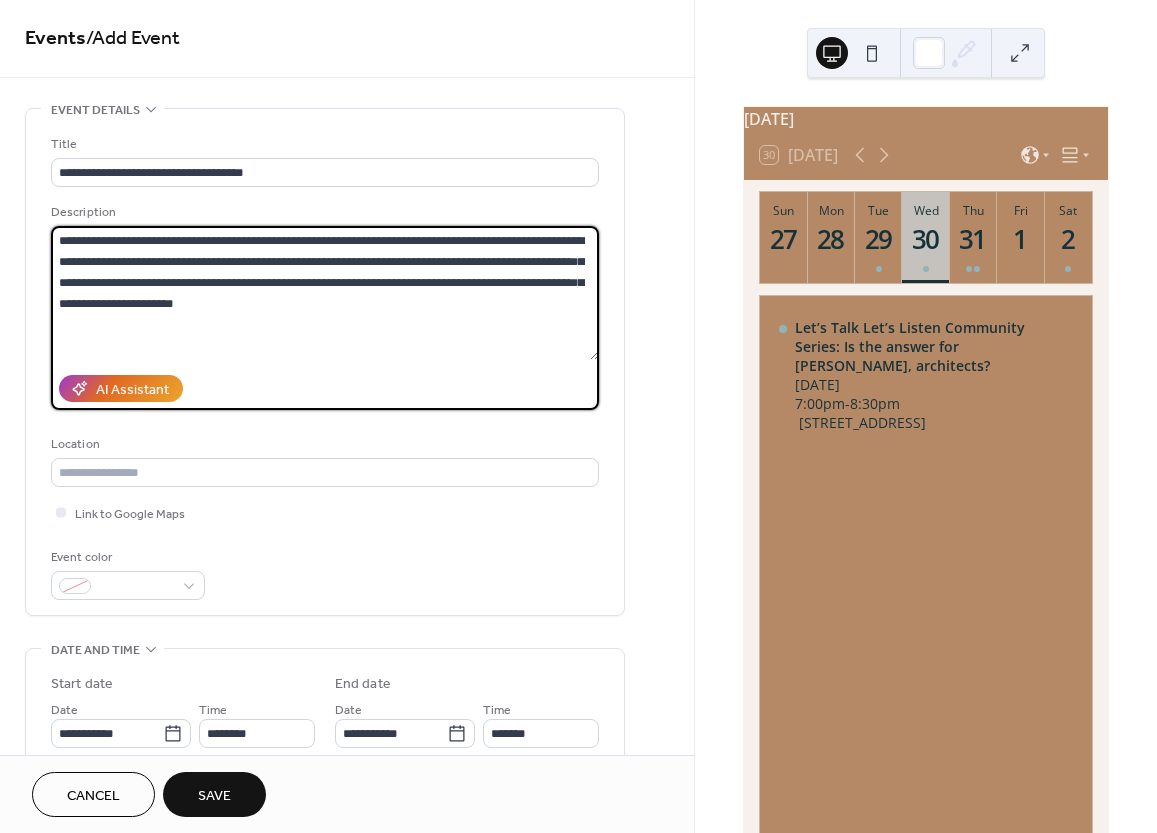 click on "**********" at bounding box center (325, 293) 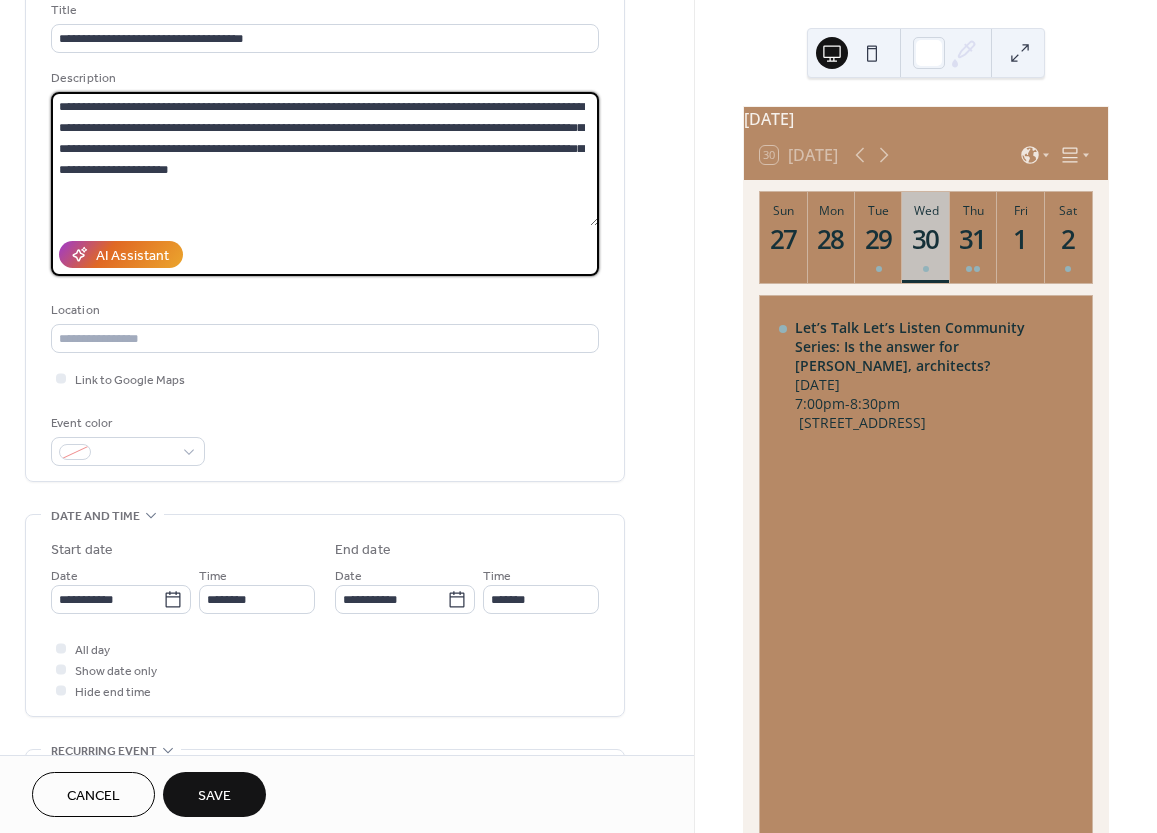 scroll, scrollTop: 140, scrollLeft: 0, axis: vertical 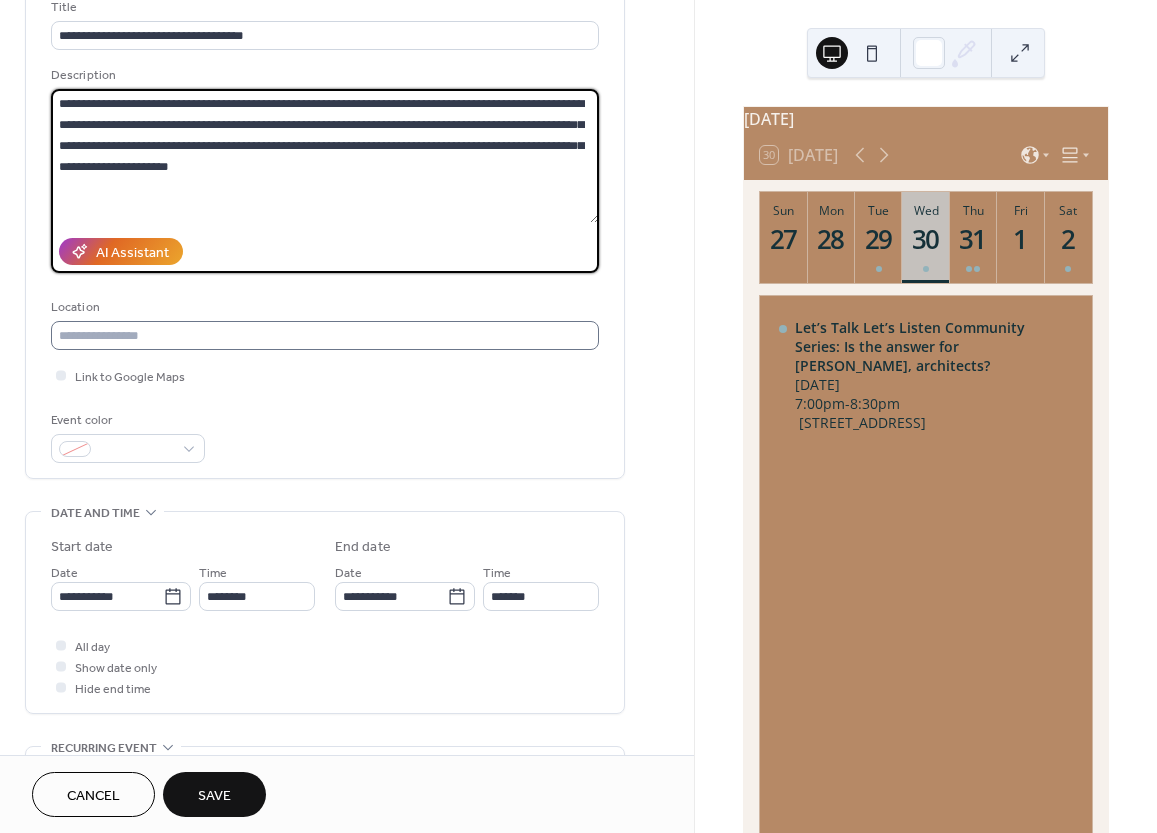 type on "**********" 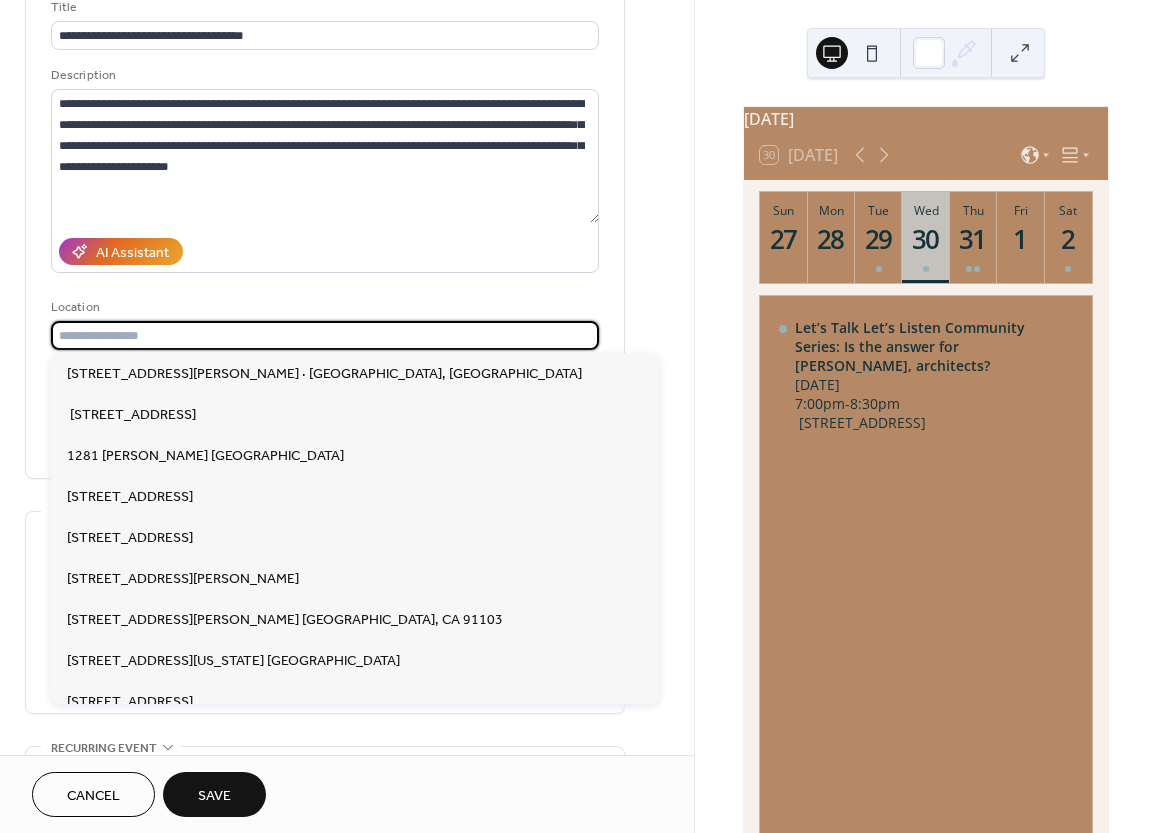 click at bounding box center [325, 335] 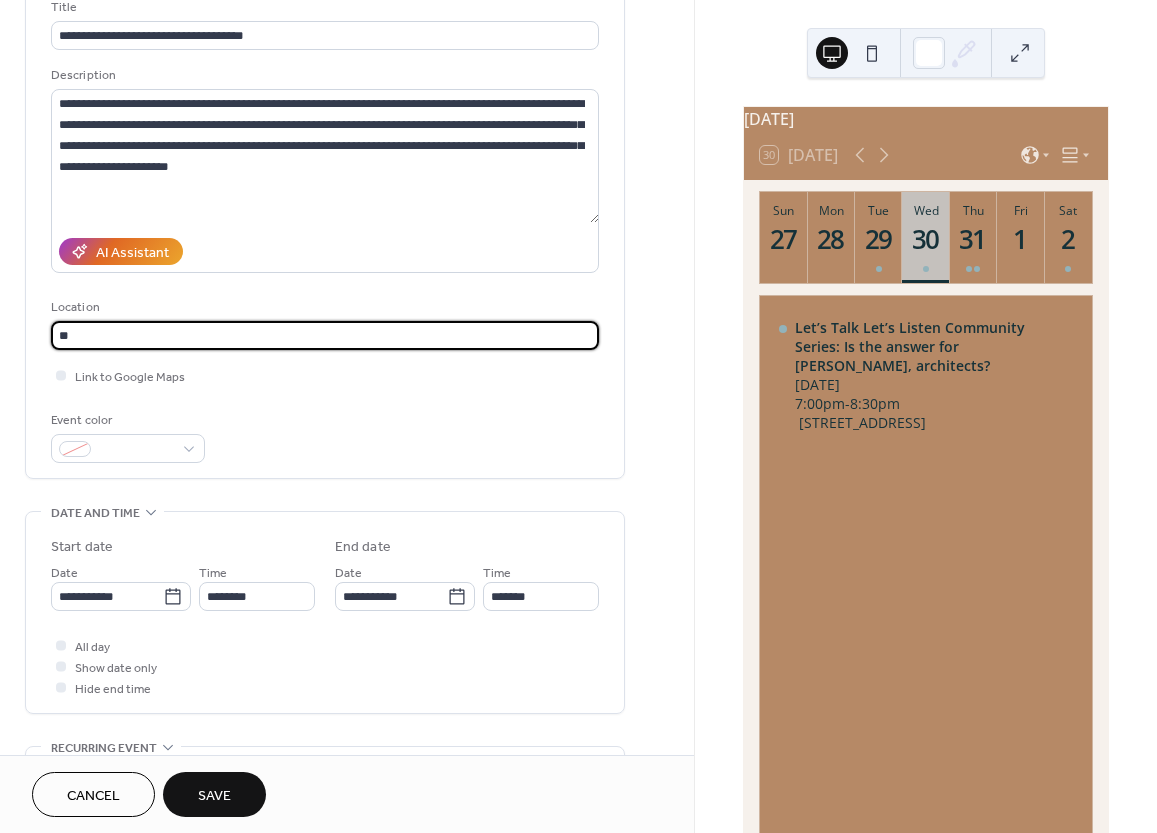 type on "*" 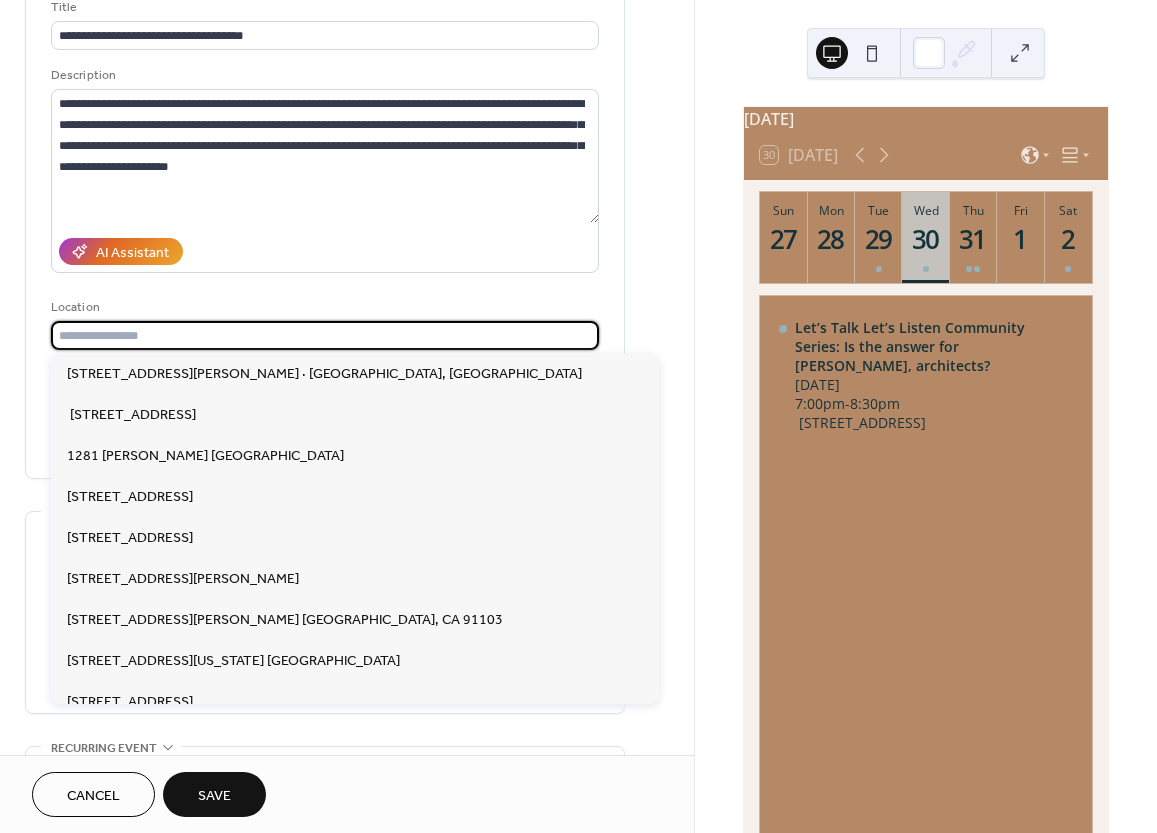 paste on "**********" 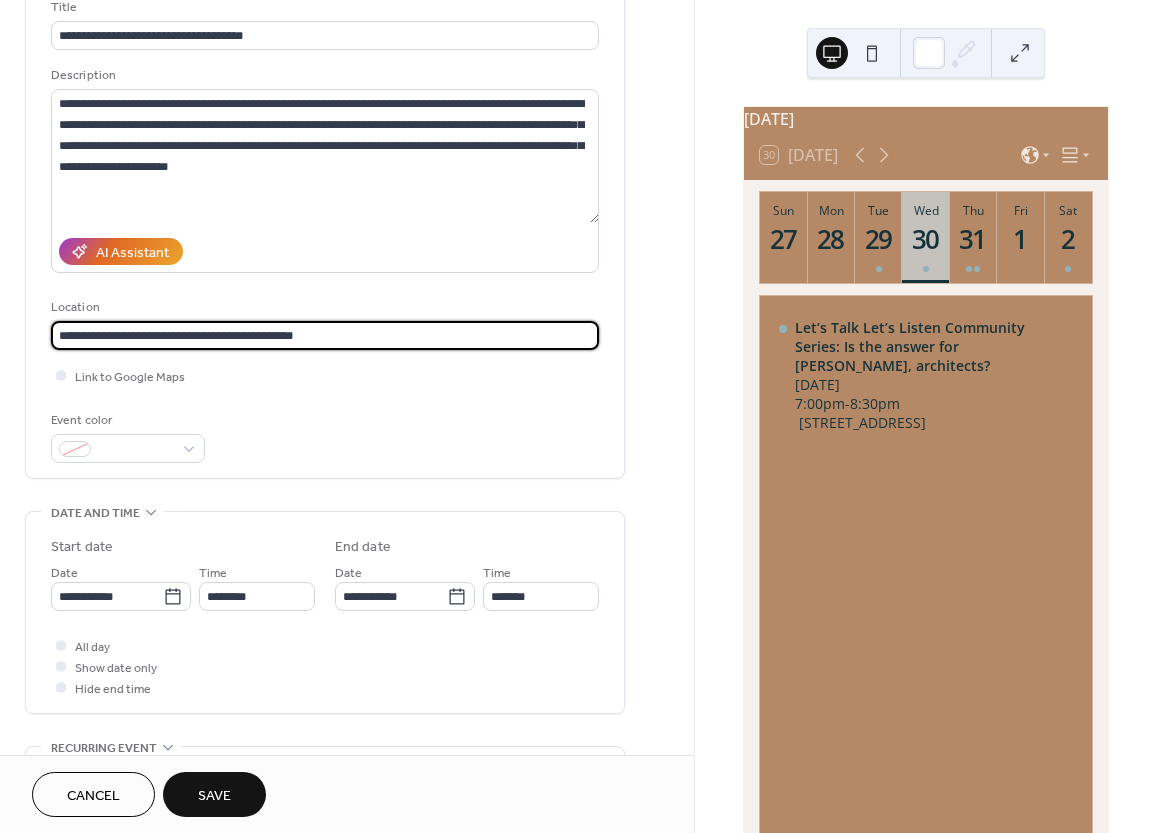 type on "**********" 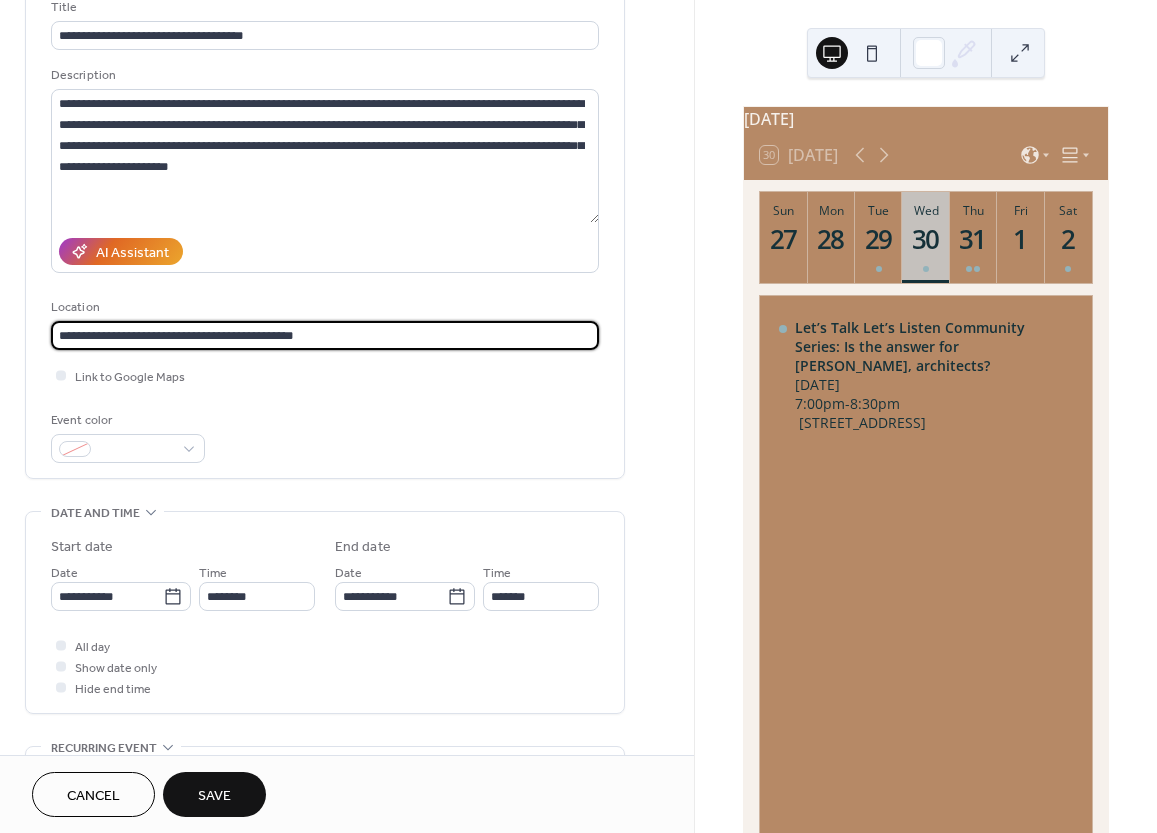 click on "**********" at bounding box center (325, 230) 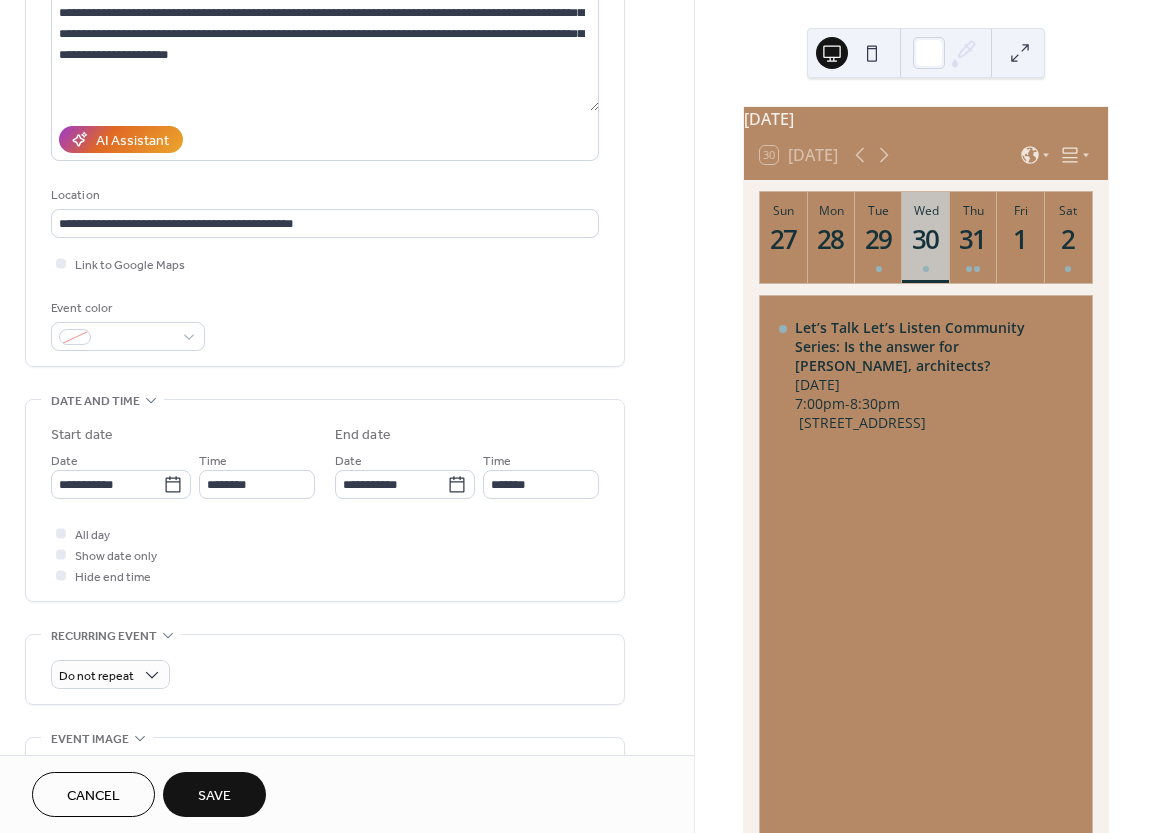 scroll, scrollTop: 135, scrollLeft: 0, axis: vertical 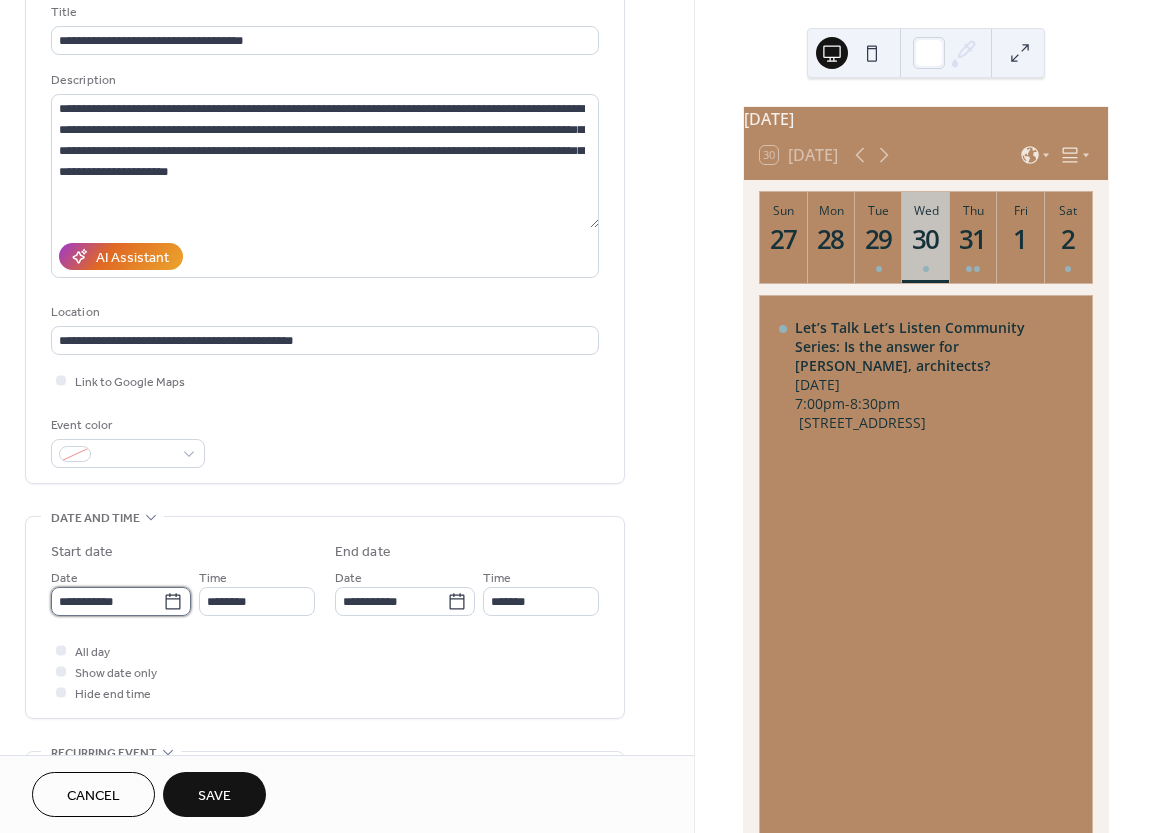 click on "**********" at bounding box center (107, 601) 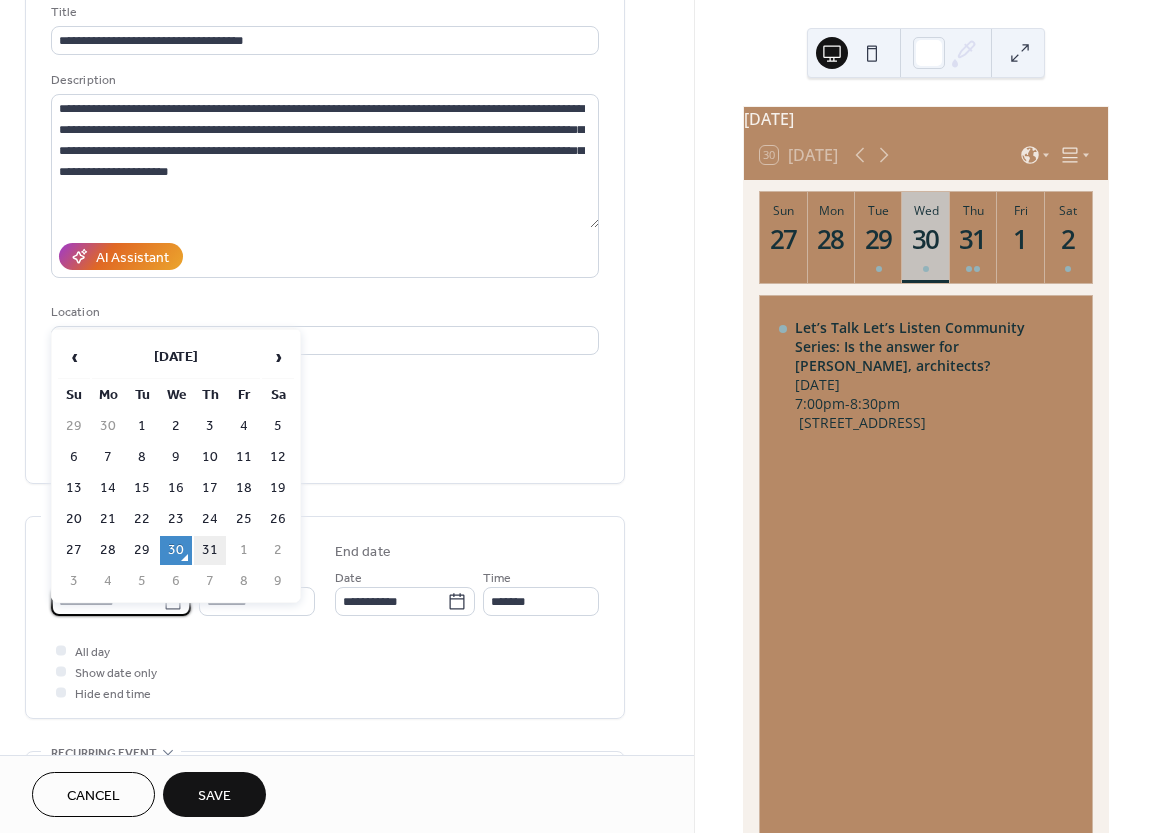 click on "31" at bounding box center [210, 550] 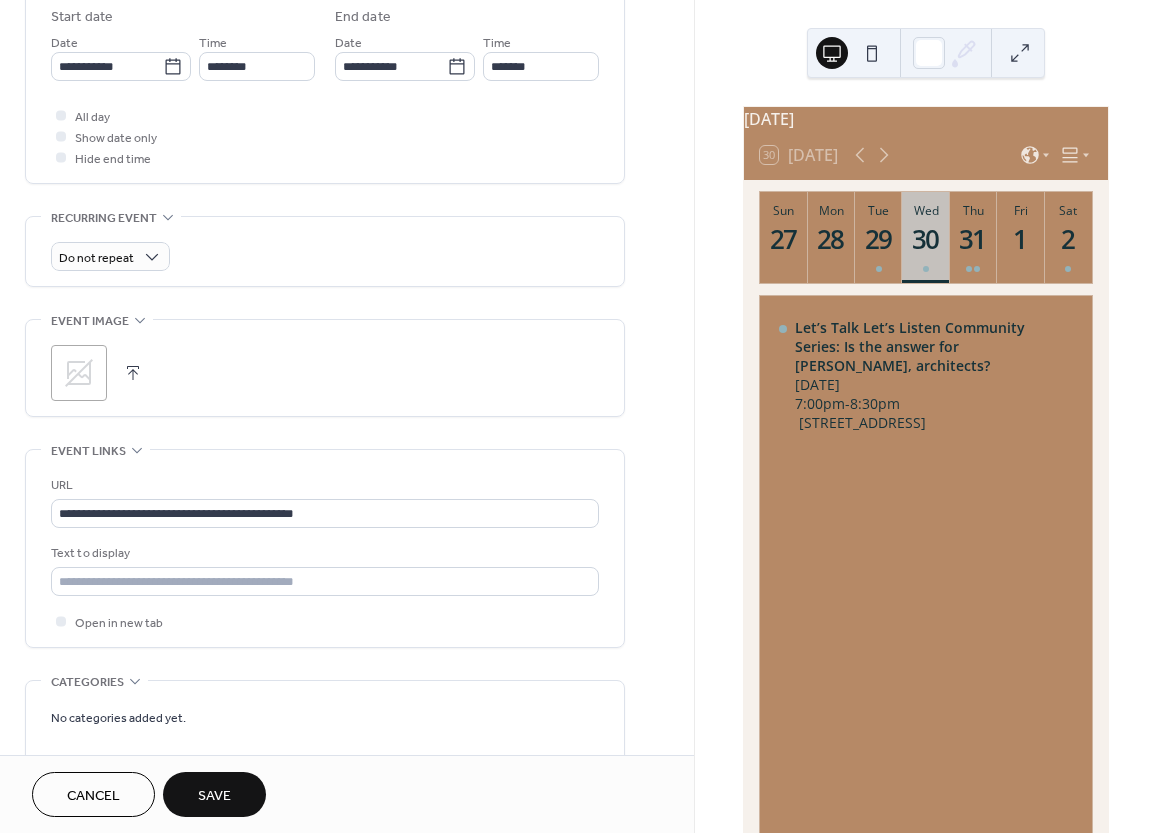 scroll, scrollTop: 509, scrollLeft: 0, axis: vertical 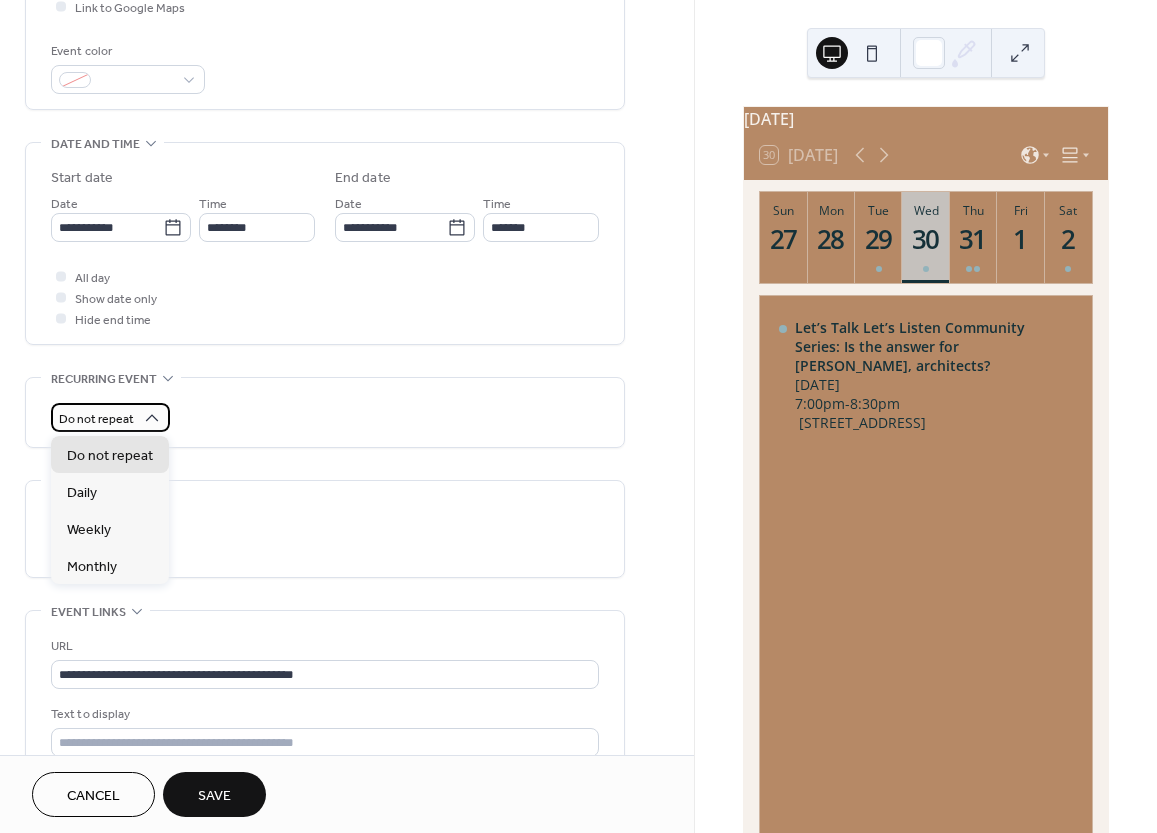 click on "Do not repeat" at bounding box center [96, 419] 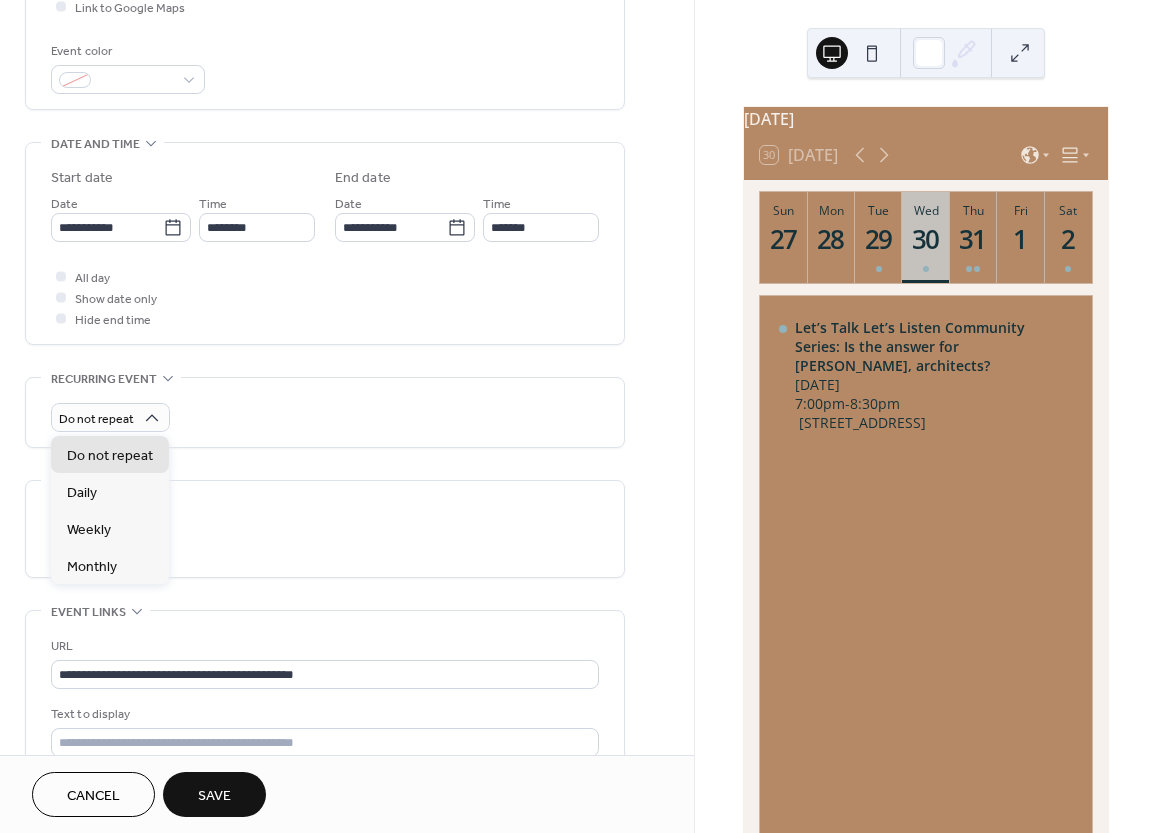click on "**********" at bounding box center (325, 321) 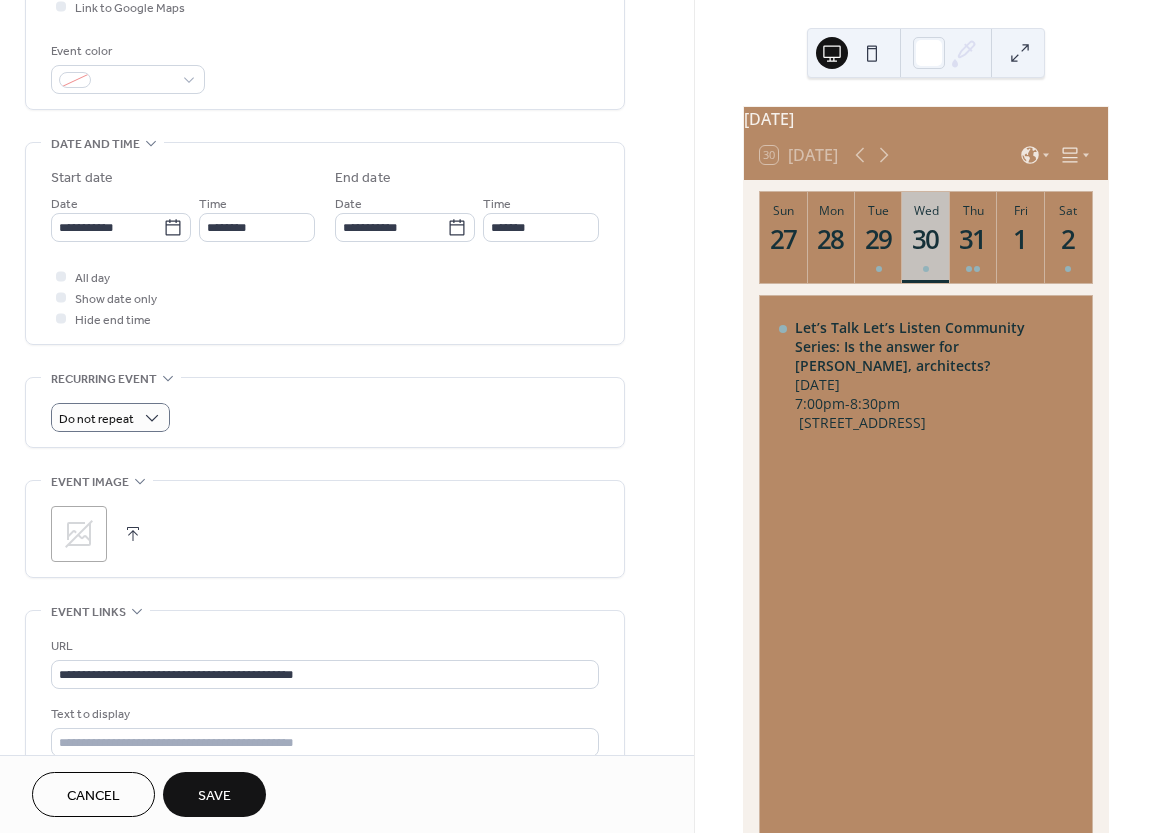 click on "**********" at bounding box center (325, 243) 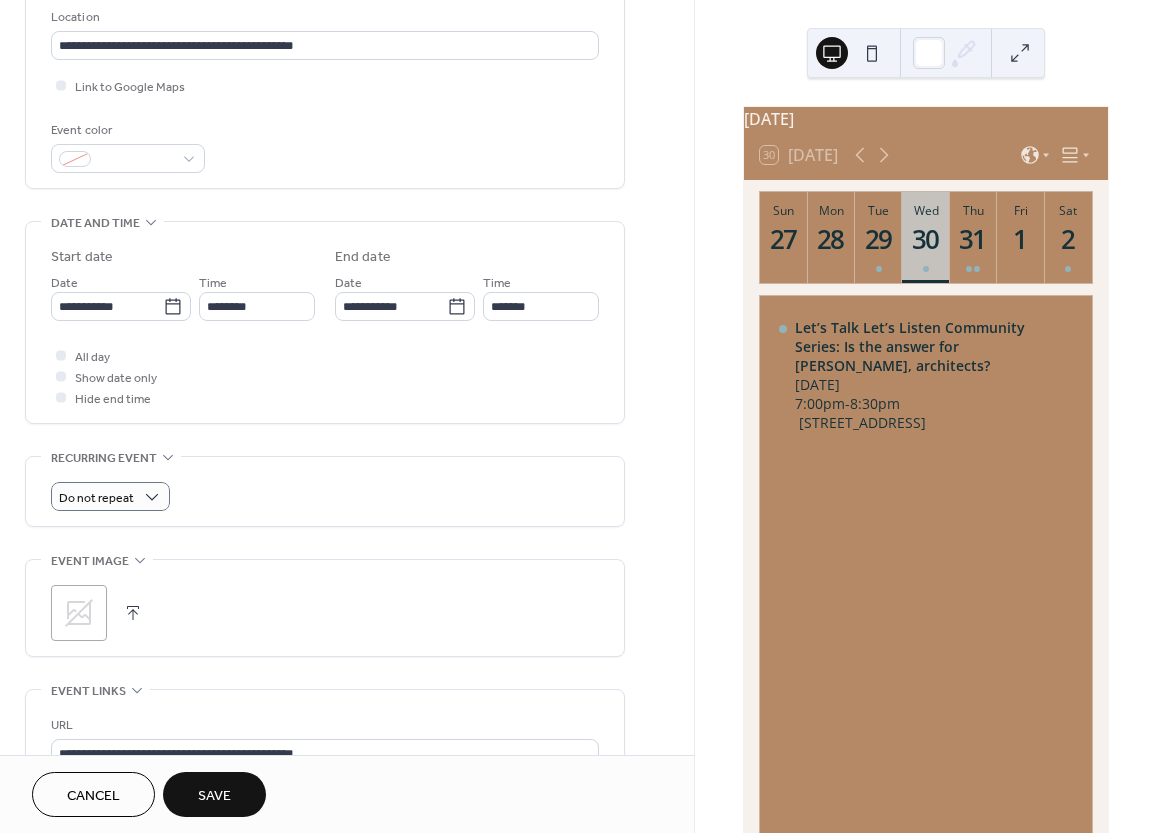 scroll, scrollTop: 350, scrollLeft: 0, axis: vertical 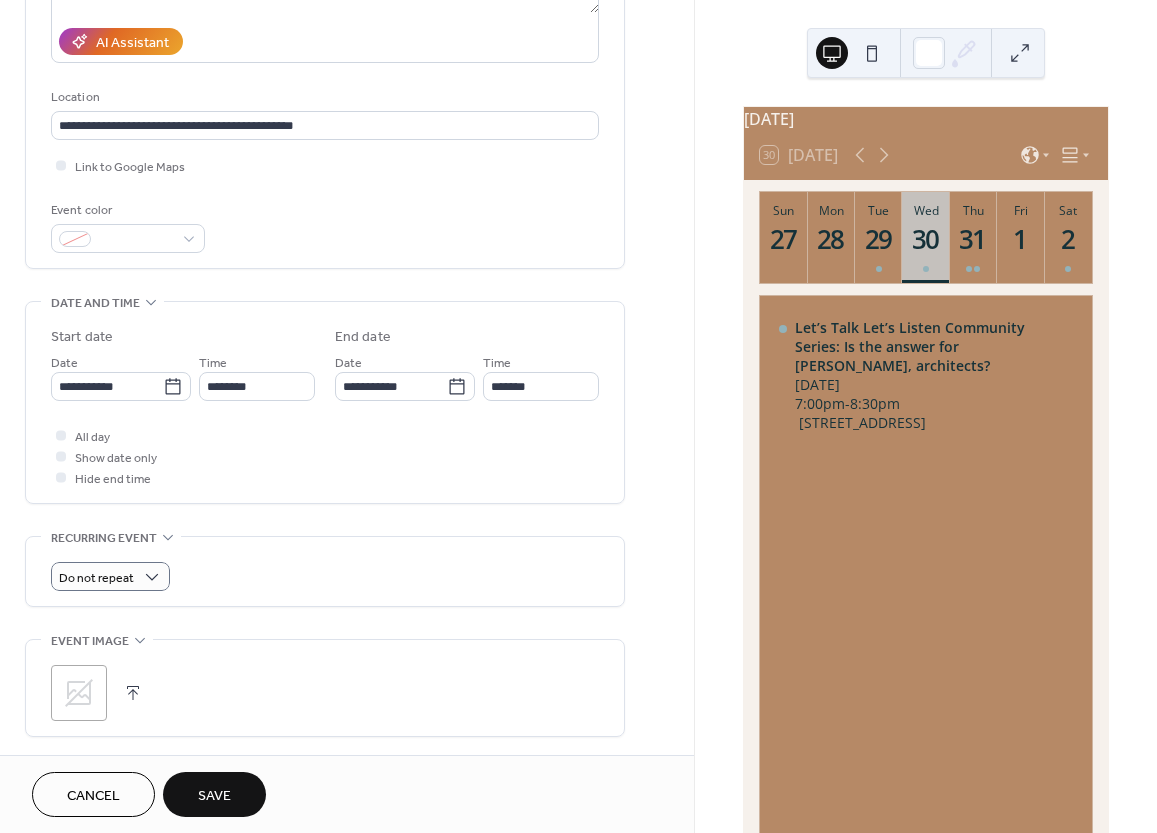 click on "Do not repeat" at bounding box center (325, 571) 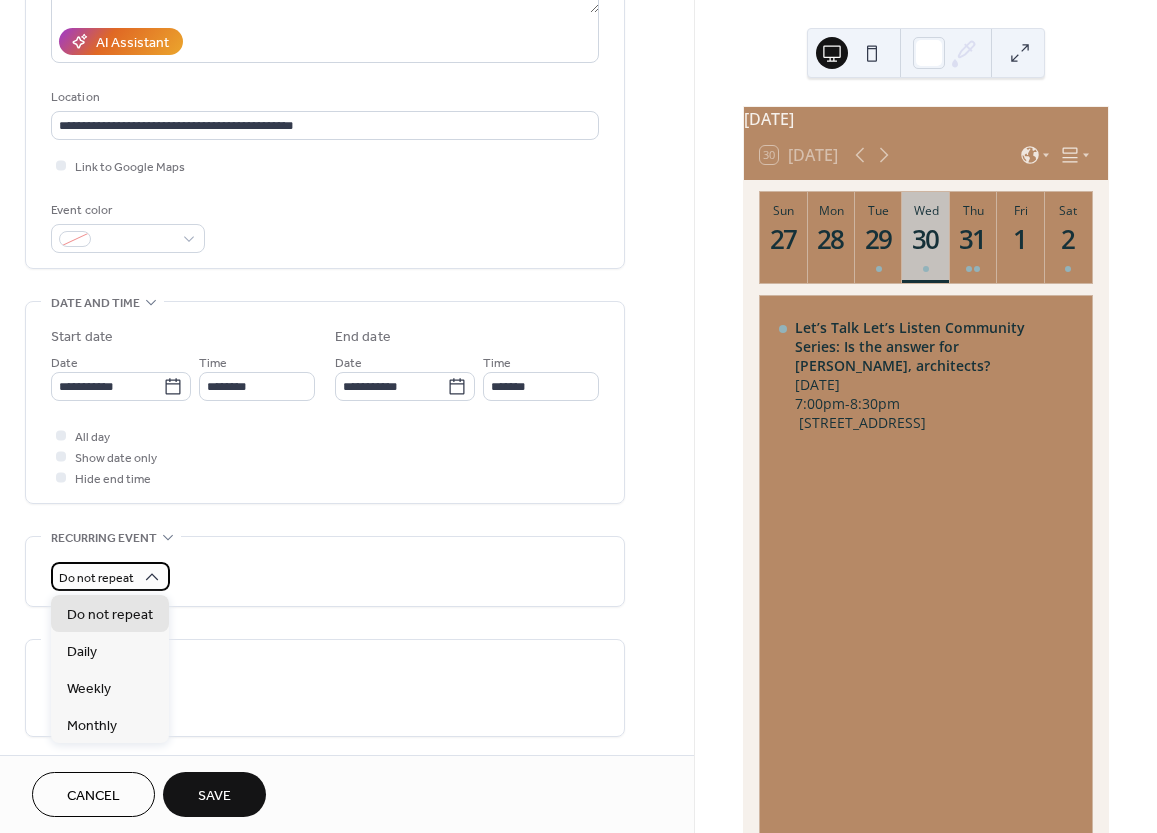 click 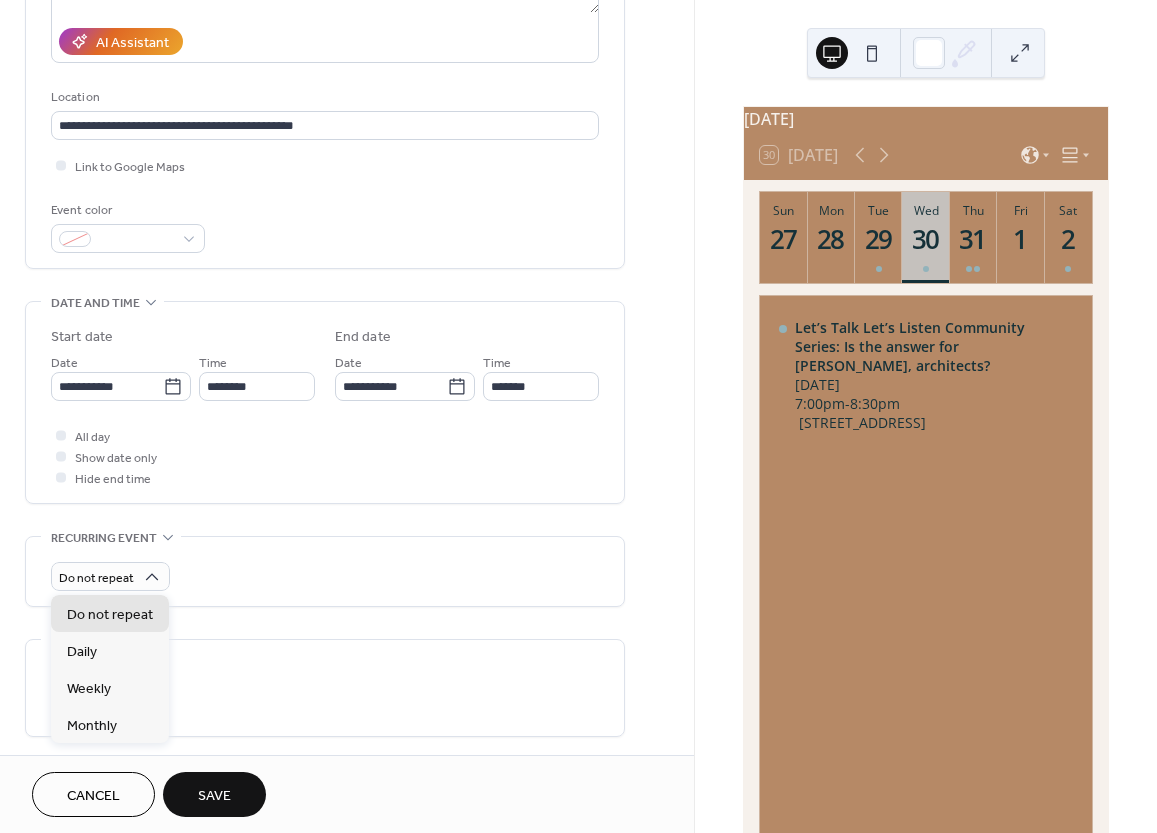 click on "**********" at bounding box center [325, 480] 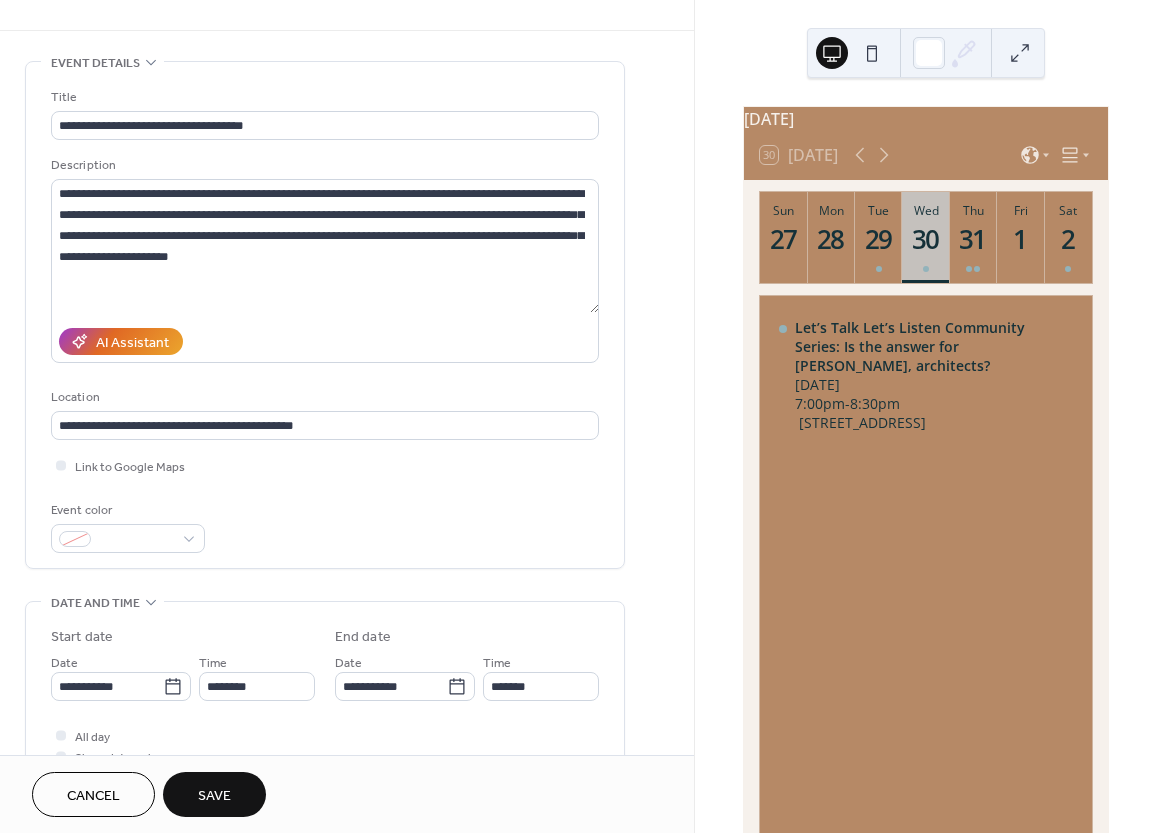 scroll, scrollTop: 0, scrollLeft: 0, axis: both 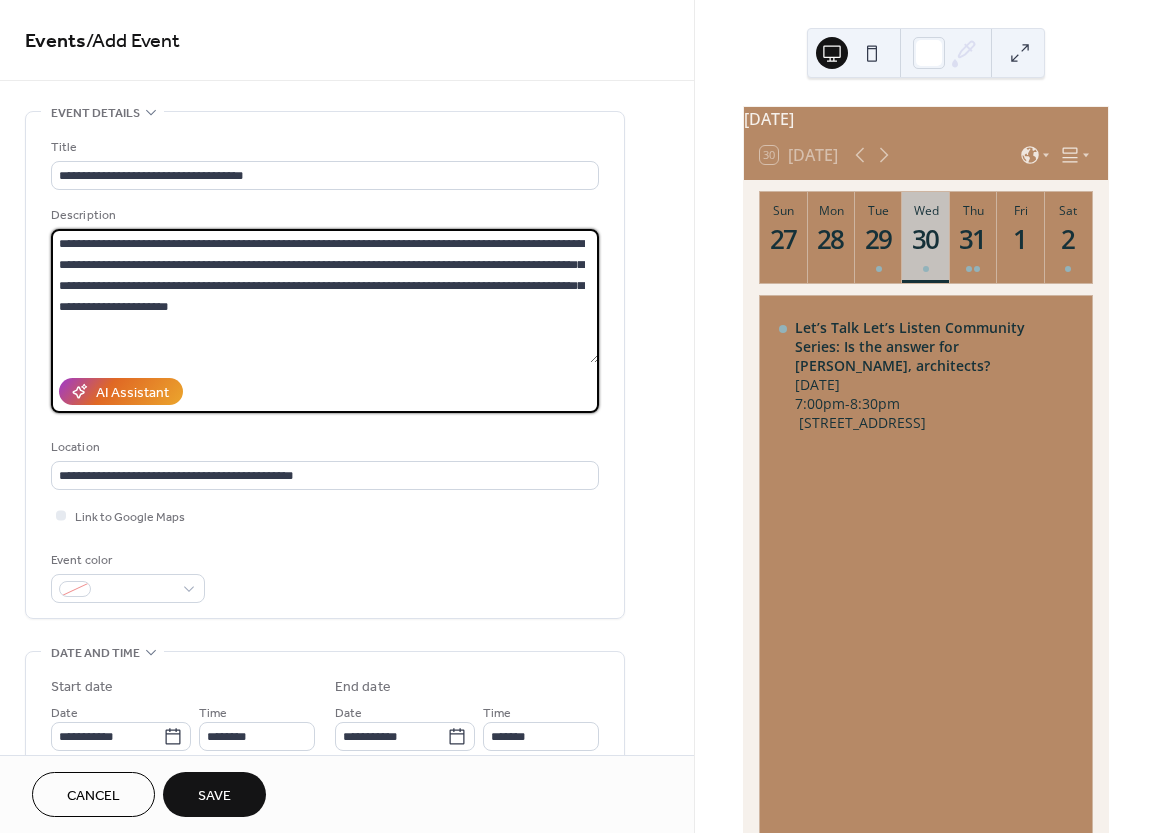 click on "**********" at bounding box center [325, 296] 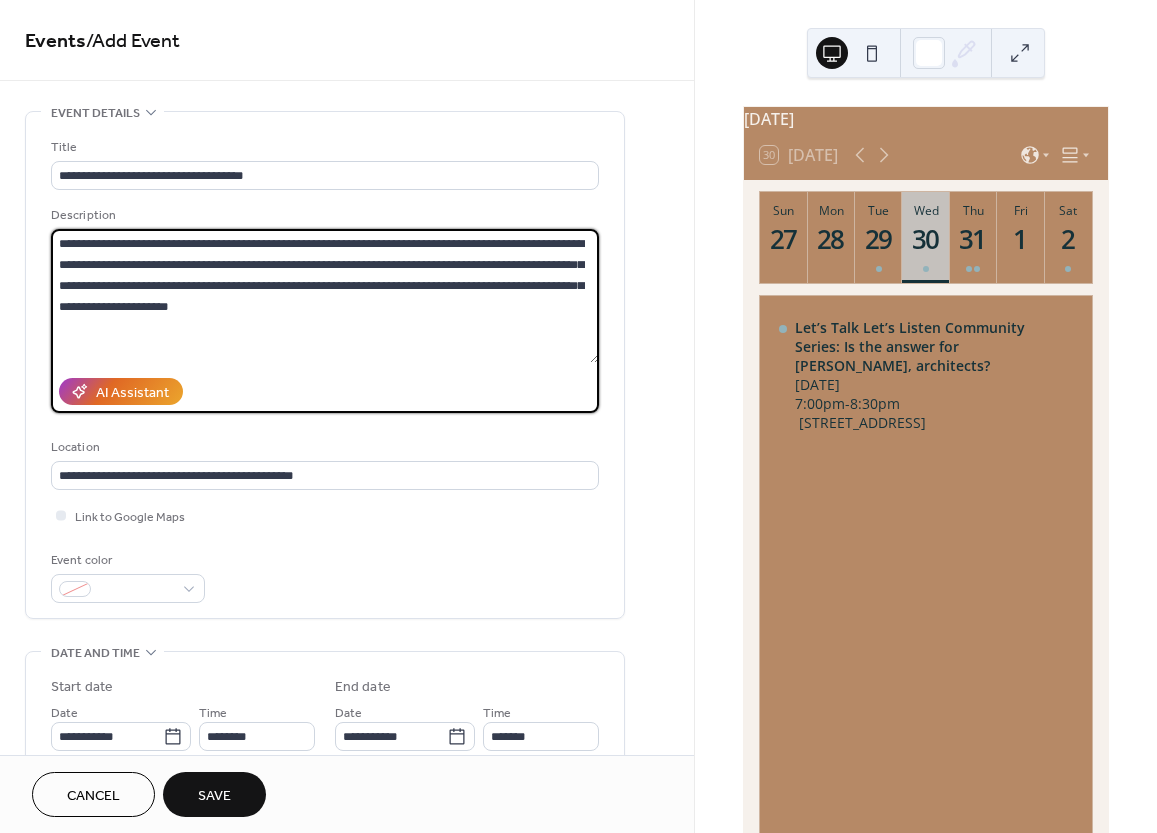 click on "Save" at bounding box center (214, 794) 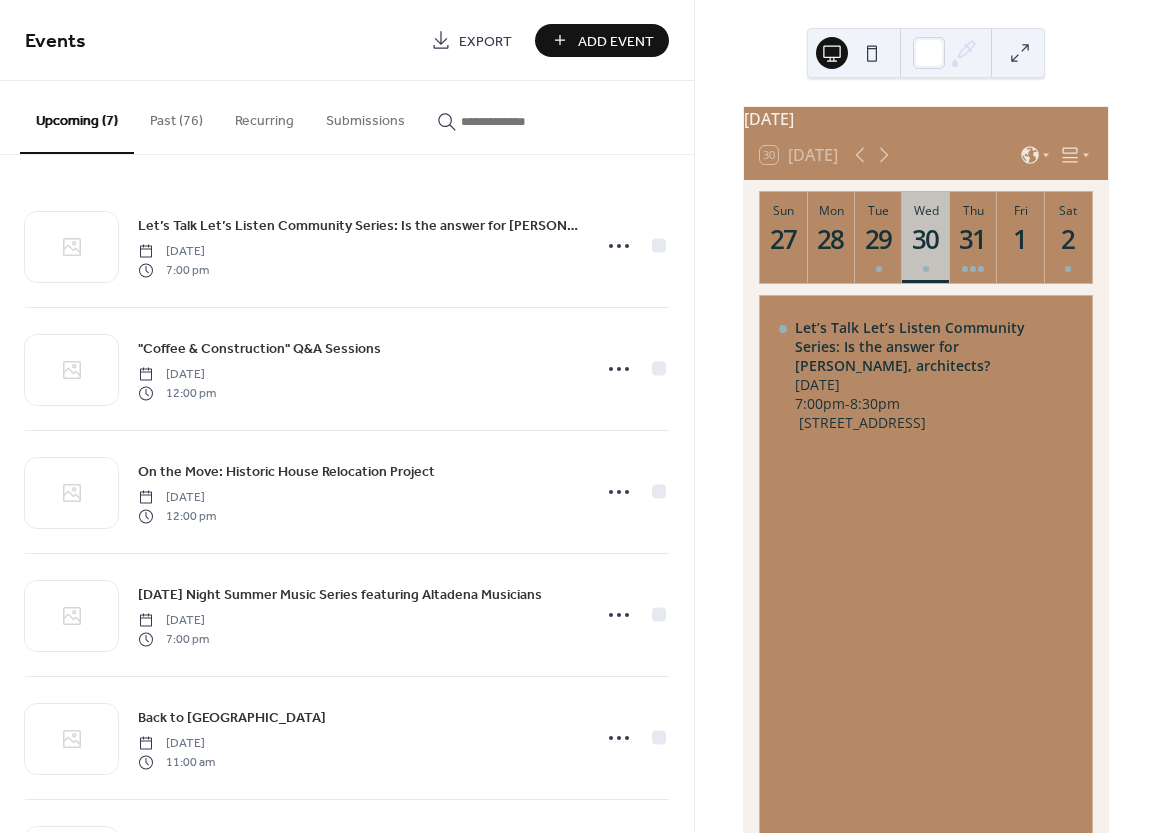 click on "Add Event" at bounding box center (616, 41) 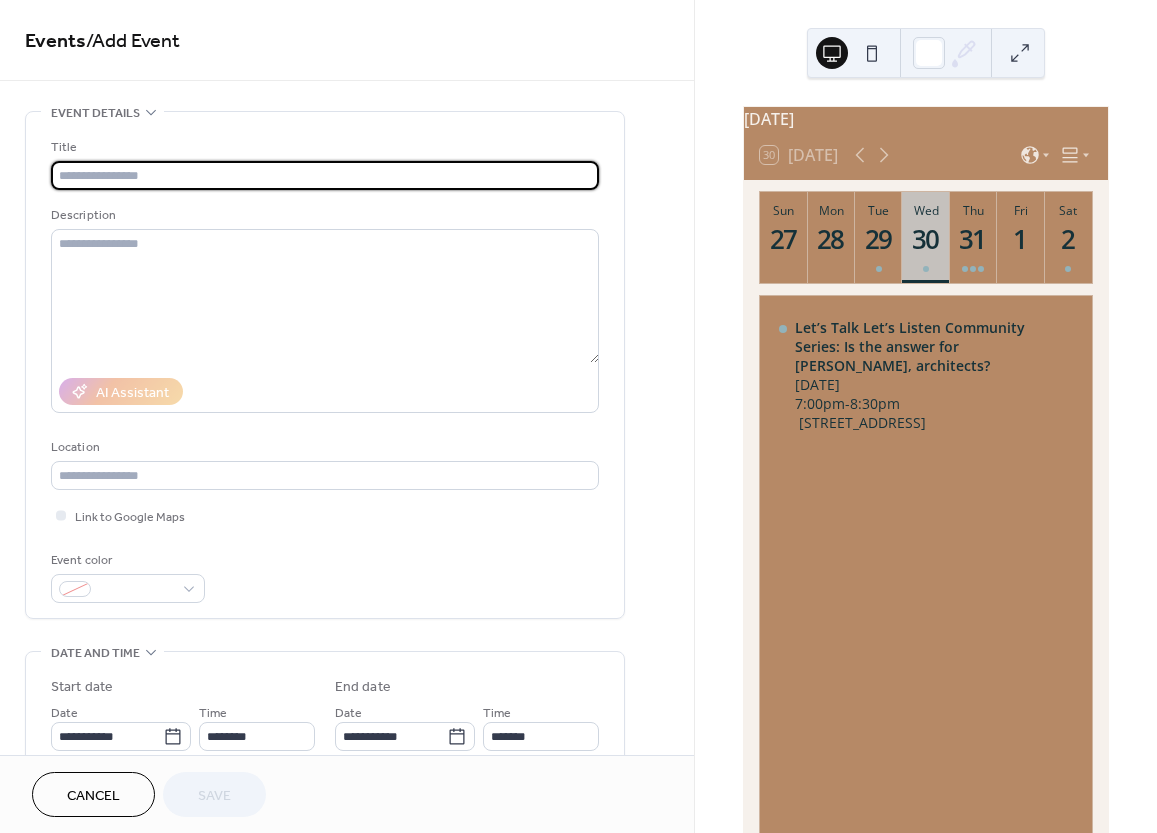 paste on "**********" 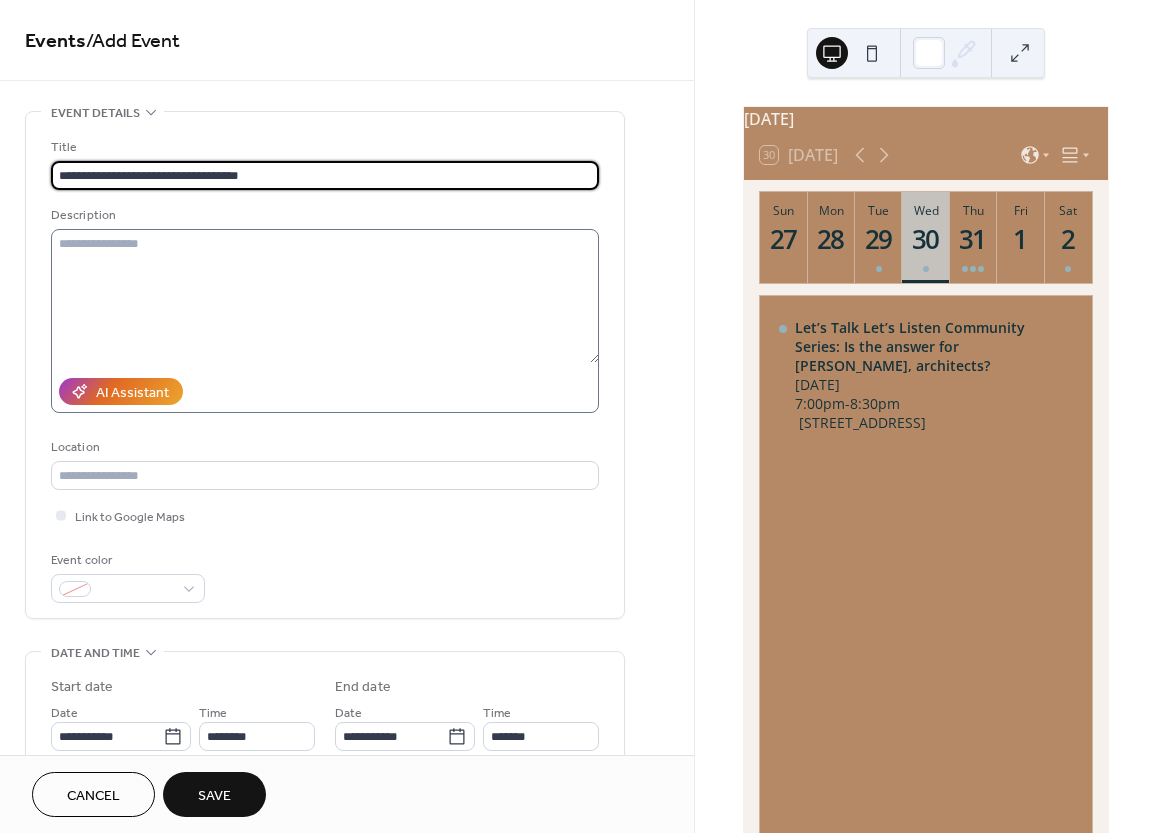 type on "**********" 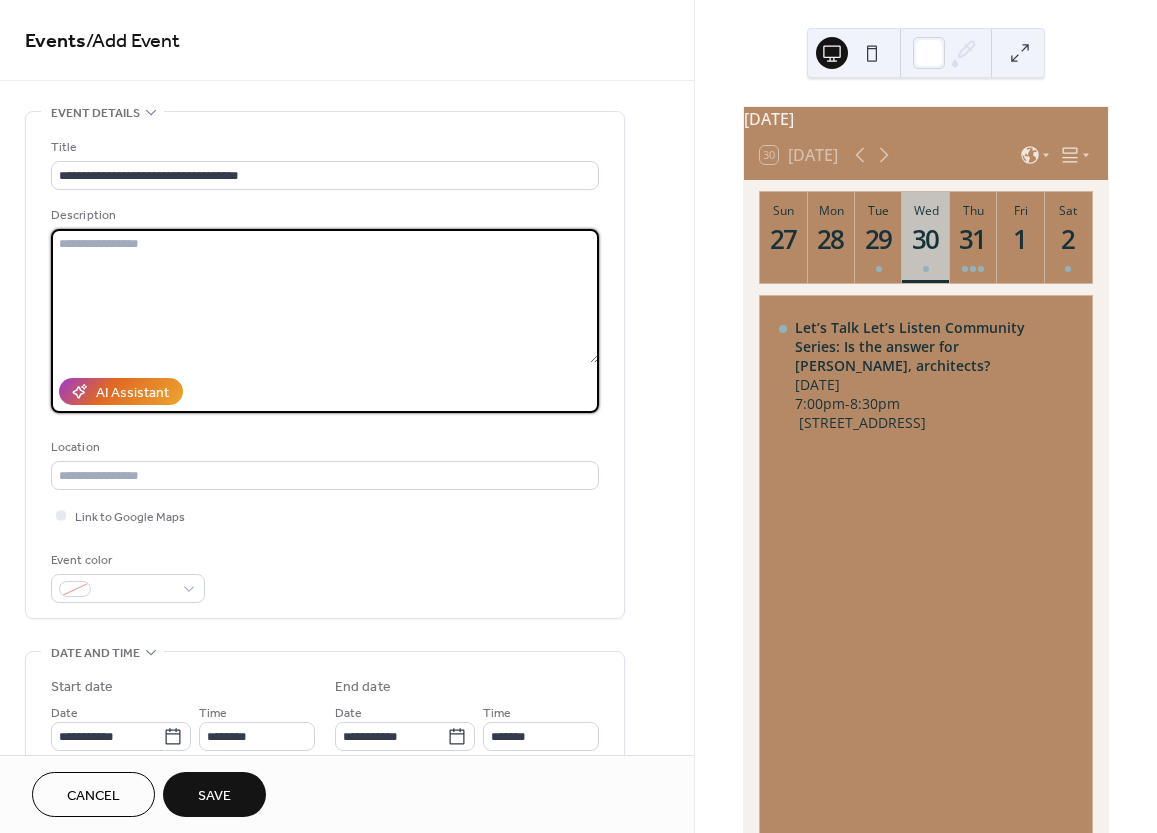 click at bounding box center (325, 296) 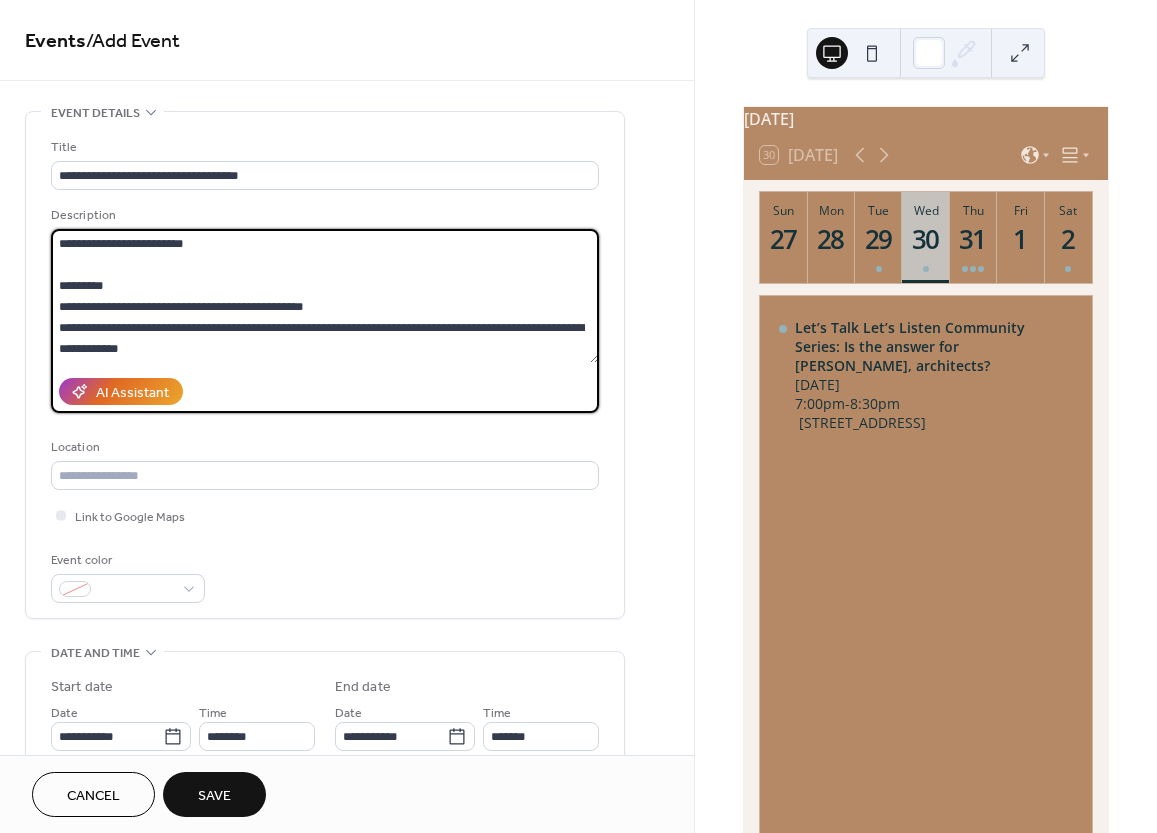 scroll, scrollTop: 0, scrollLeft: 0, axis: both 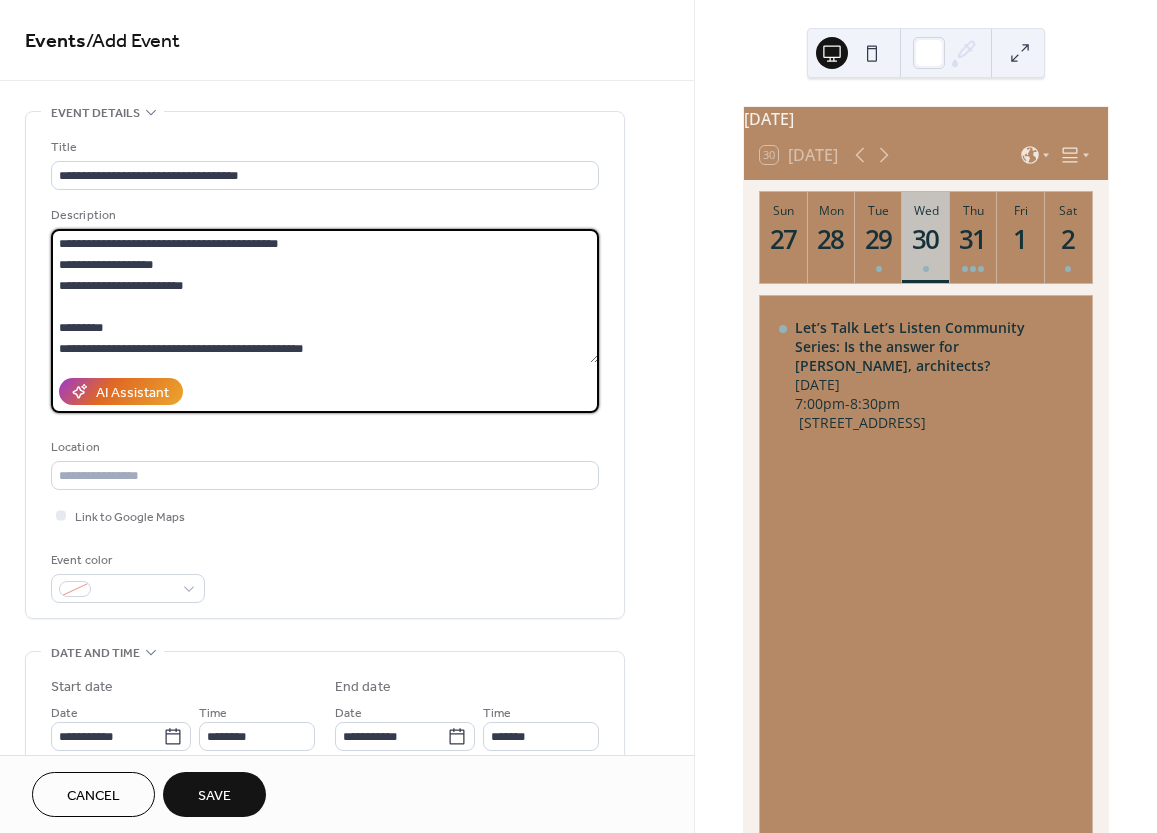 click on "**********" at bounding box center (325, 296) 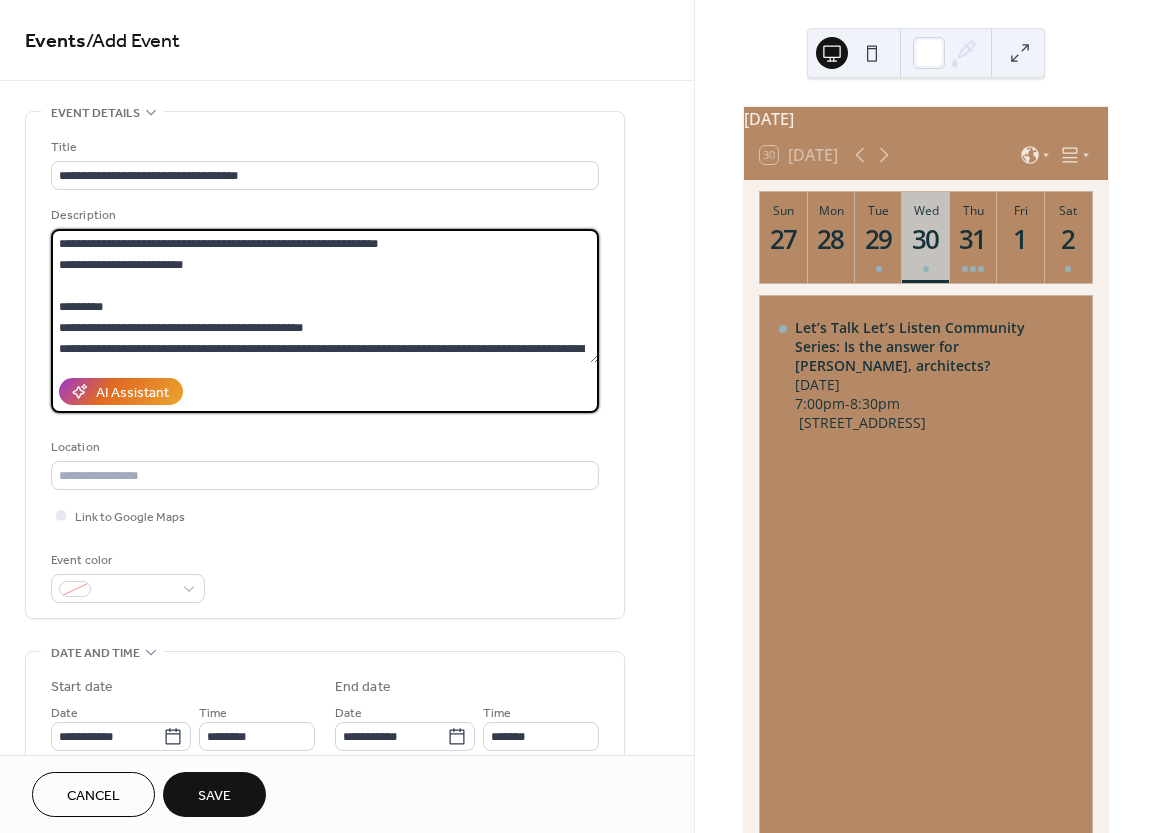 click on "**********" at bounding box center [325, 296] 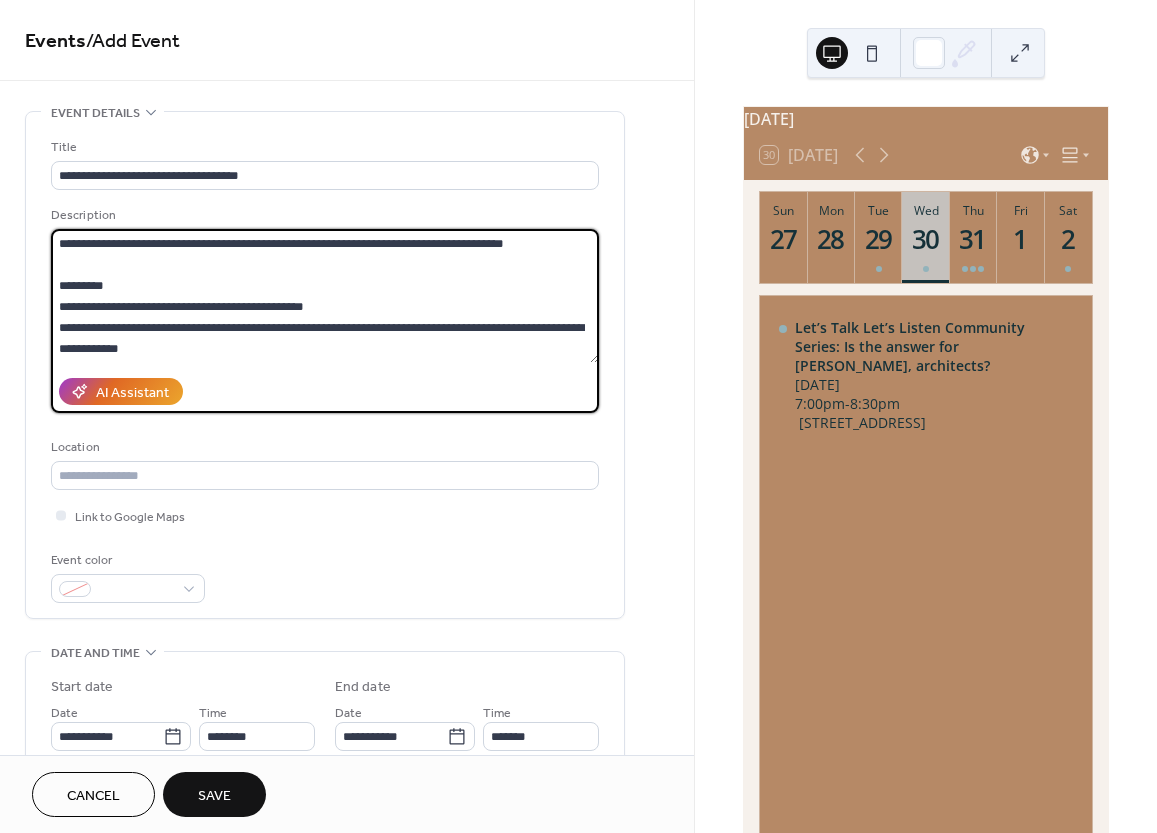 drag, startPoint x: 123, startPoint y: 281, endPoint x: 206, endPoint y: 274, distance: 83.294655 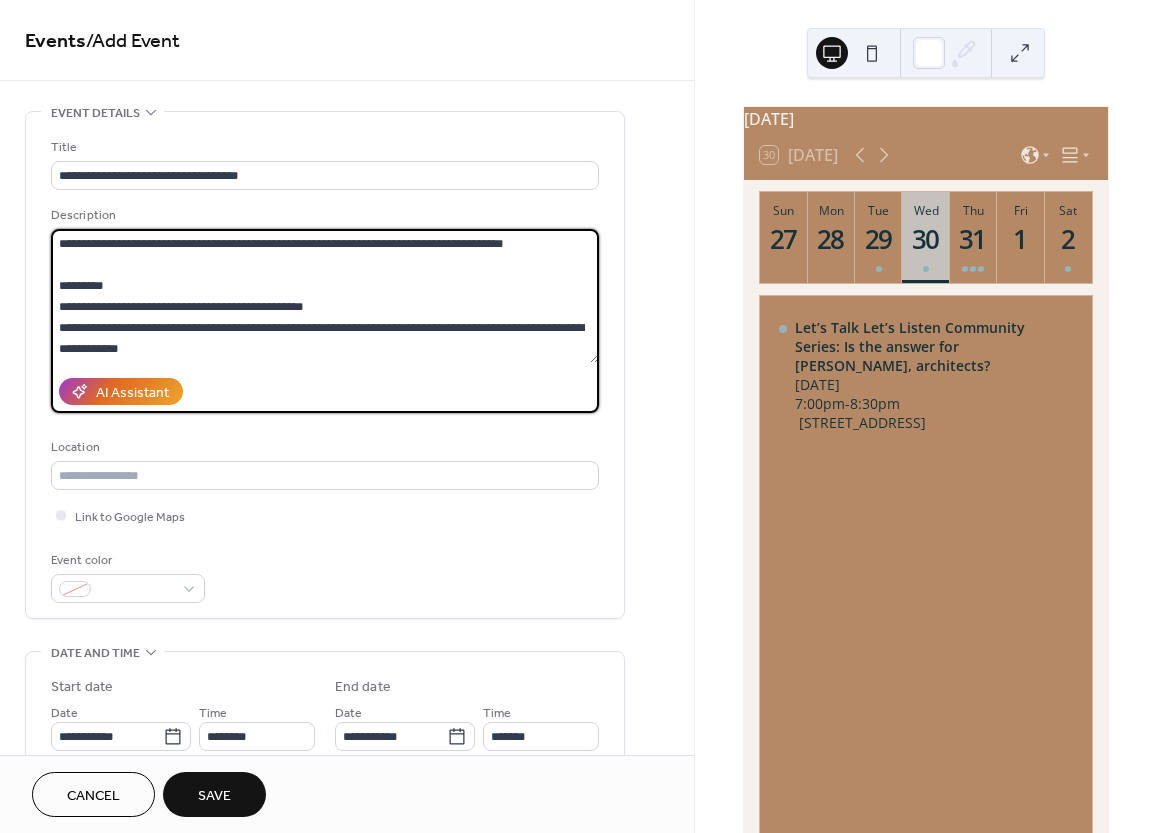 click on "**********" at bounding box center [325, 296] 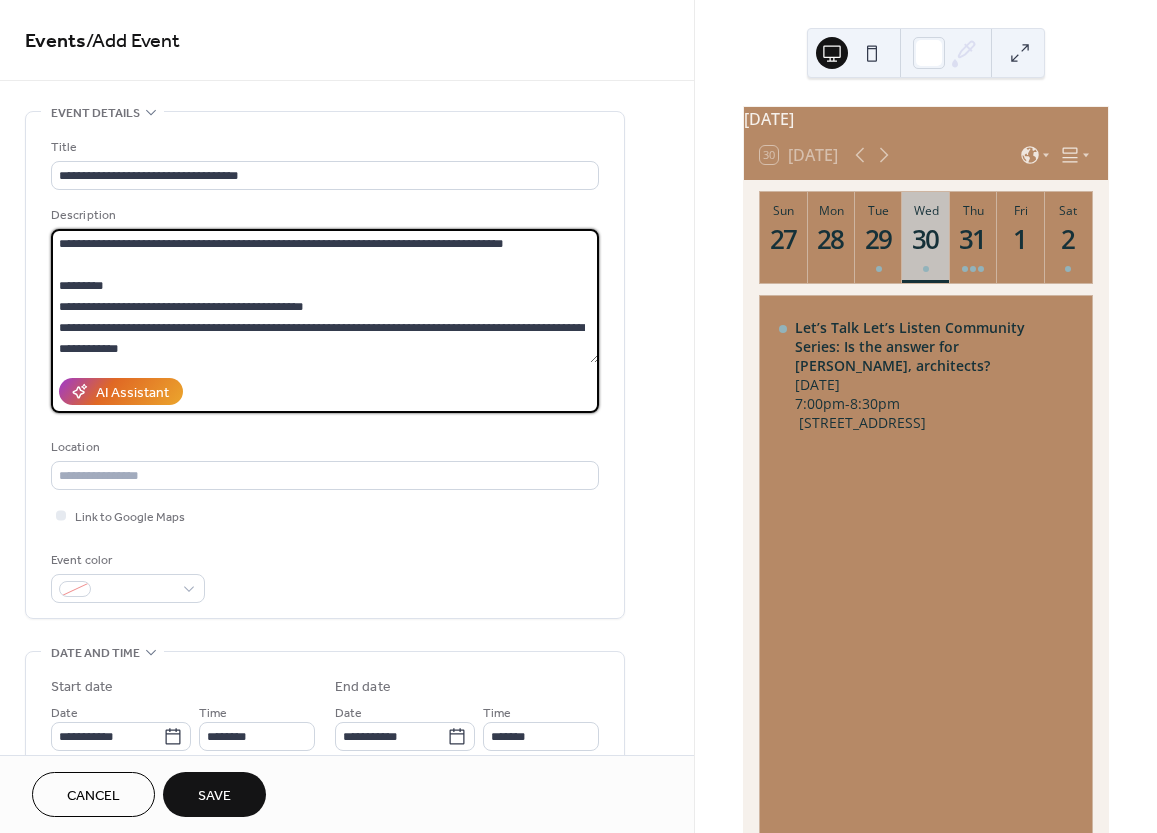 click on "**********" at bounding box center [325, 296] 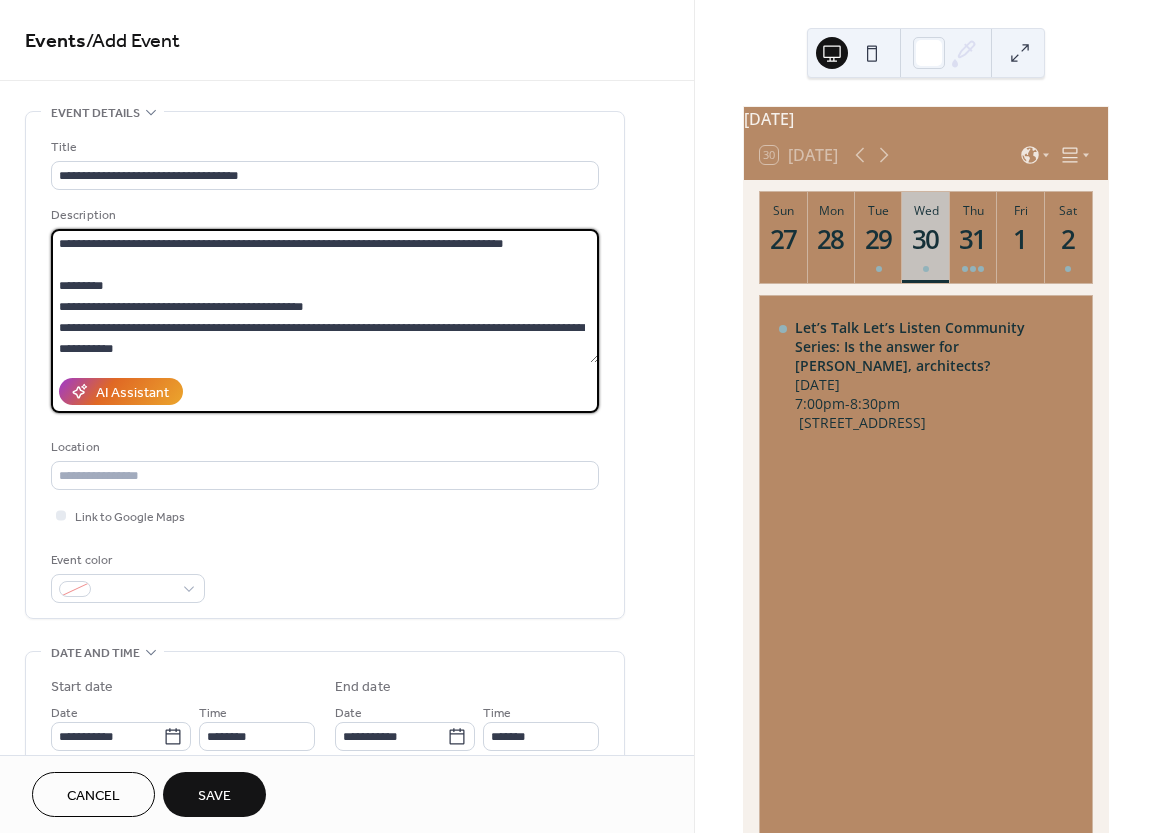 click on "**********" at bounding box center (325, 296) 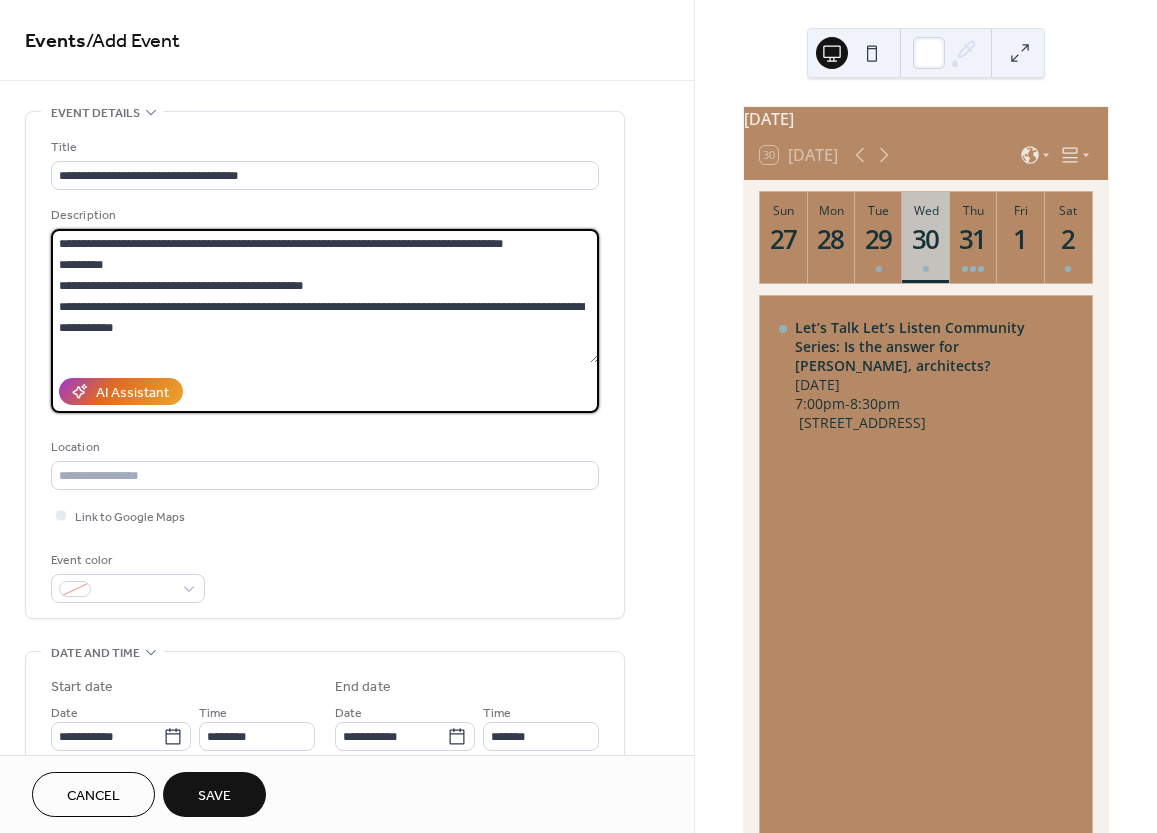click on "**********" at bounding box center [325, 296] 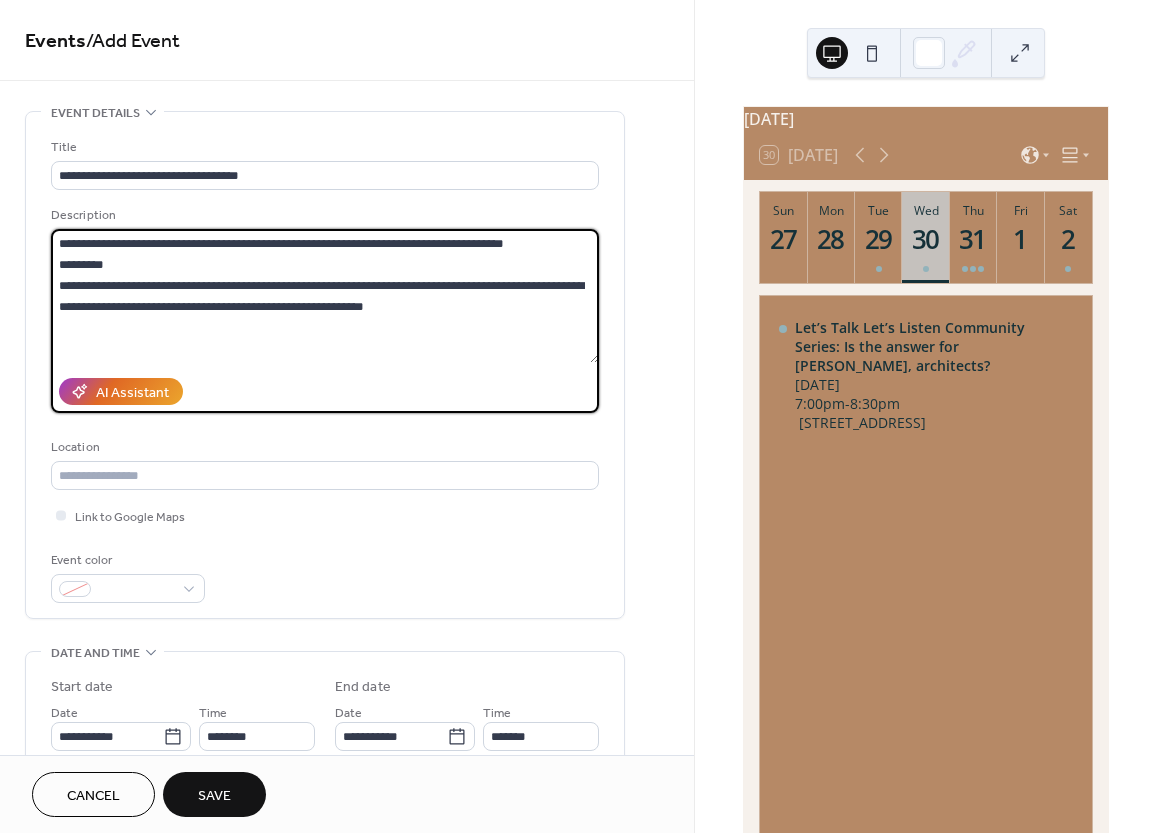 click on "**********" at bounding box center (325, 296) 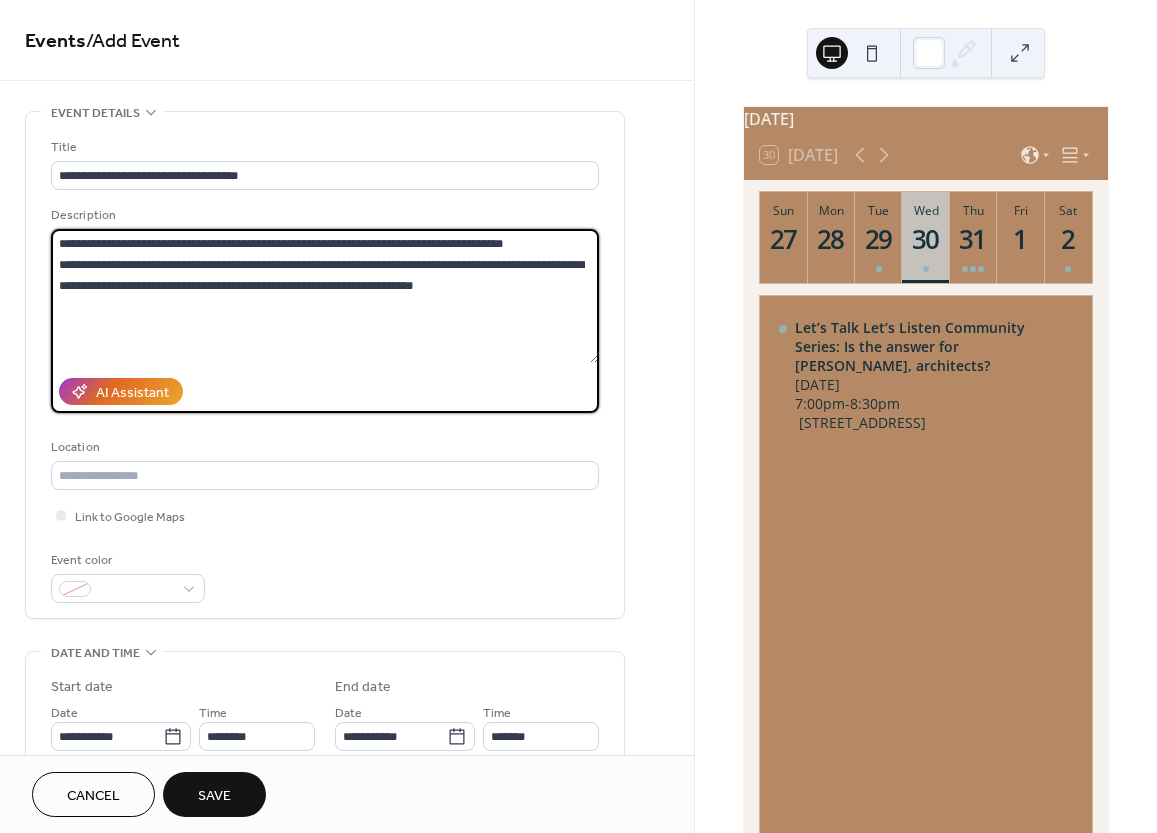 click on "**********" at bounding box center (325, 296) 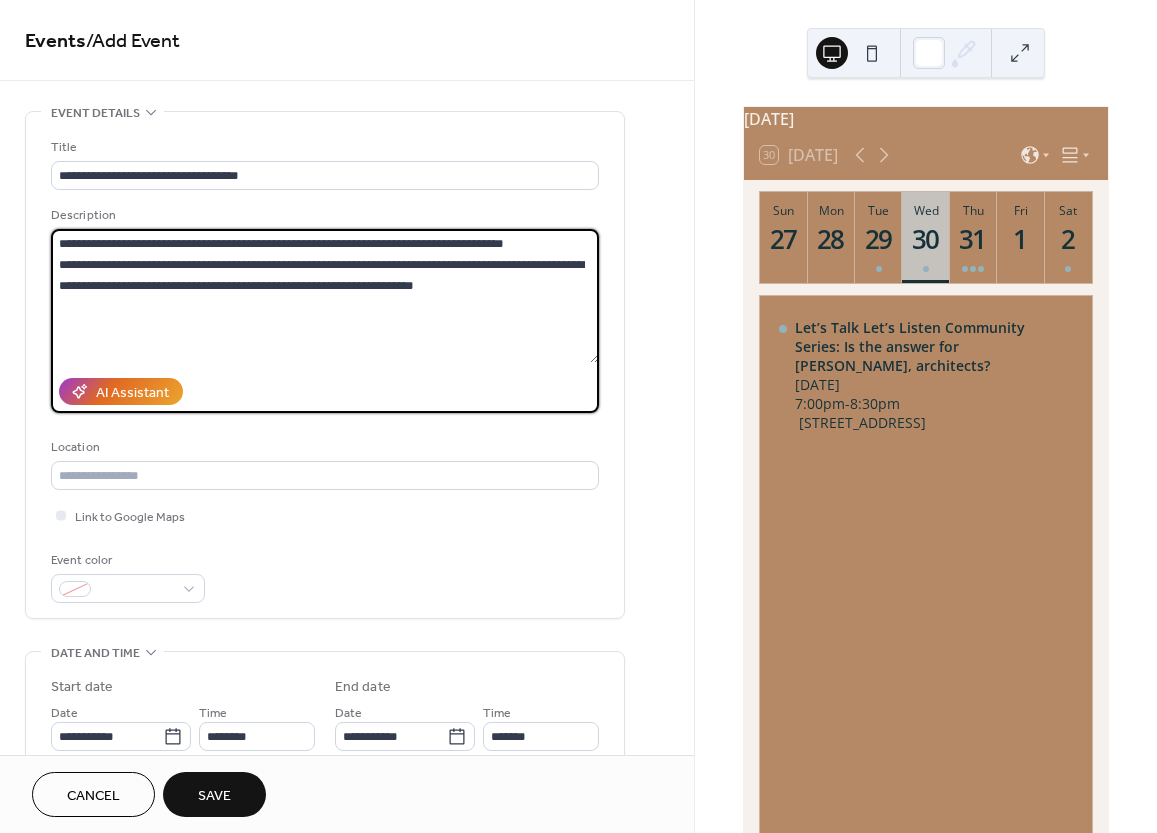 click on "**********" at bounding box center (325, 296) 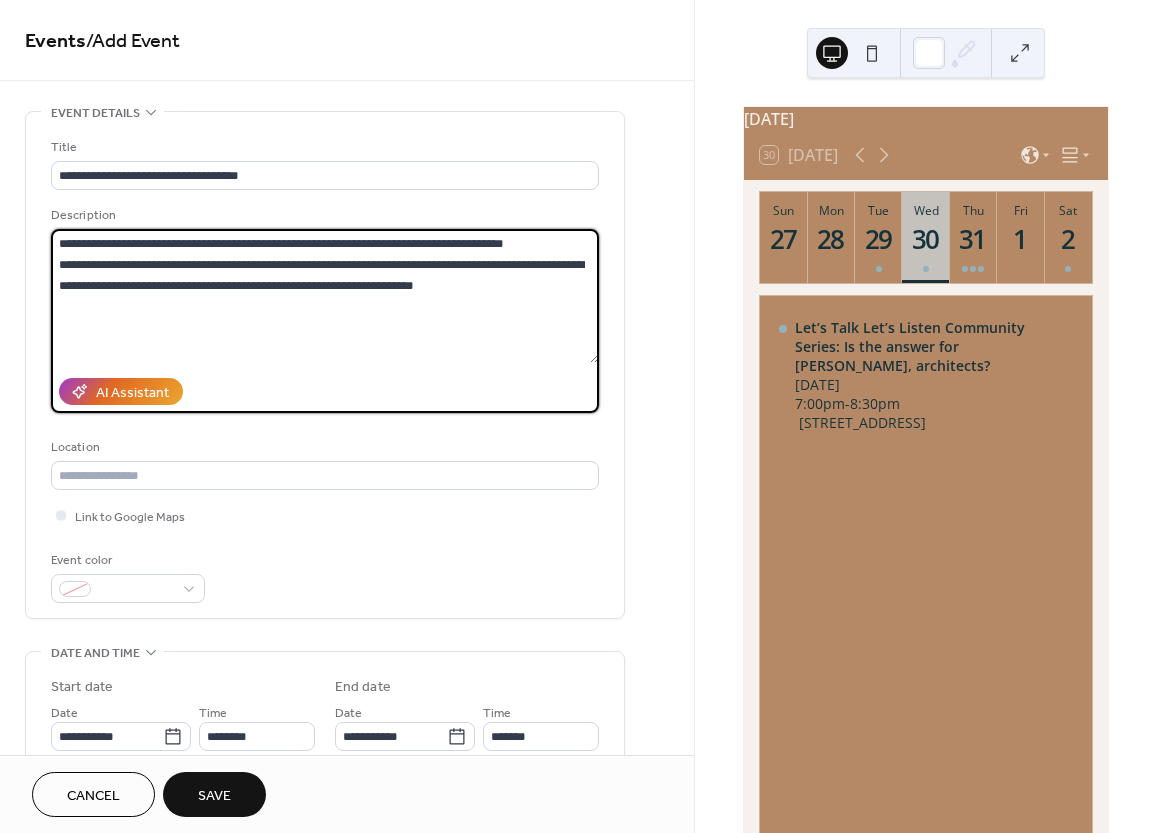 click on "**********" at bounding box center (325, 296) 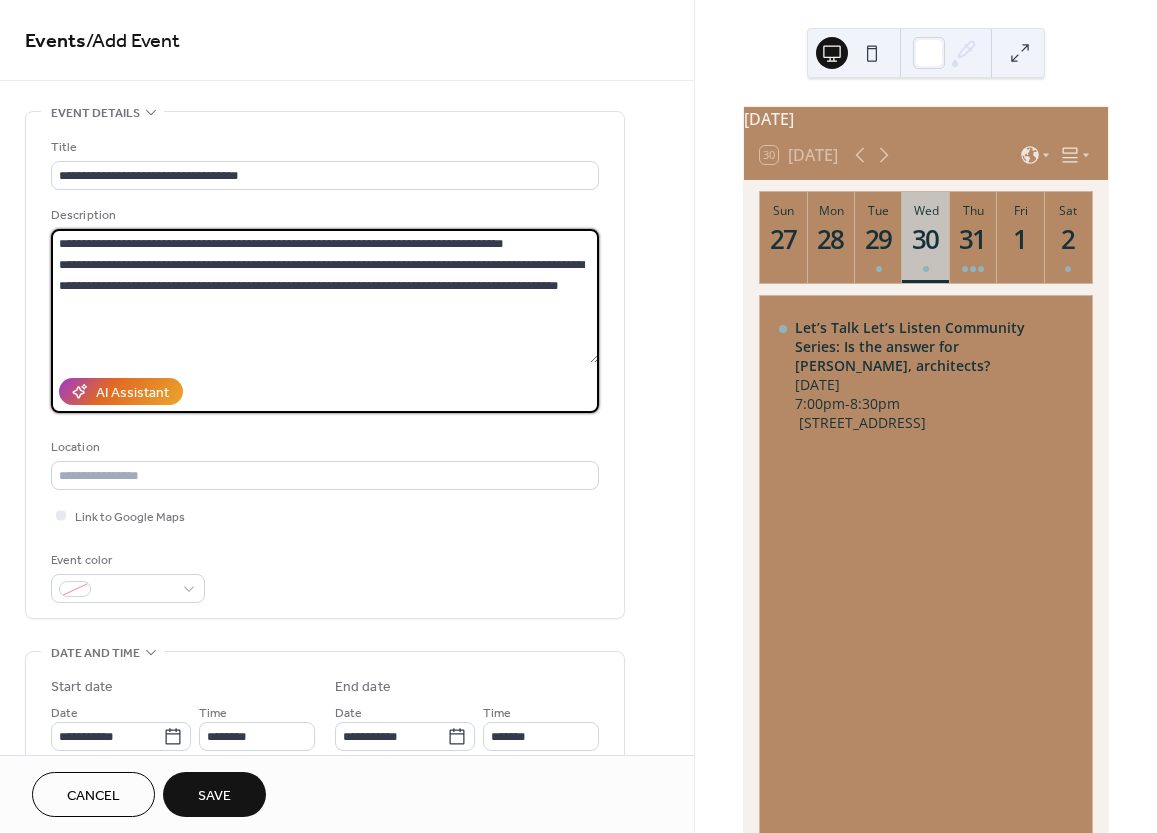 click on "**********" at bounding box center (325, 296) 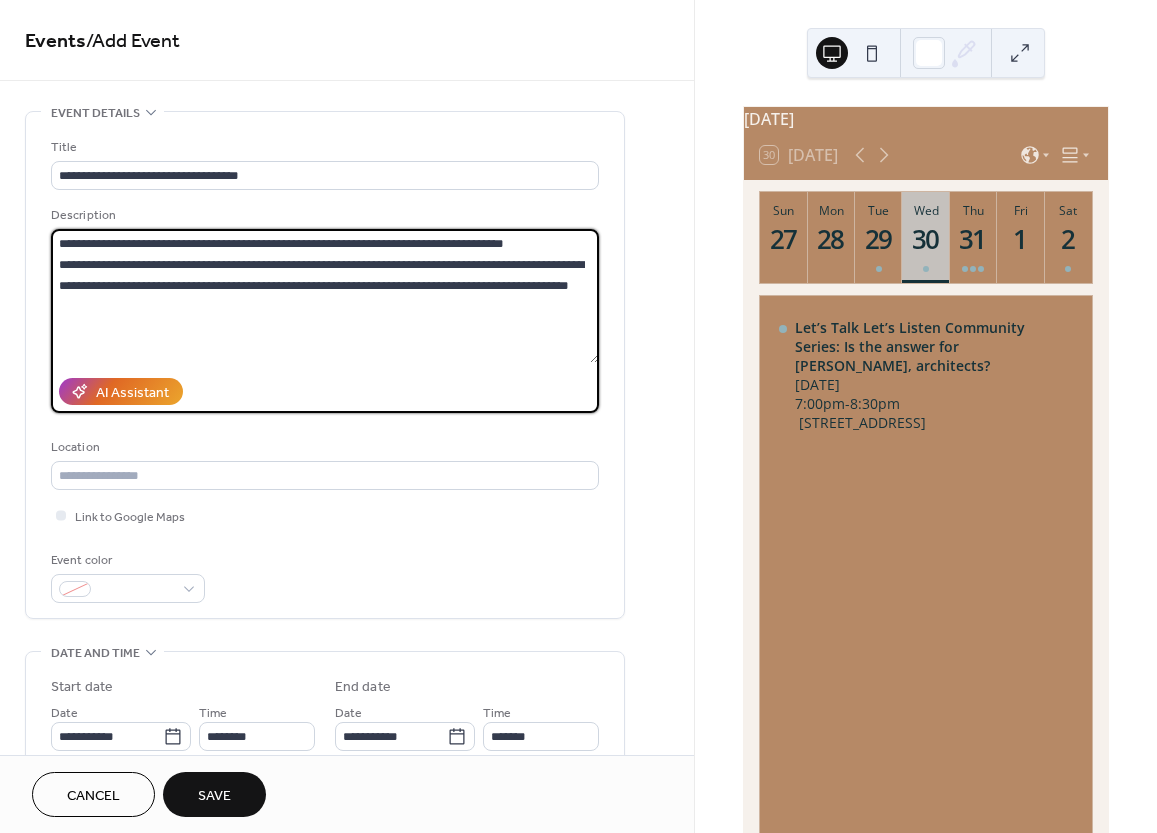 click on "**********" at bounding box center (325, 296) 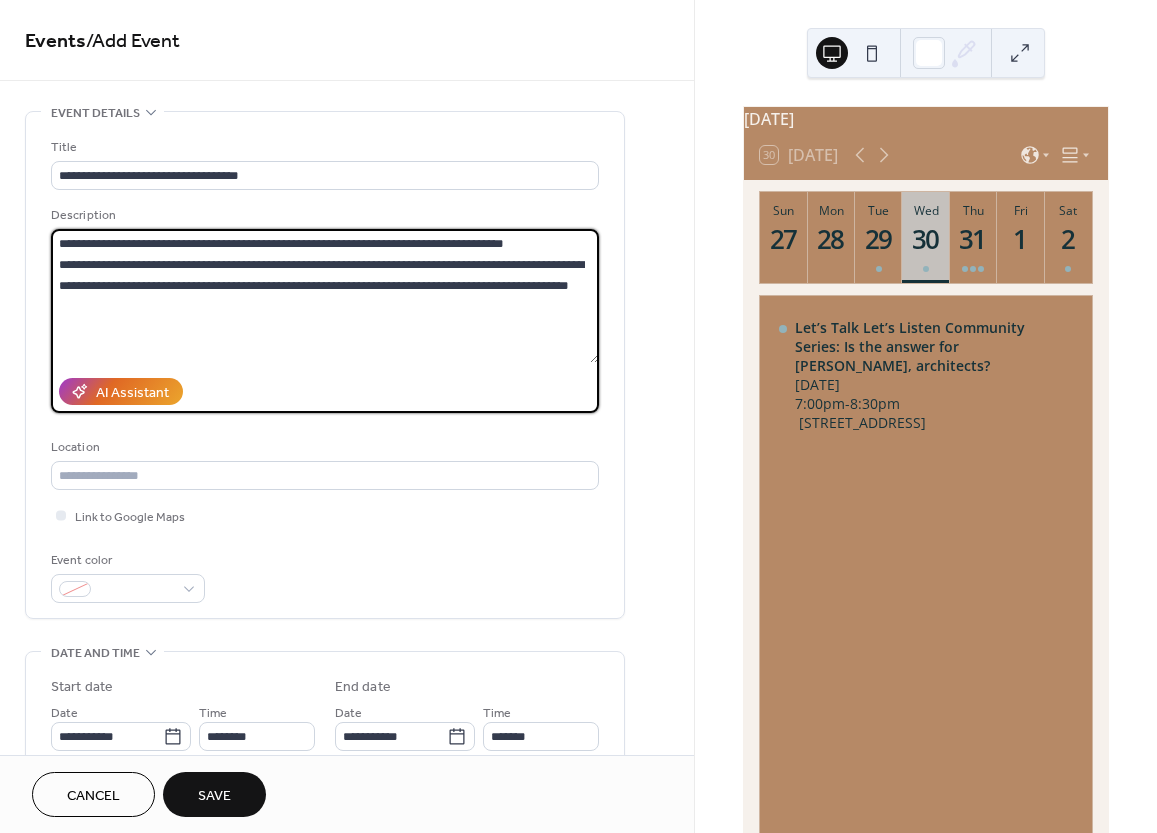 click on "**********" at bounding box center (325, 296) 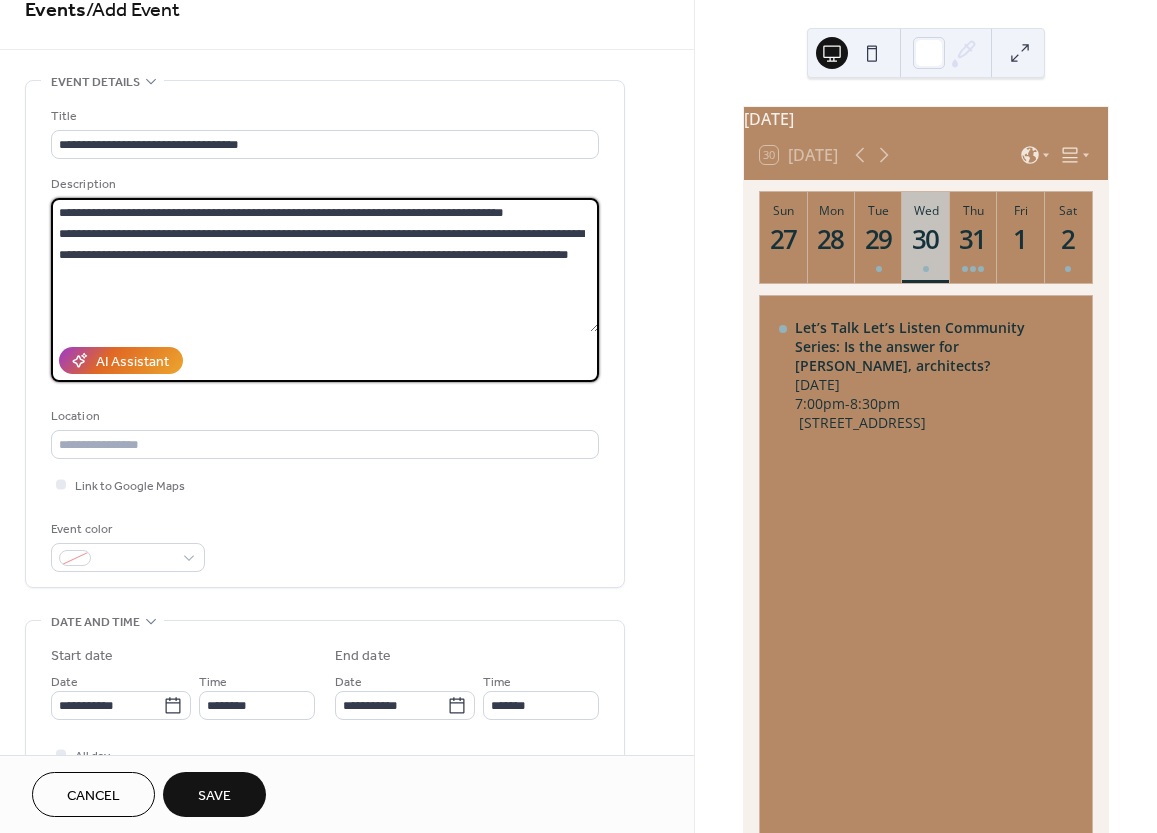 scroll, scrollTop: 35, scrollLeft: 0, axis: vertical 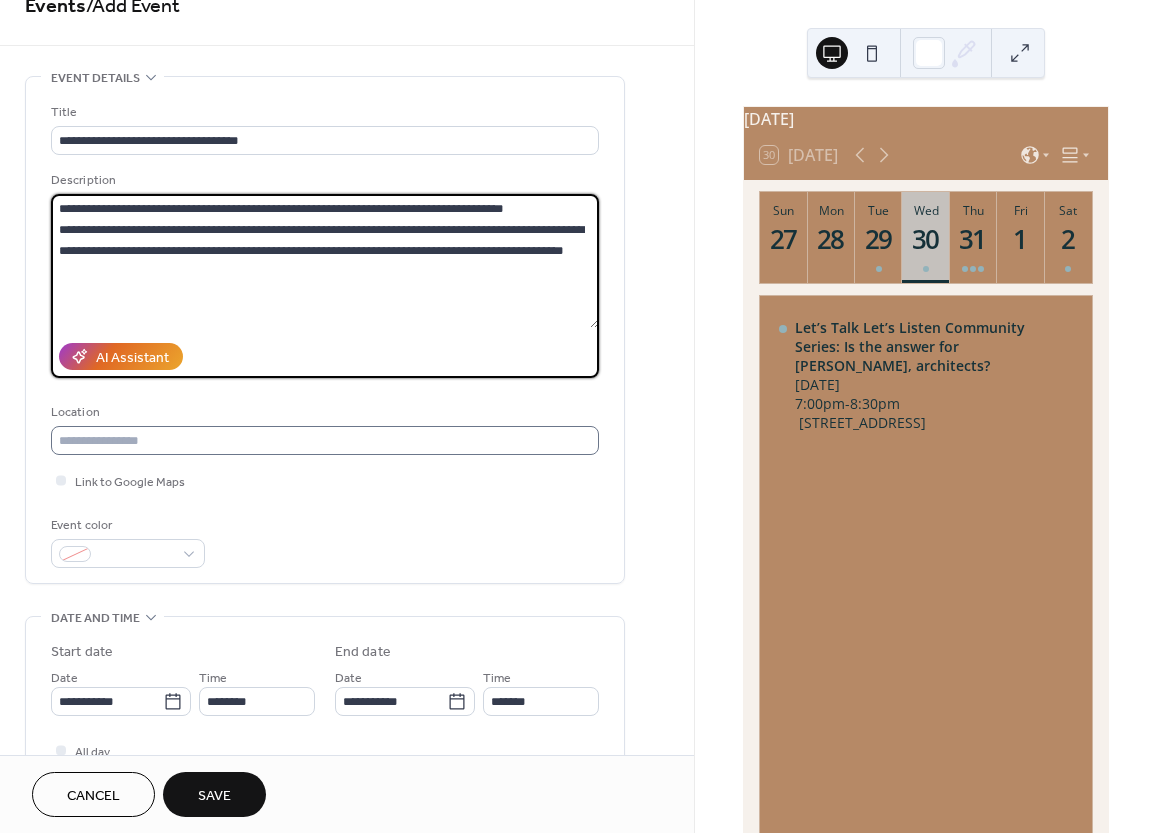 type on "**********" 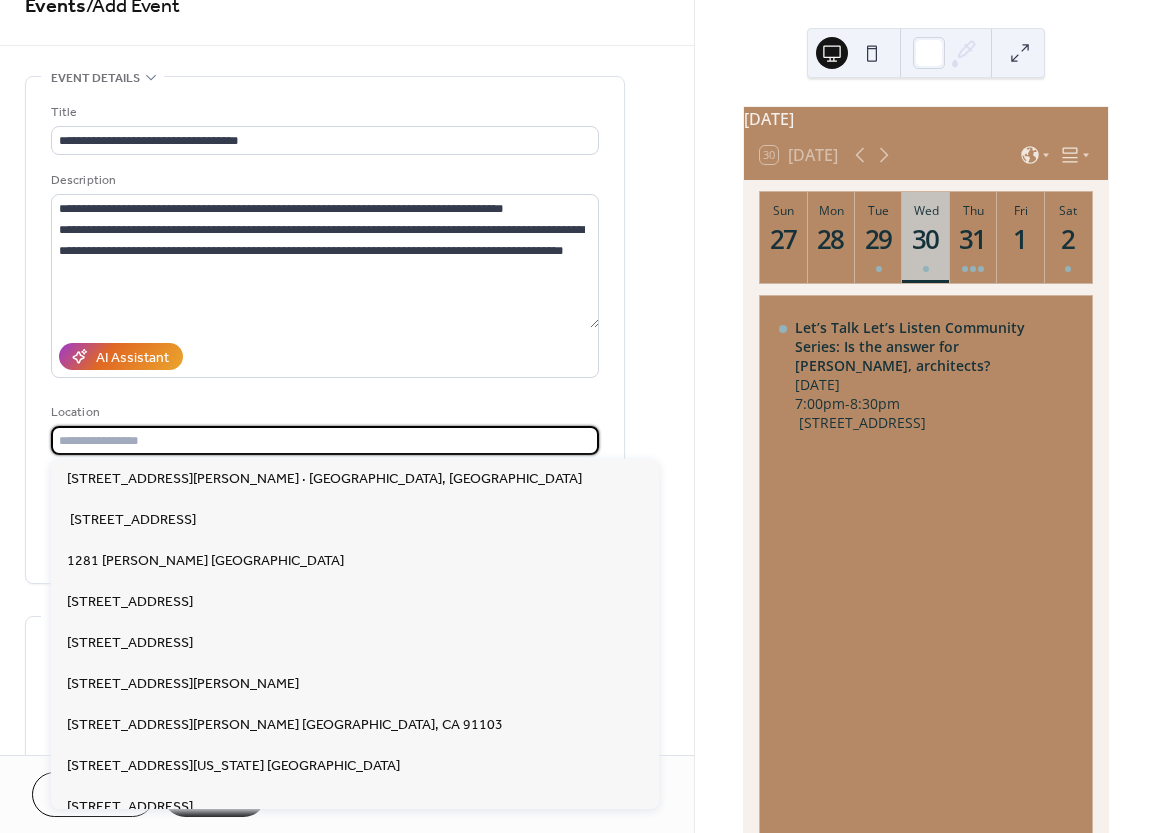 click at bounding box center [325, 440] 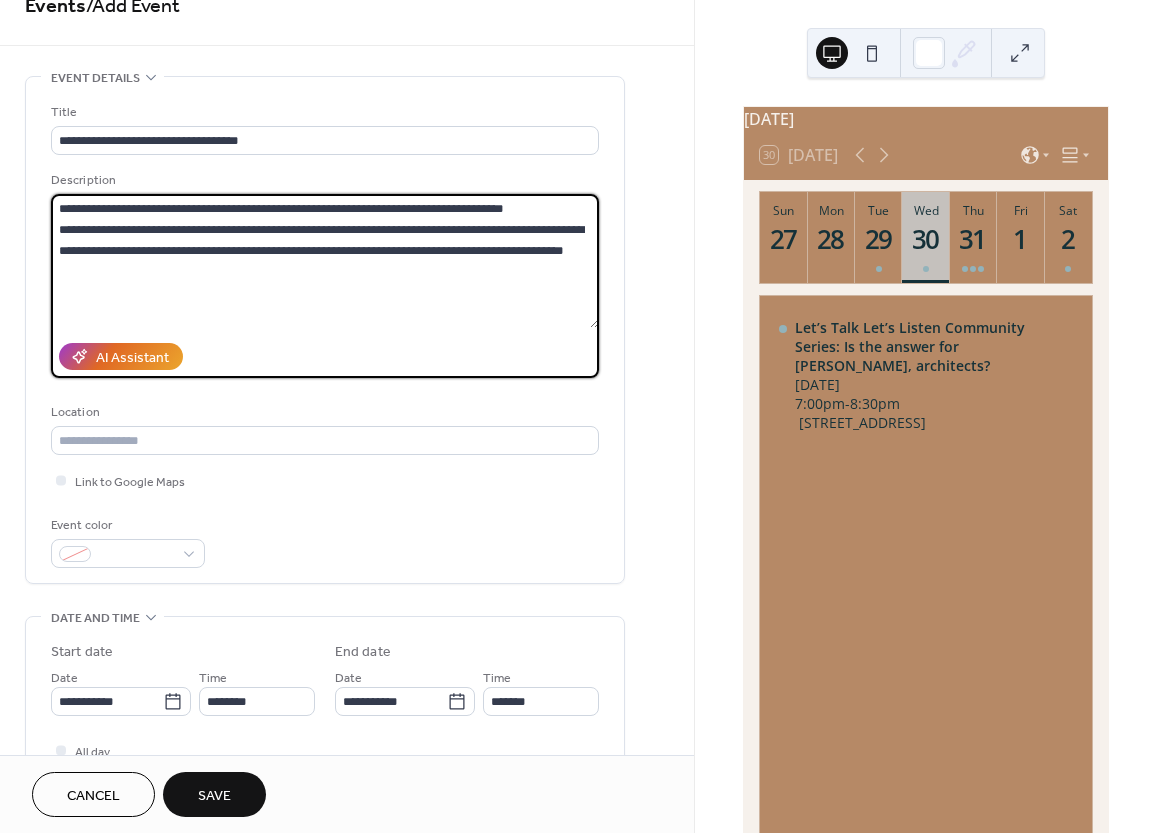 click on "**********" at bounding box center [325, 261] 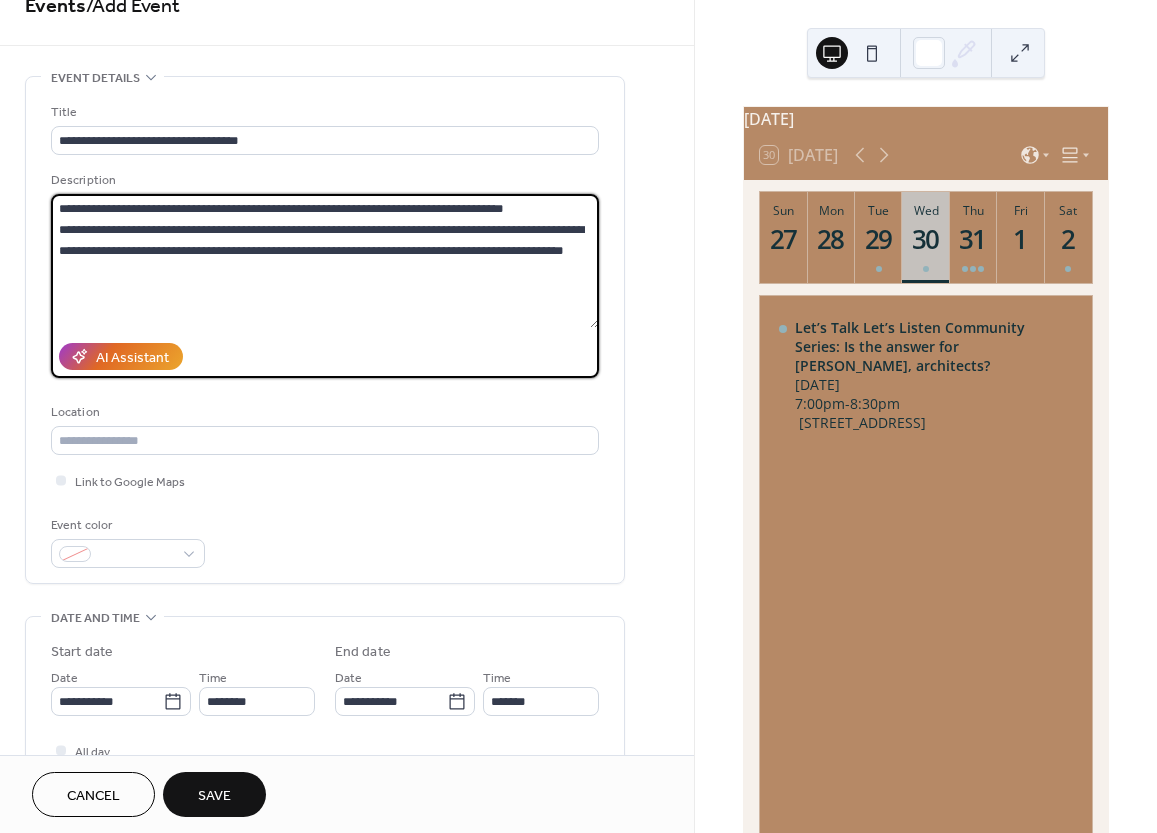 click on "**********" at bounding box center (325, 261) 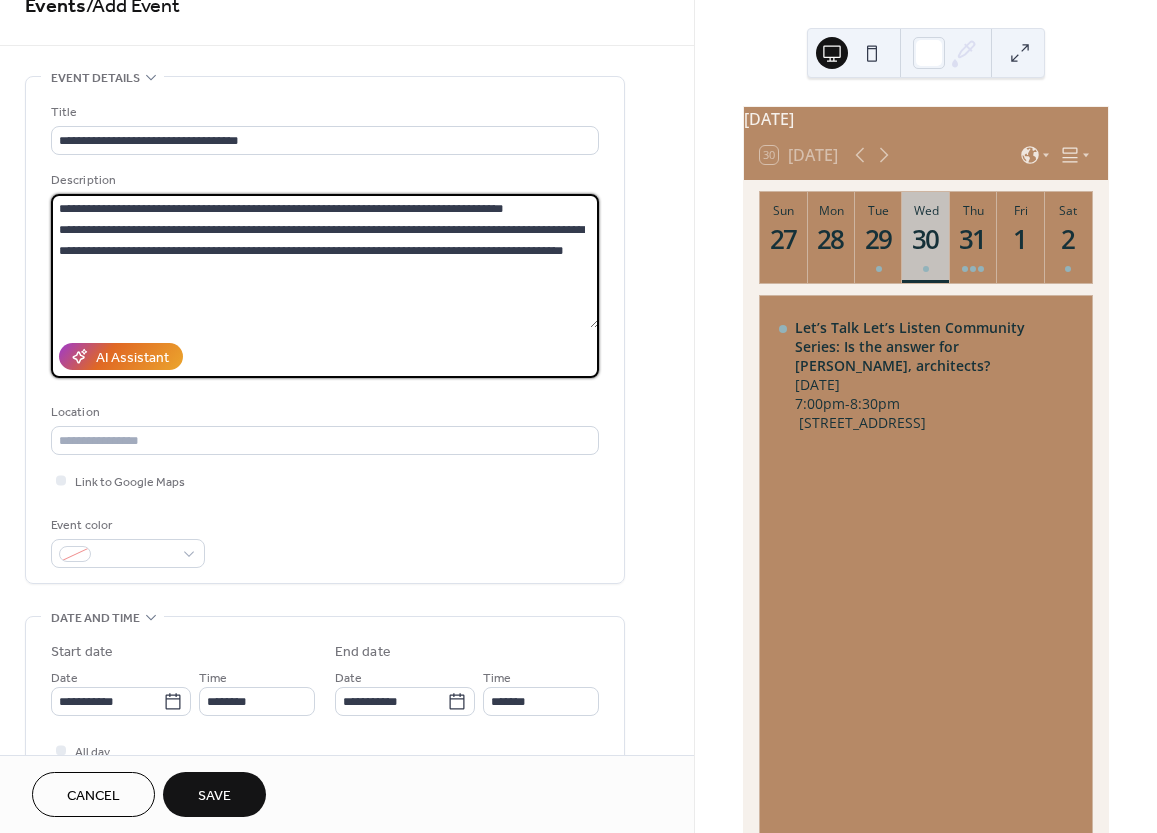 click on "**********" at bounding box center (325, 335) 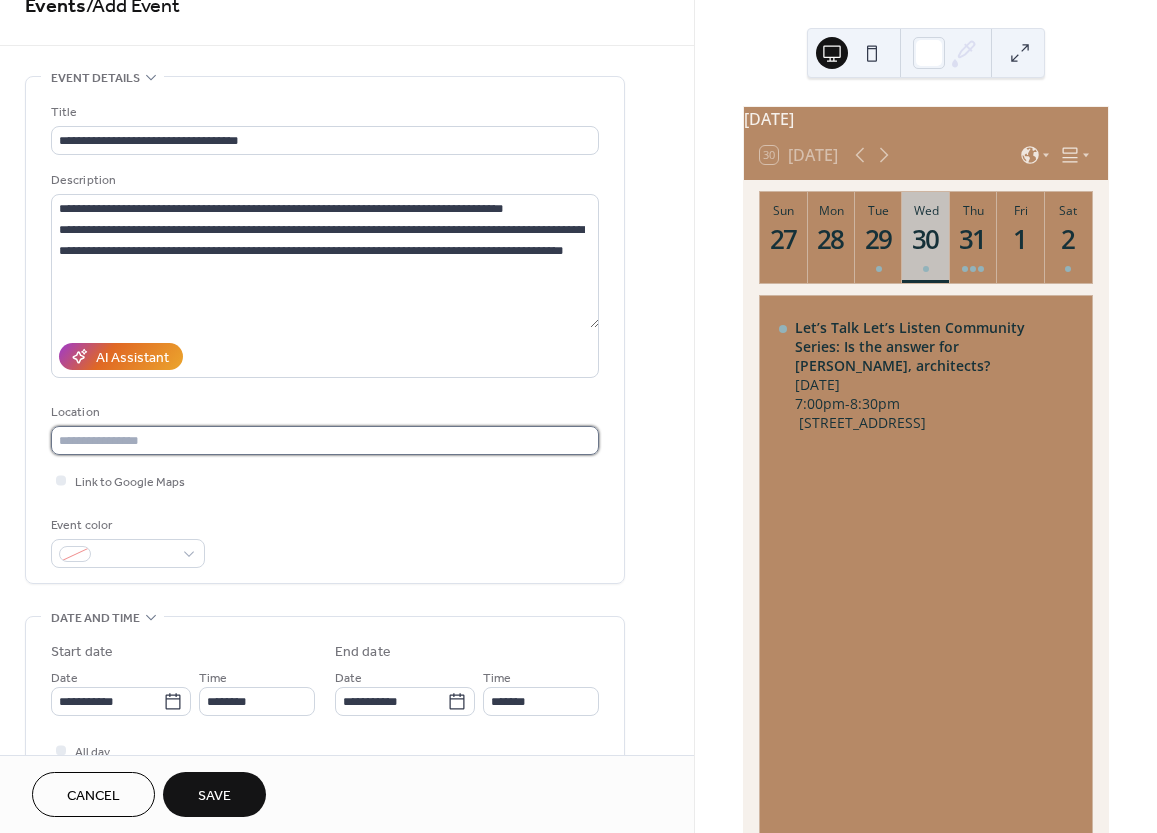 click at bounding box center (325, 440) 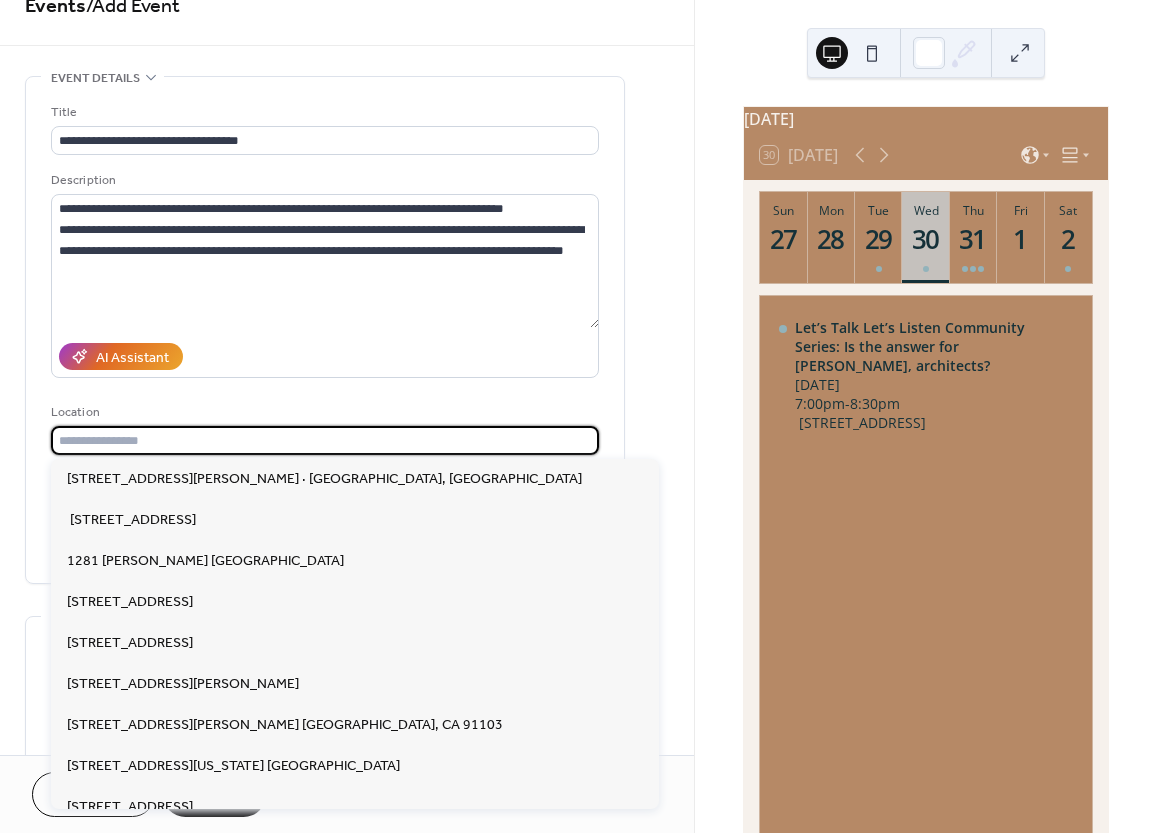 paste on "**********" 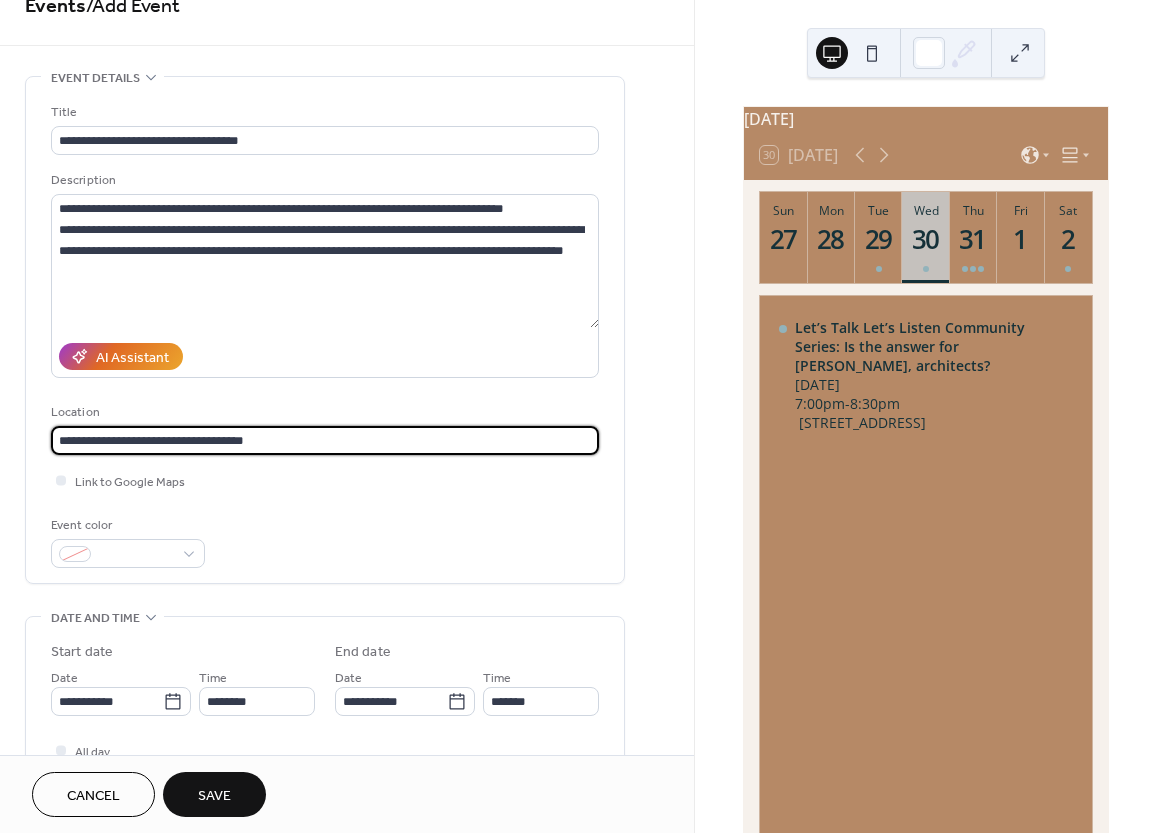 type on "**********" 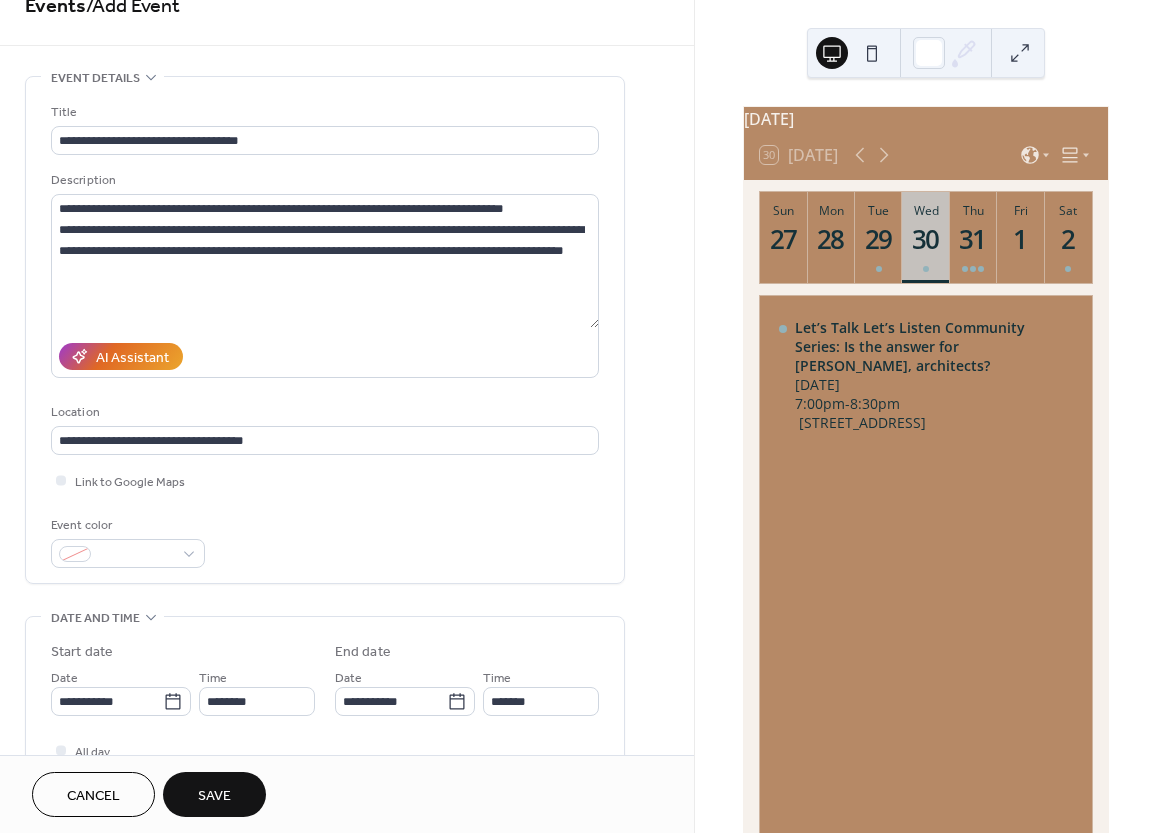 click on "**********" at bounding box center (325, 335) 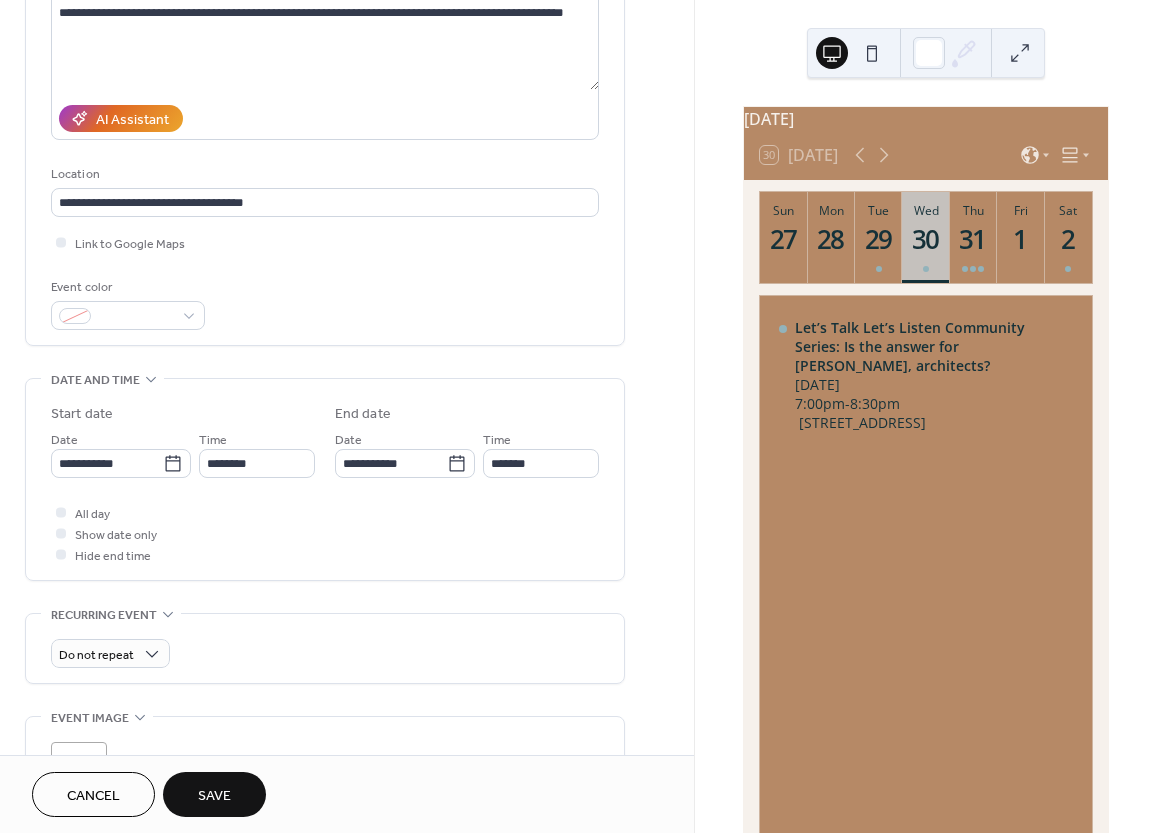 scroll, scrollTop: 276, scrollLeft: 0, axis: vertical 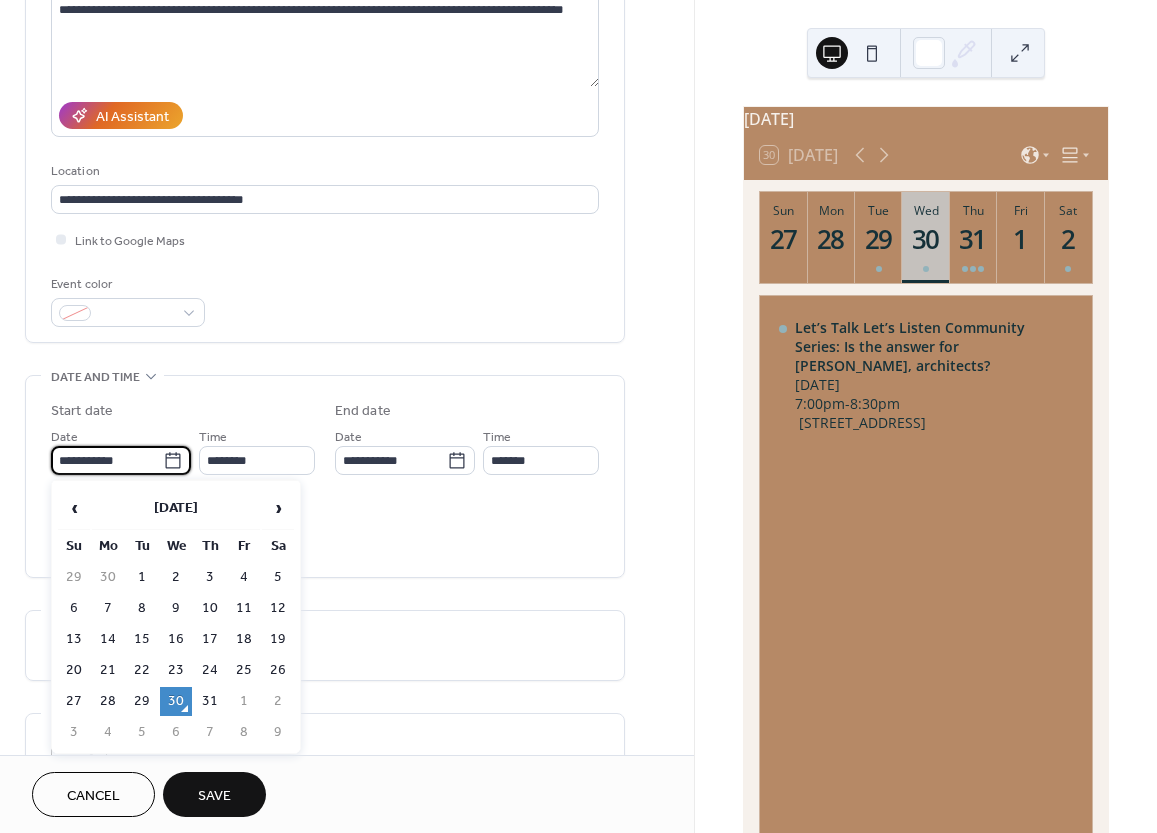 click on "**********" at bounding box center (107, 460) 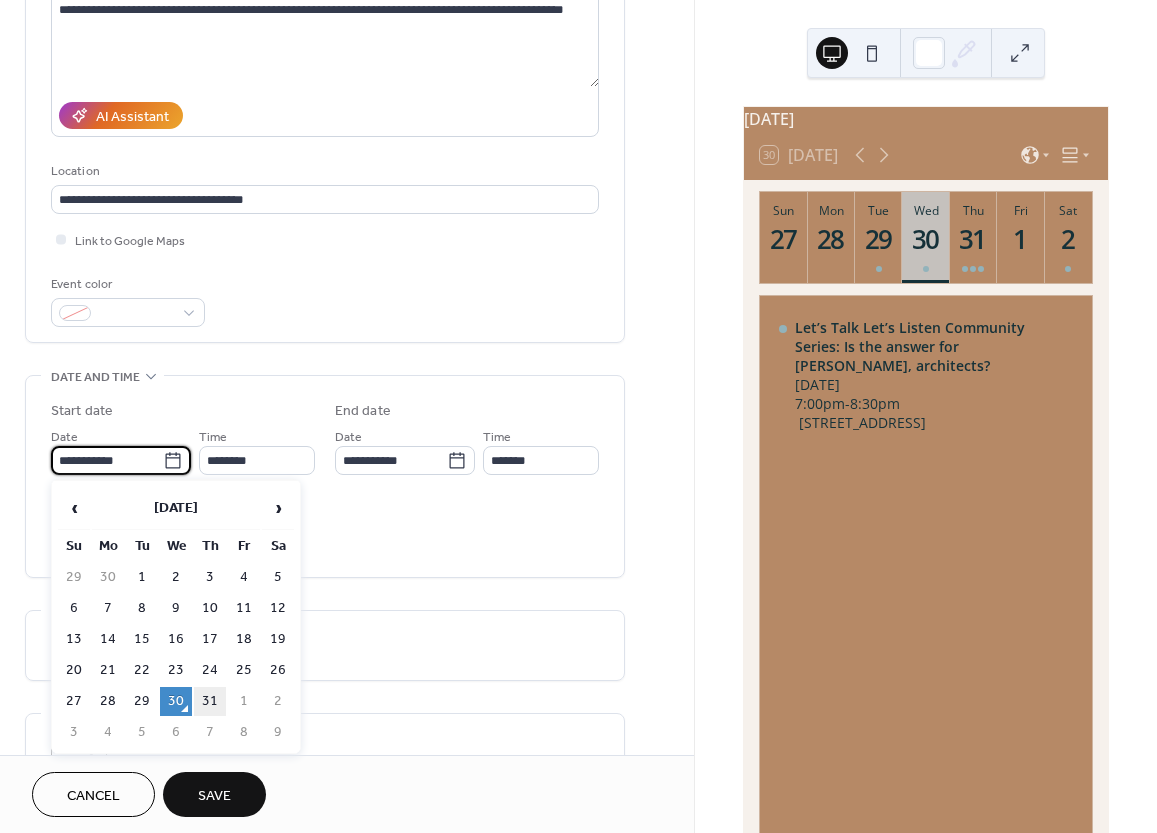 click on "31" at bounding box center (210, 701) 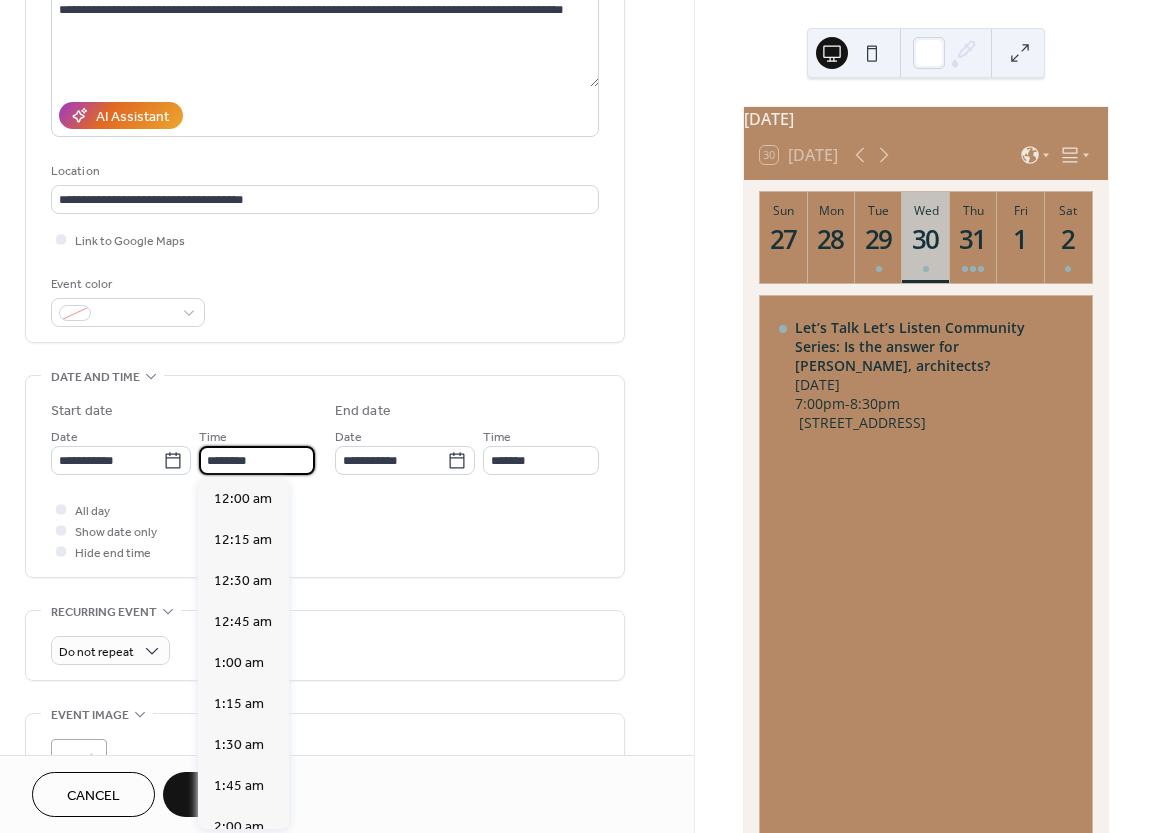 click on "********" at bounding box center [257, 460] 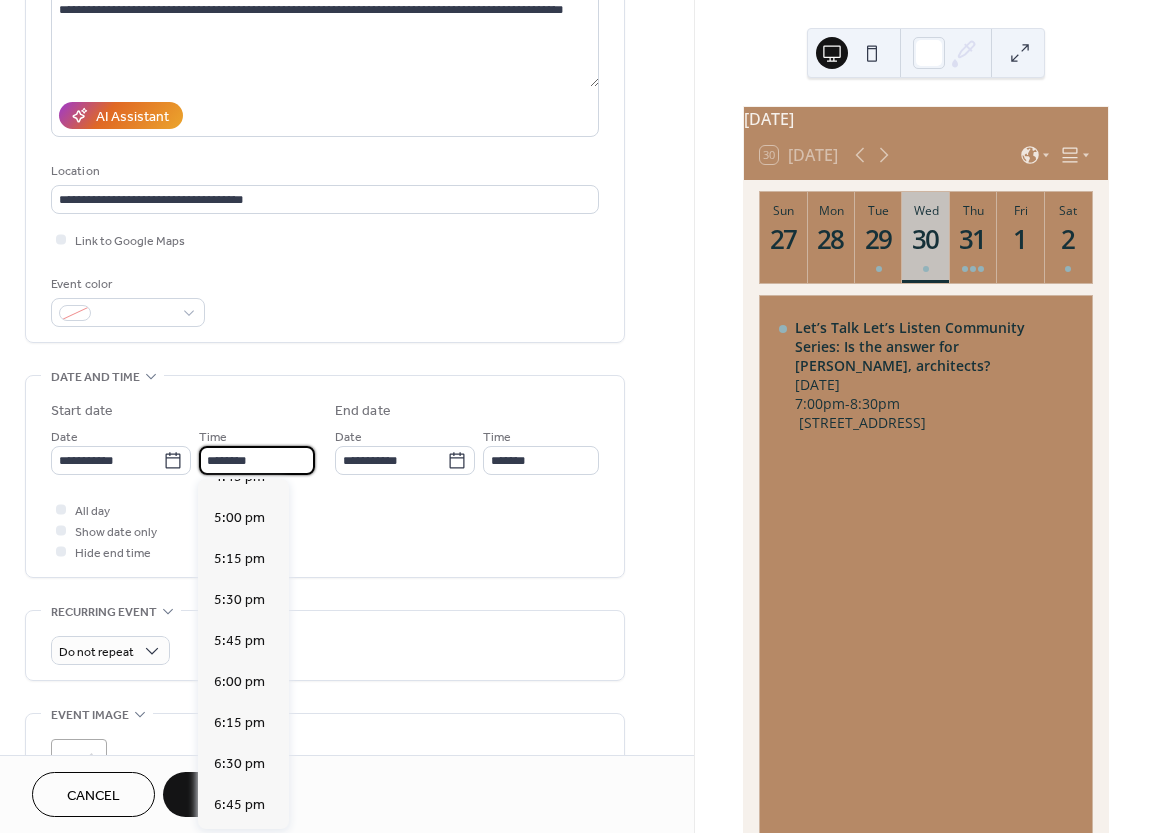 scroll, scrollTop: 2835, scrollLeft: 0, axis: vertical 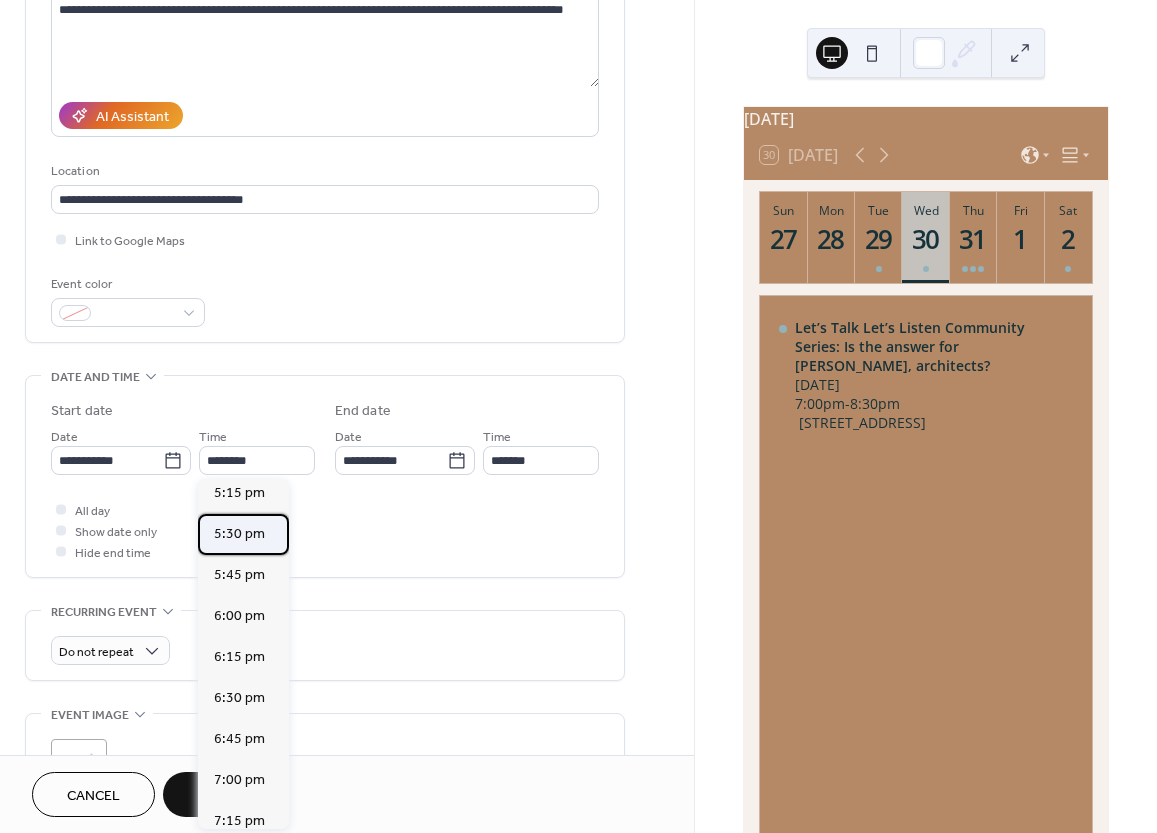 click on "5:30 pm" at bounding box center (239, 534) 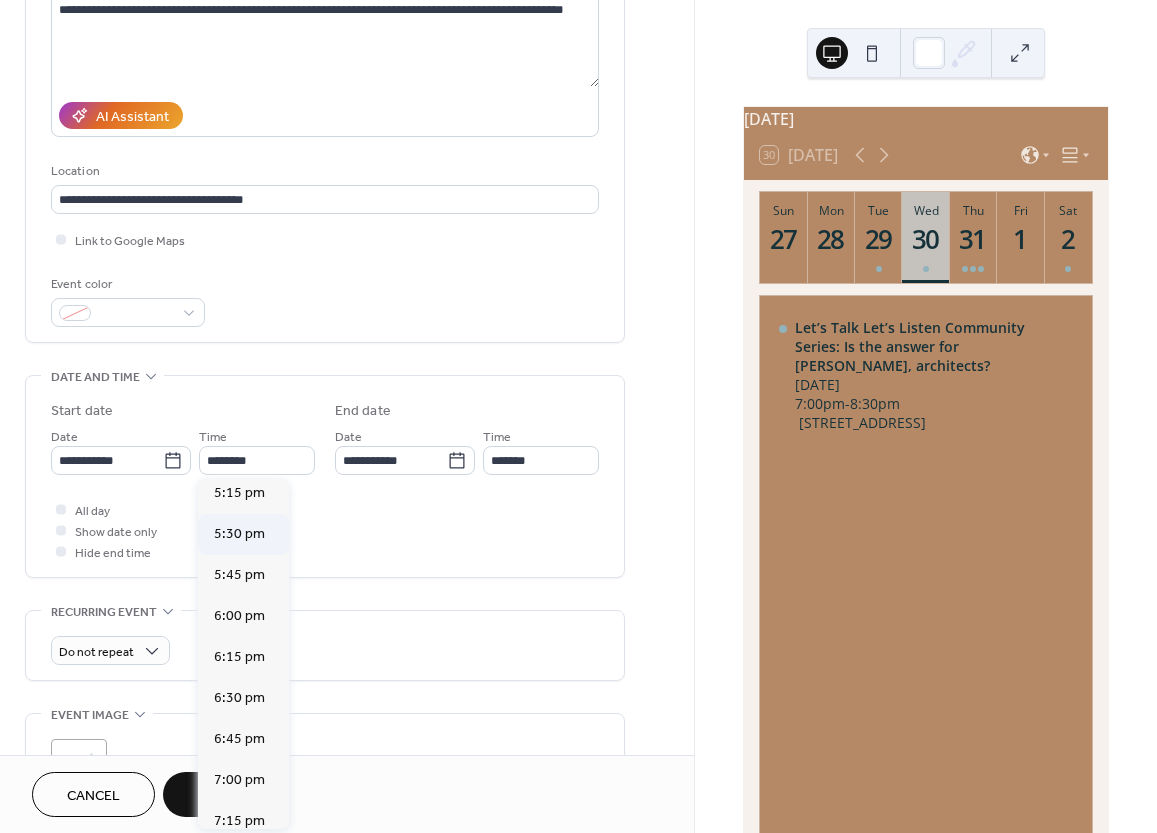 type on "*******" 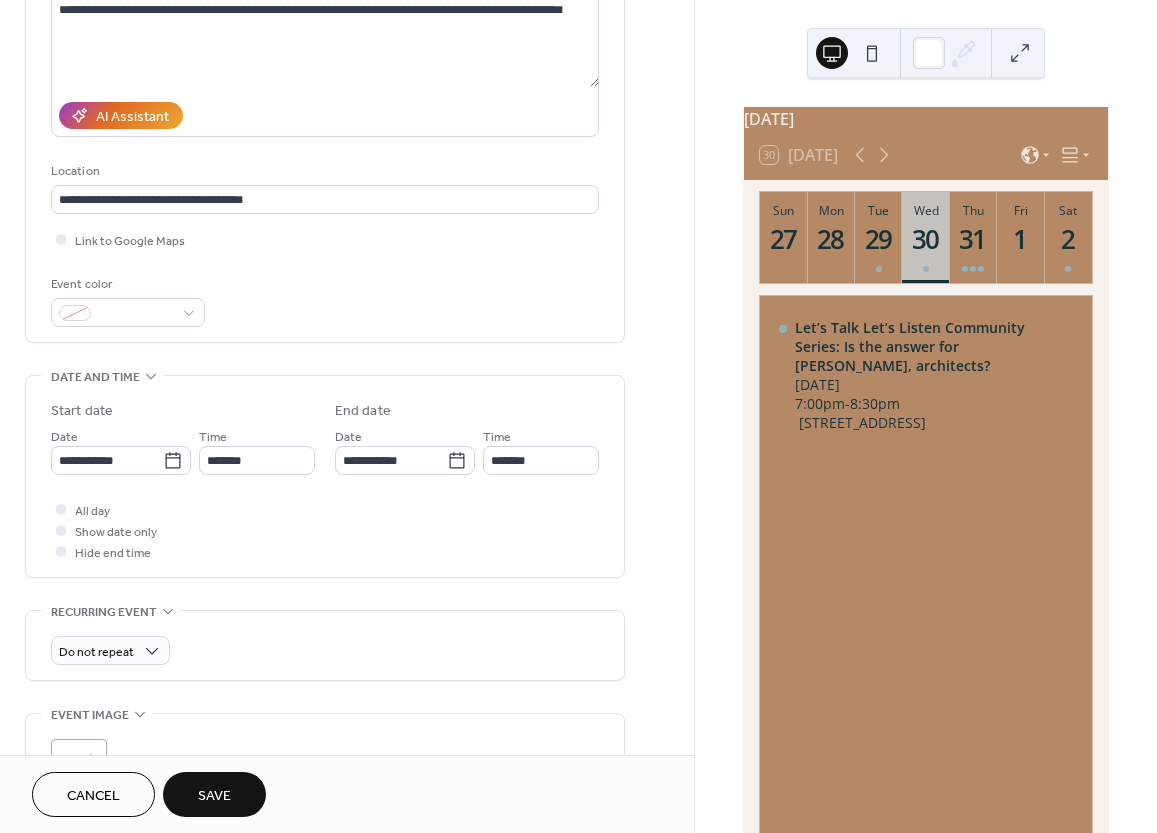 click on "All day Show date only Hide end time" at bounding box center (325, 530) 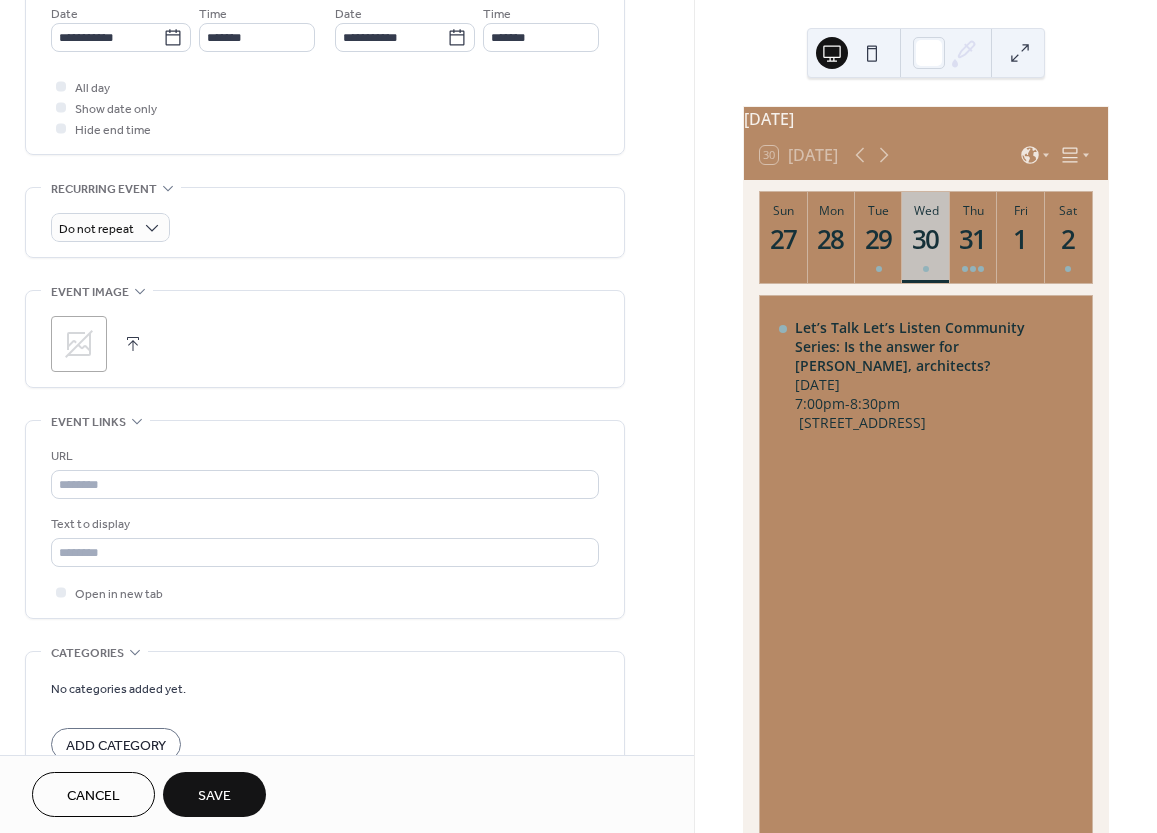 scroll, scrollTop: 777, scrollLeft: 0, axis: vertical 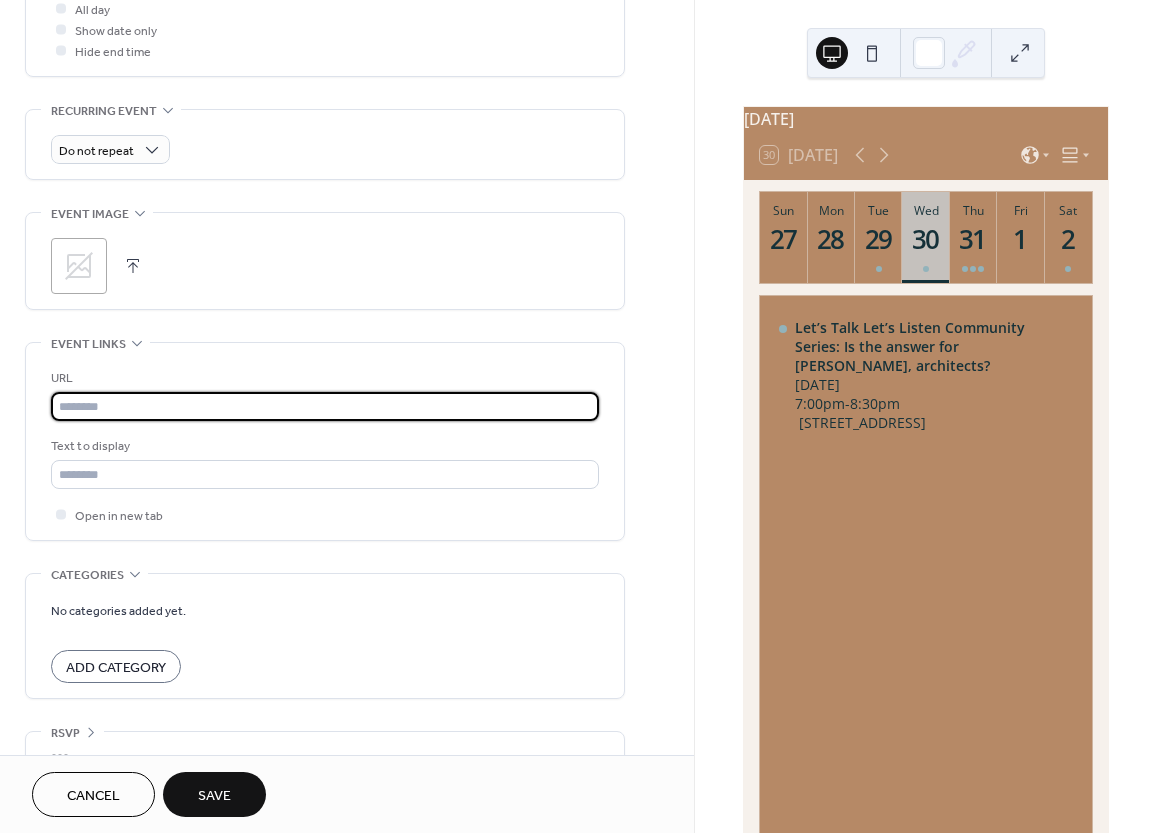 click at bounding box center (325, 406) 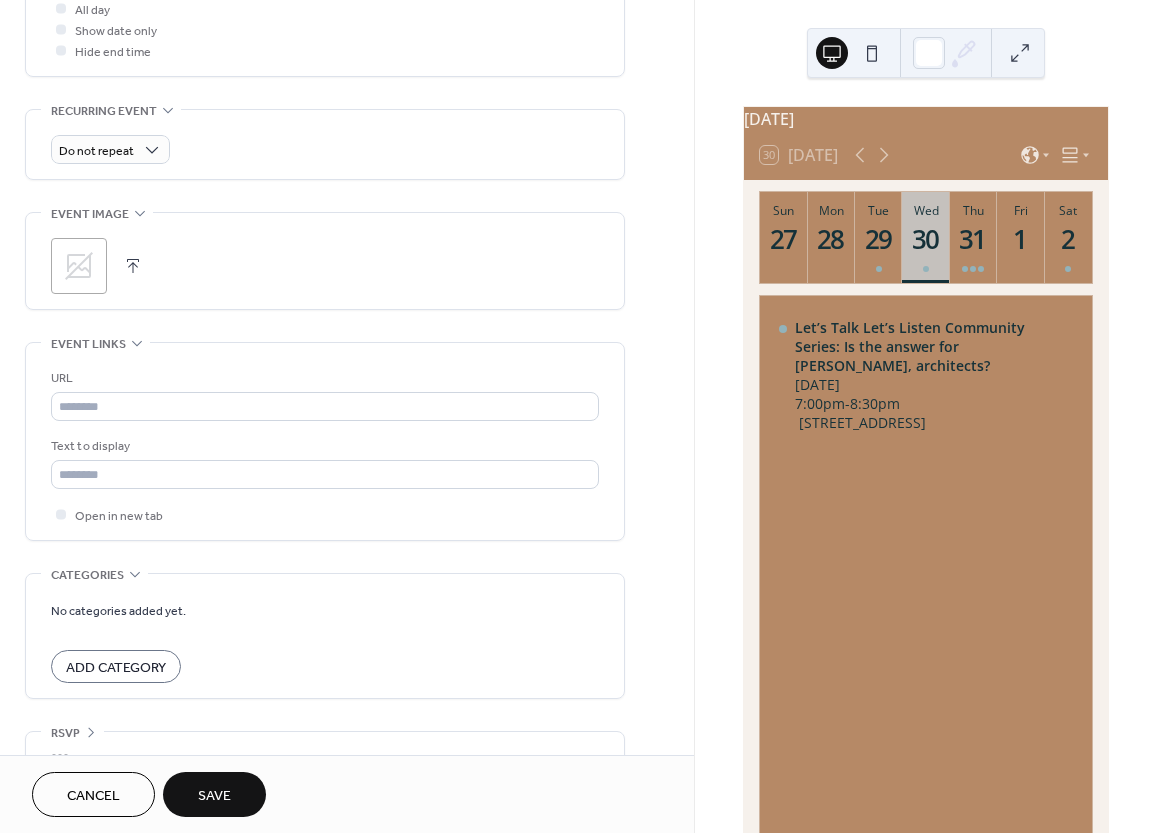click on "Save" at bounding box center [214, 796] 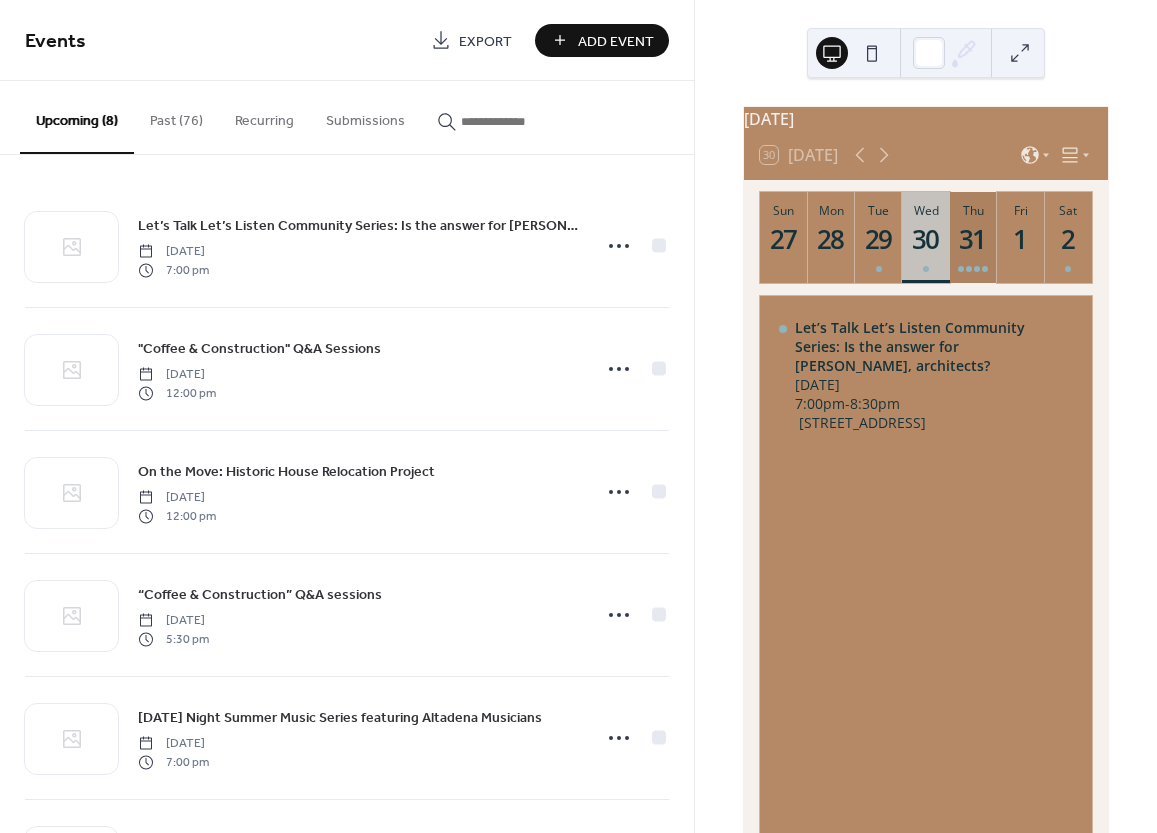 click on "31" at bounding box center [972, 239] 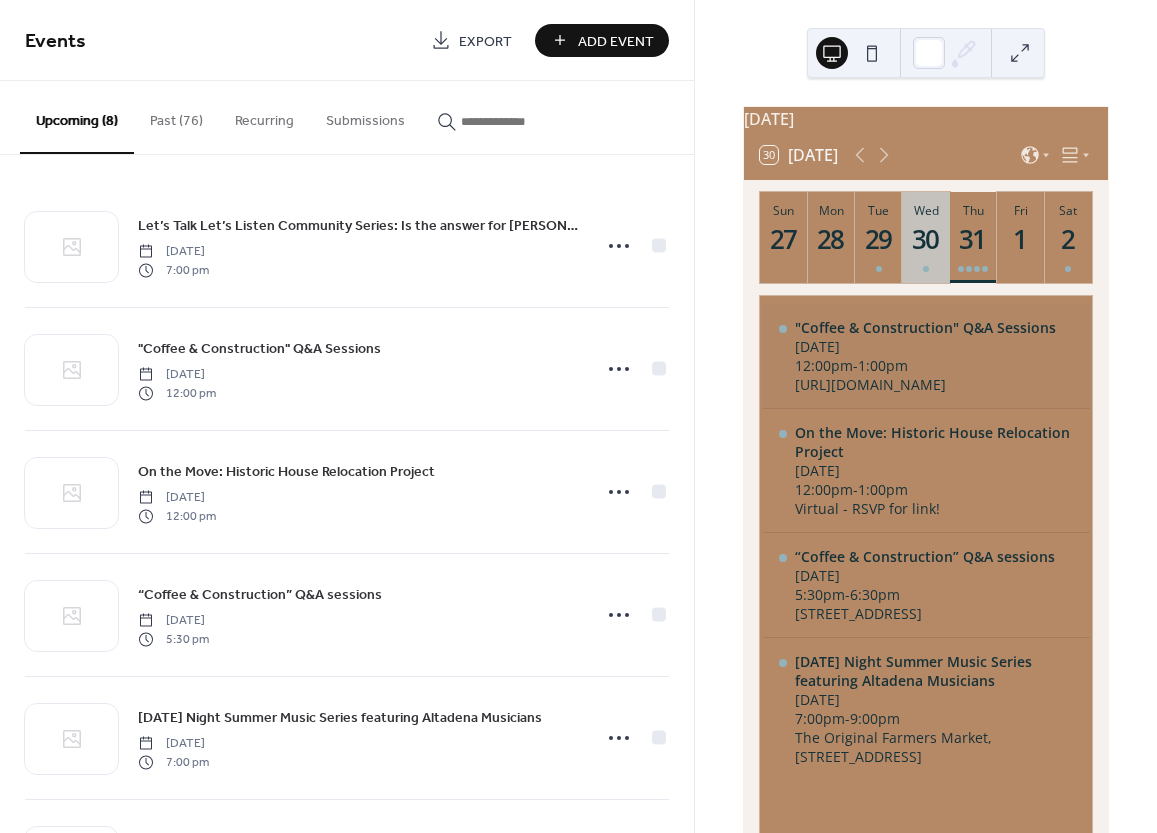scroll, scrollTop: 138, scrollLeft: 0, axis: vertical 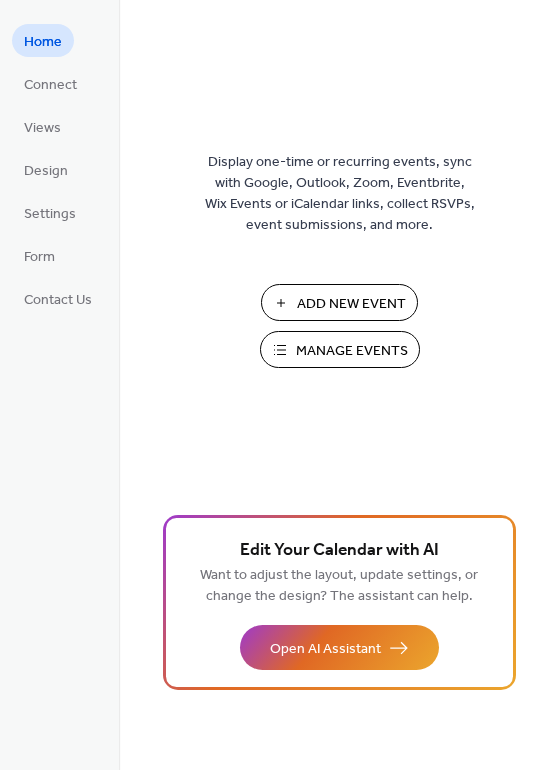 click on "Add New Event" at bounding box center (351, 304) 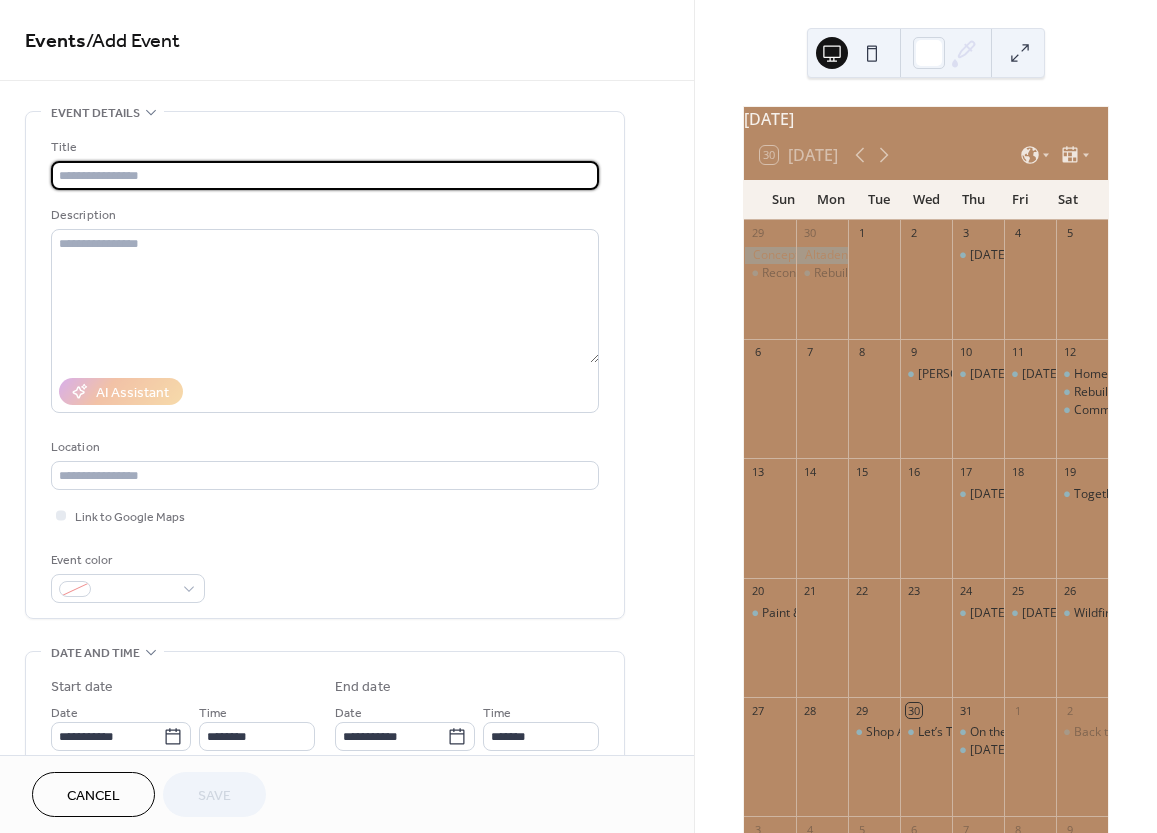 scroll, scrollTop: 0, scrollLeft: 0, axis: both 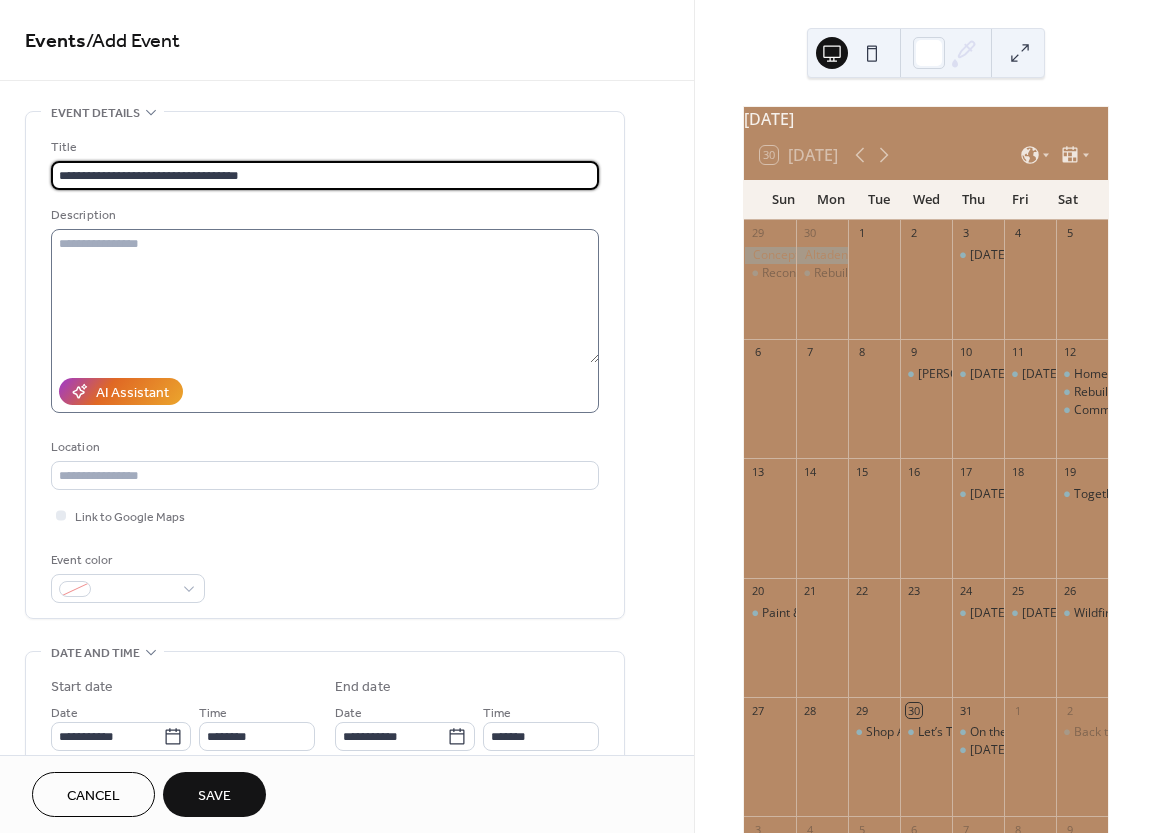 type on "**********" 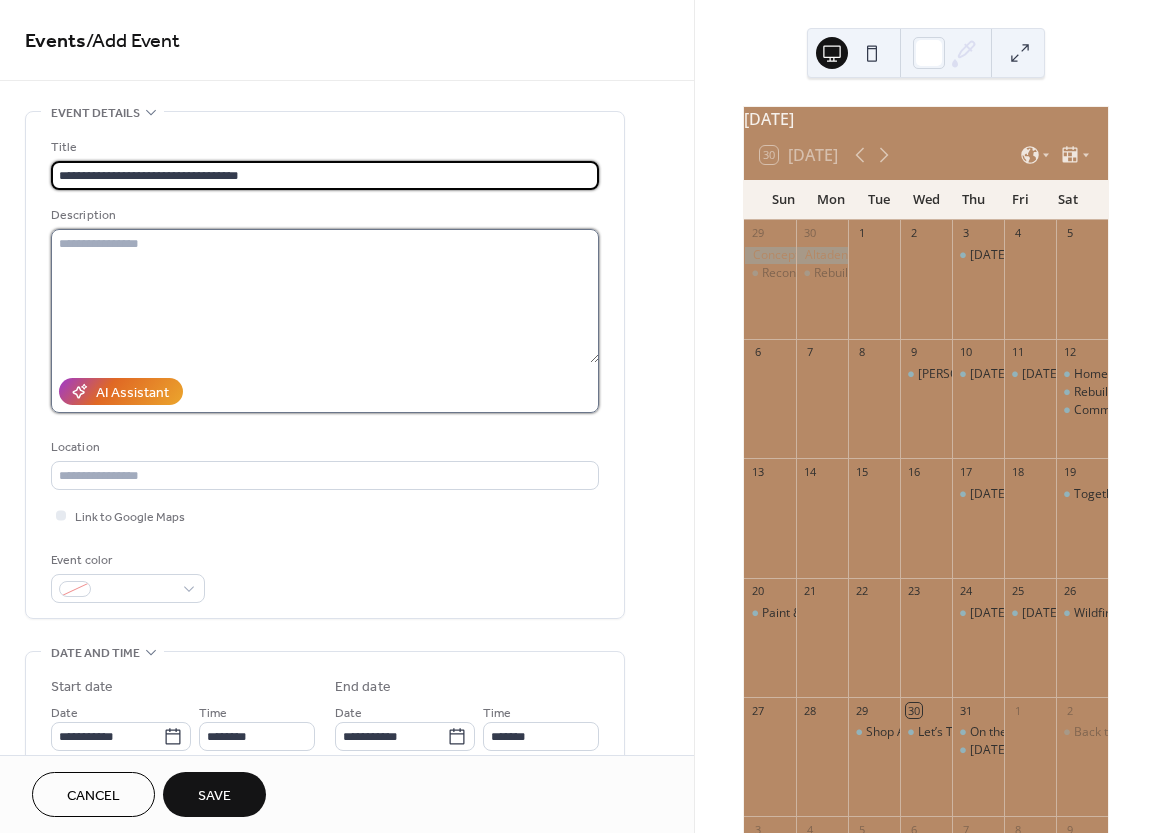 click at bounding box center (325, 296) 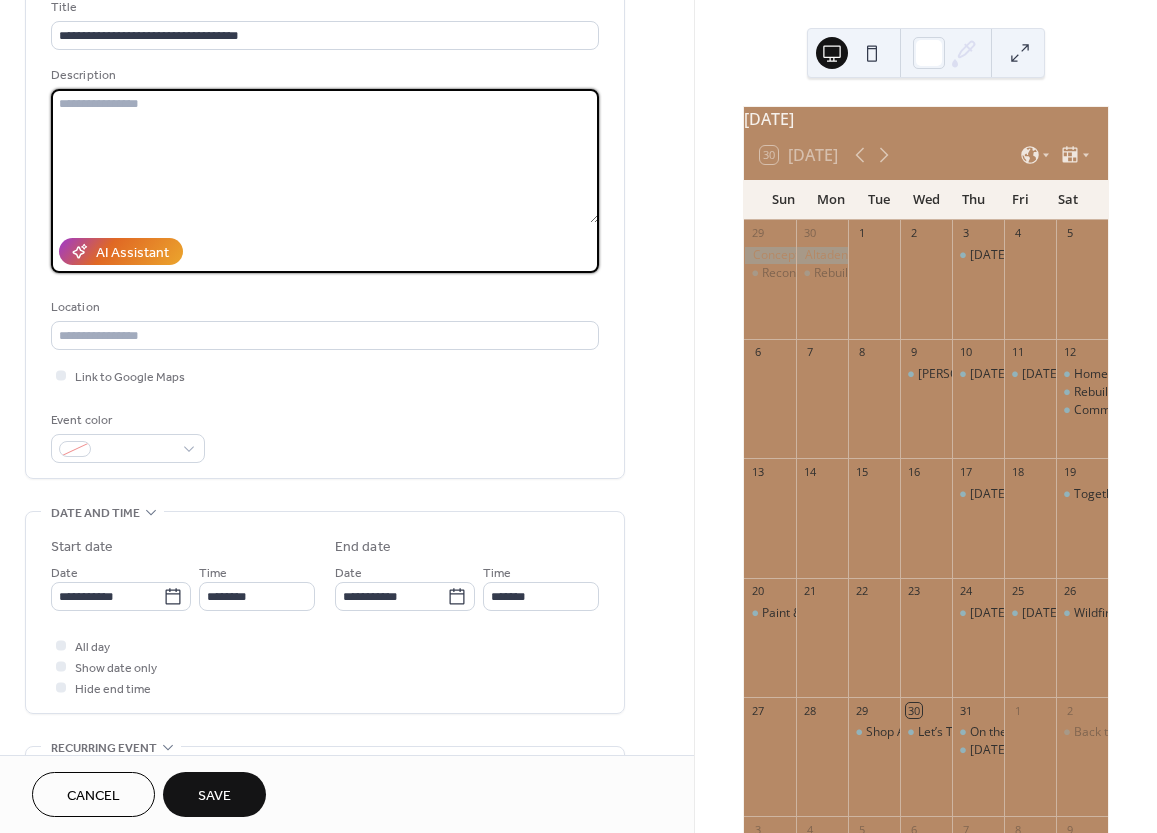 scroll, scrollTop: 143, scrollLeft: 0, axis: vertical 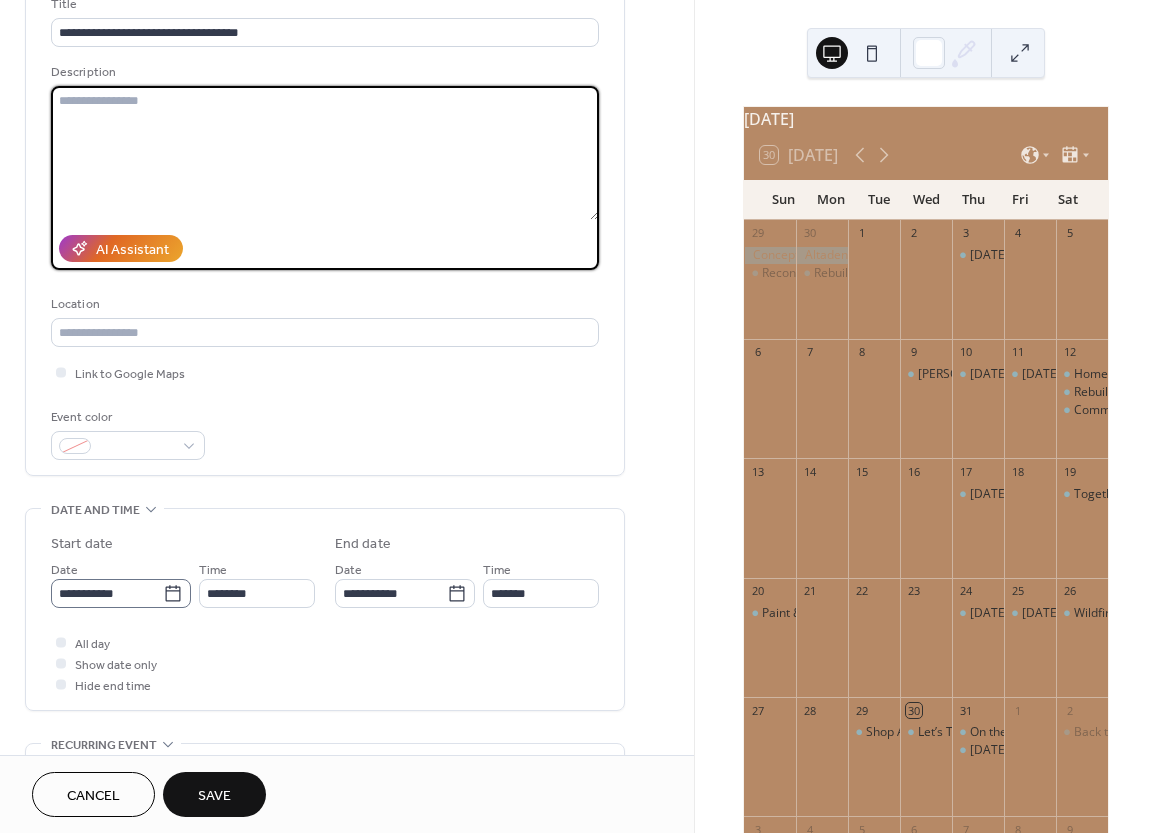 click 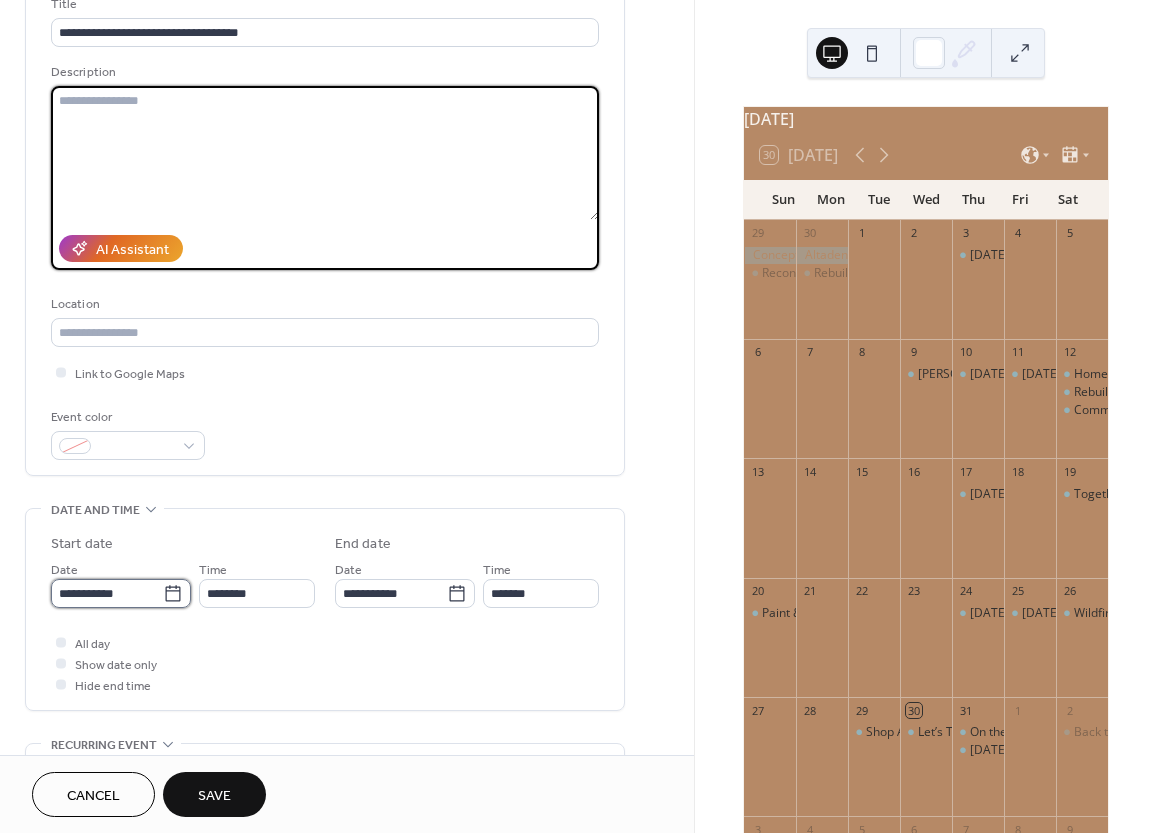 click on "**********" at bounding box center [107, 593] 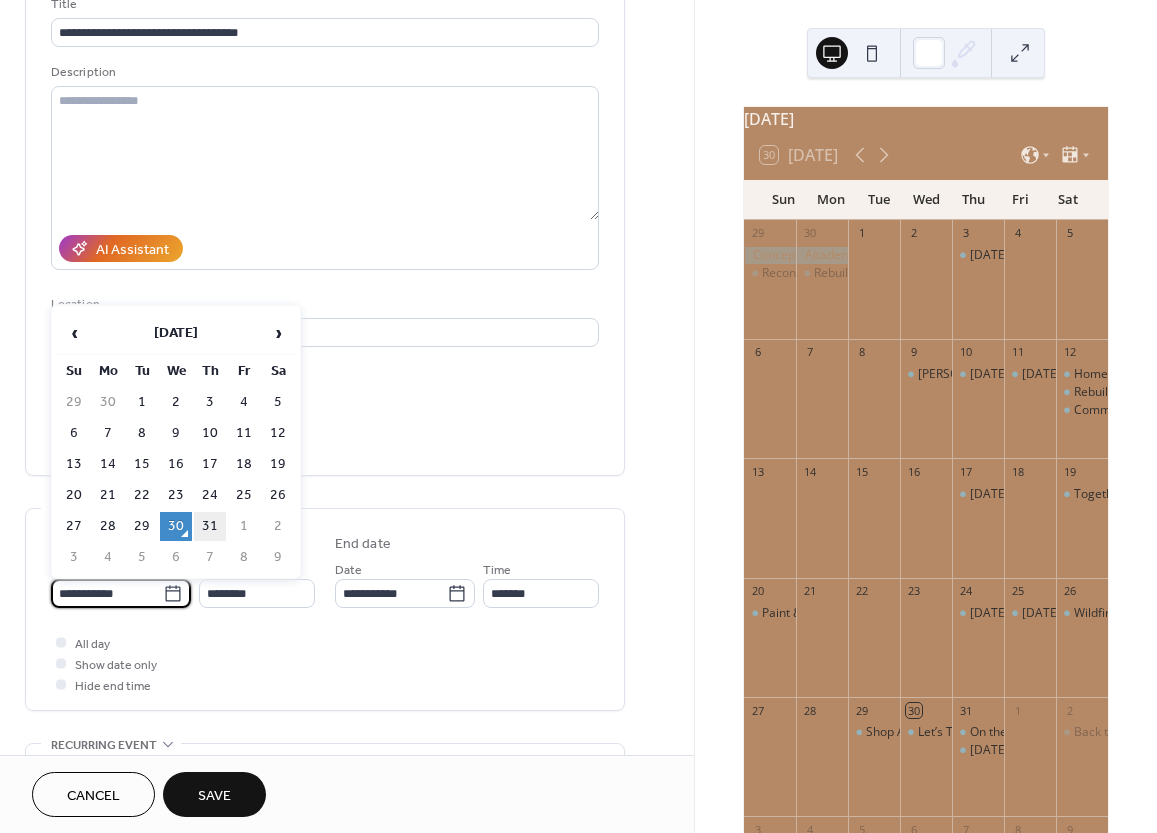 click on "31" at bounding box center (210, 526) 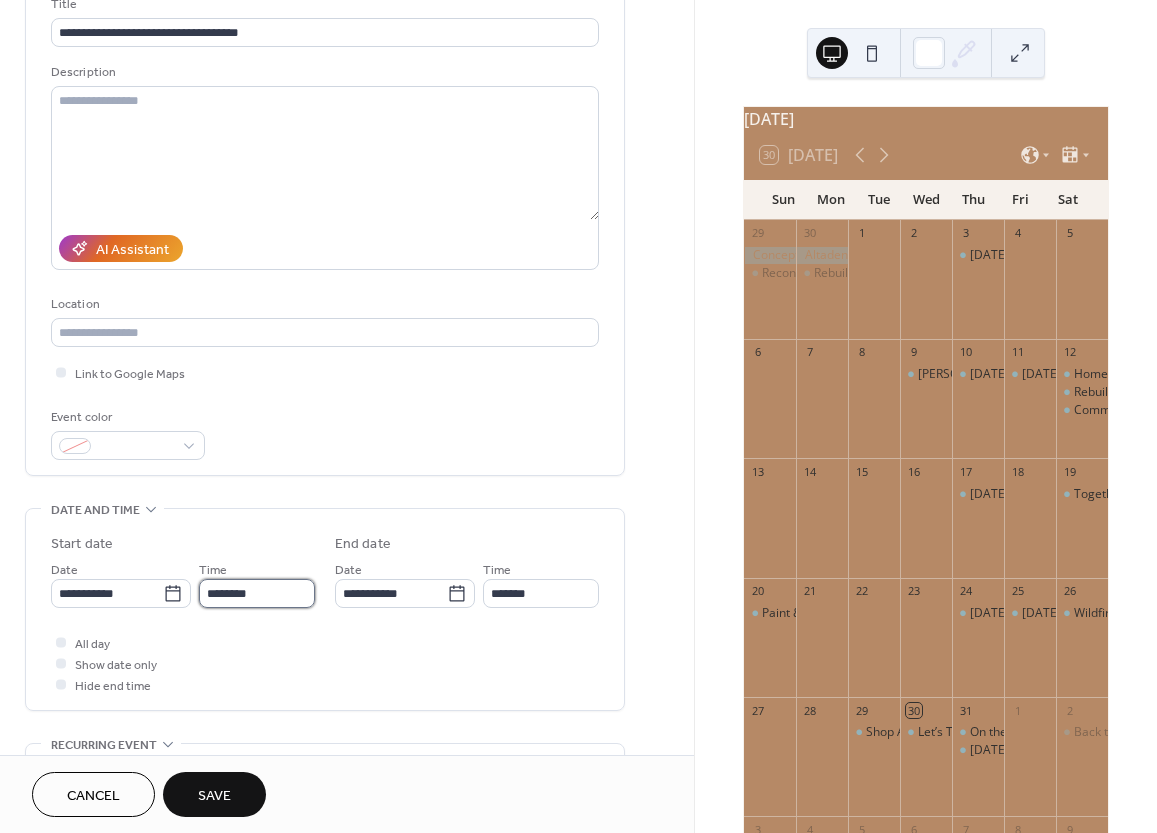 click on "********" at bounding box center [257, 593] 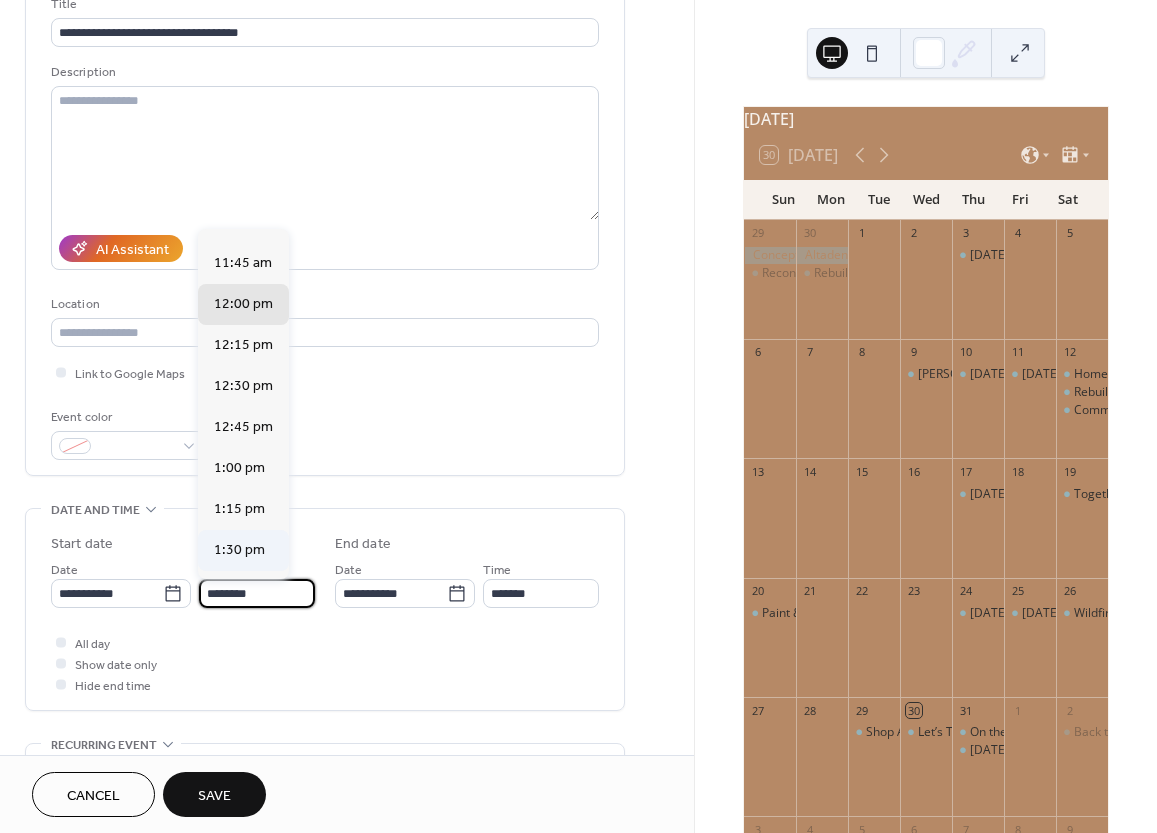 scroll, scrollTop: 1899, scrollLeft: 0, axis: vertical 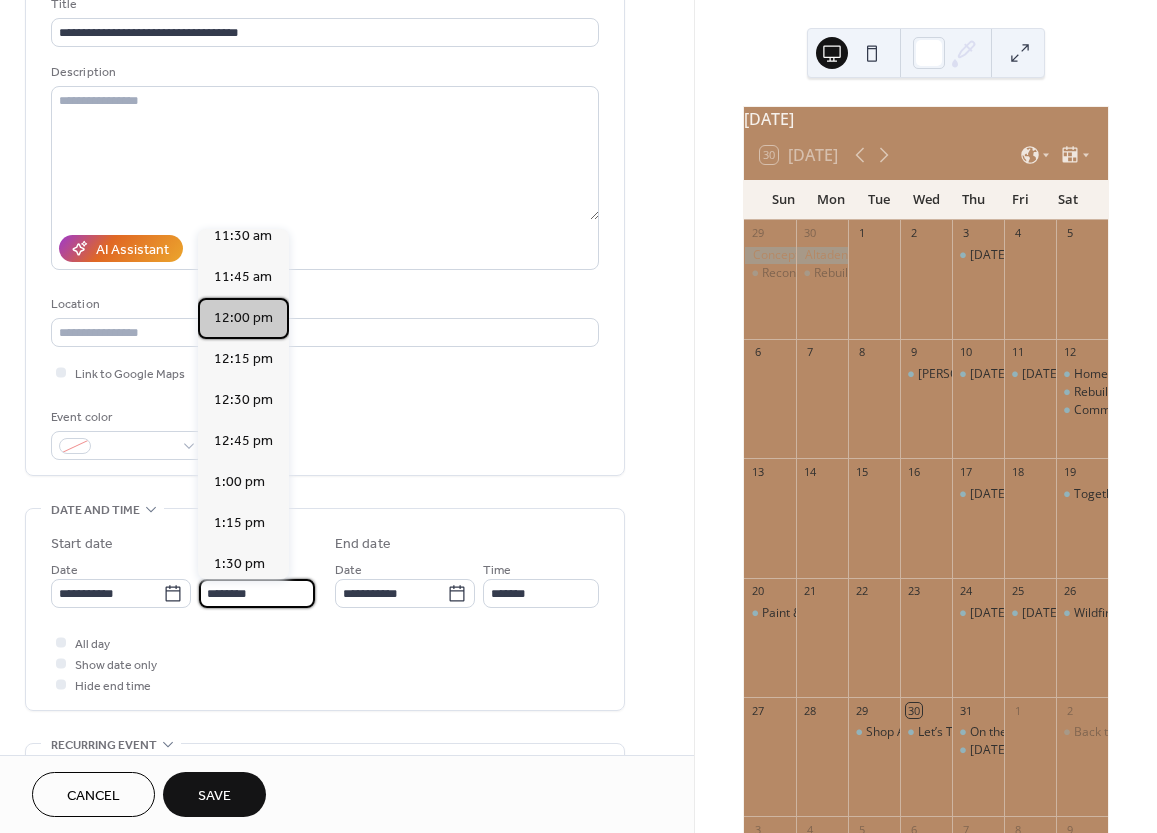 click on "12:00 pm" at bounding box center [243, 318] 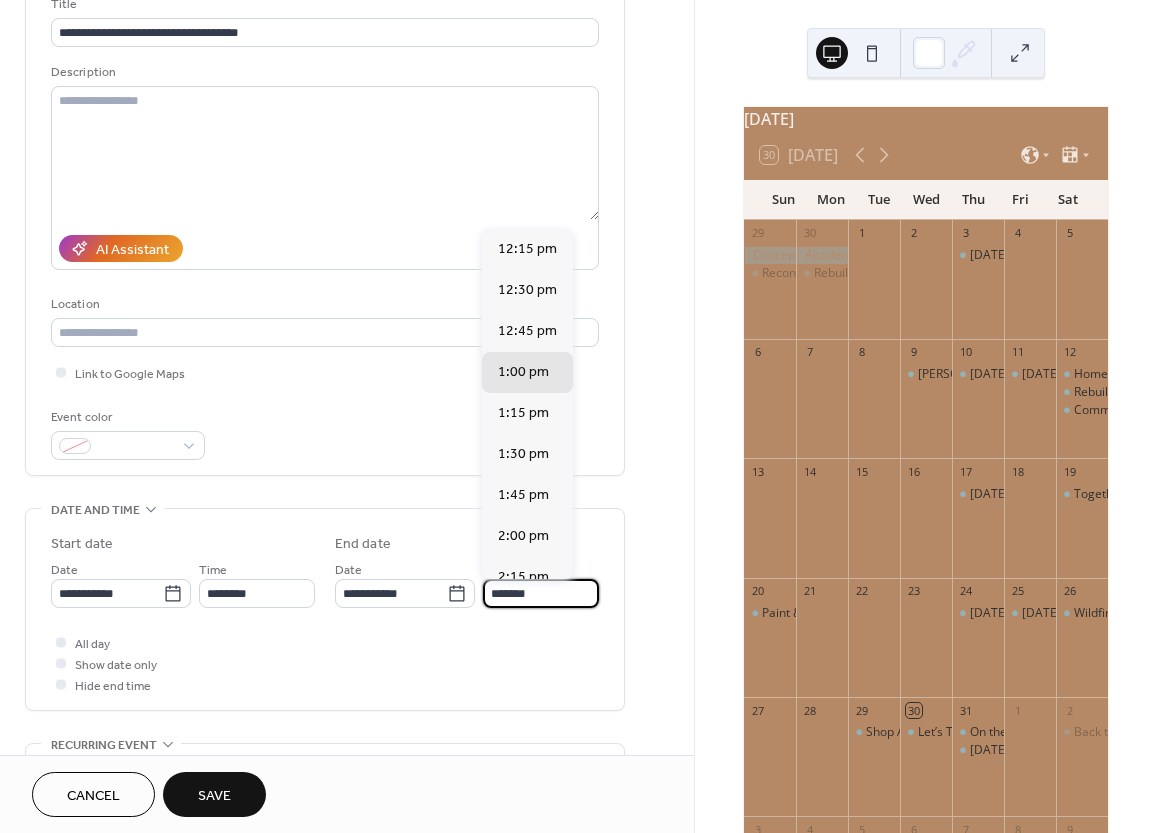 click on "*******" at bounding box center (541, 593) 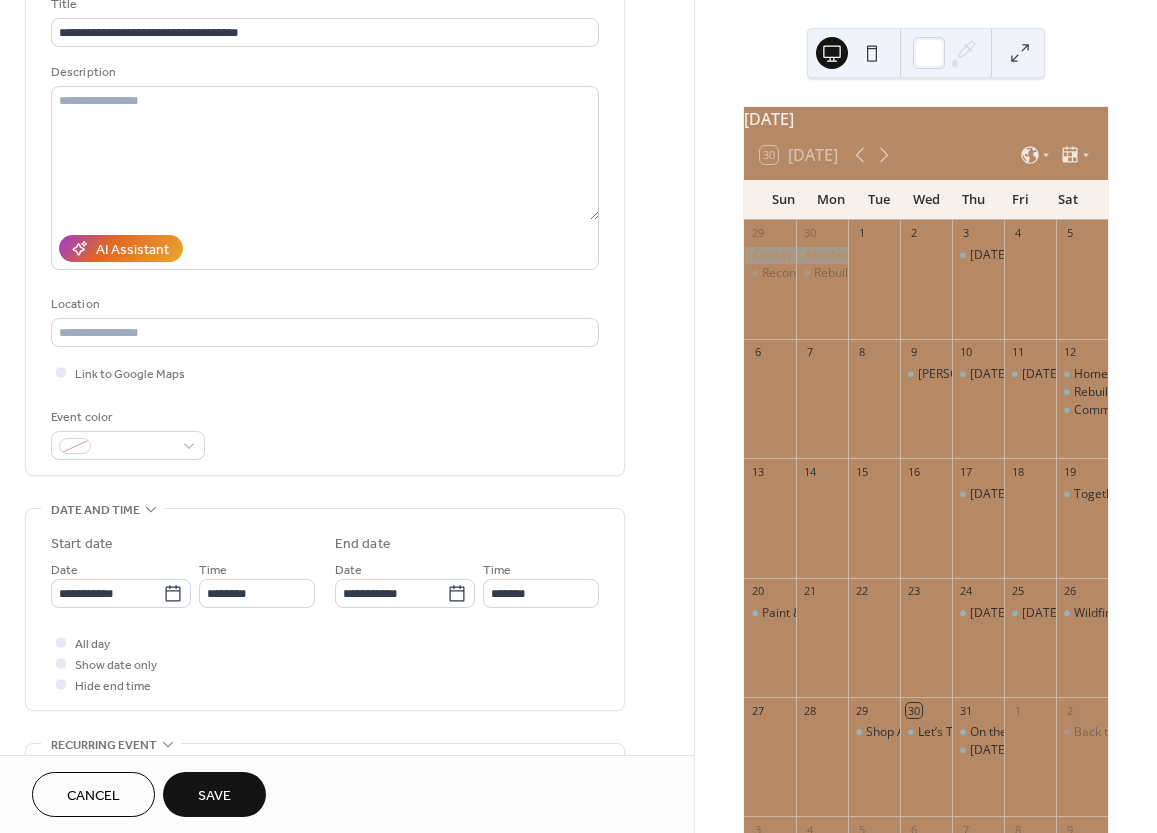 click on "**********" at bounding box center (325, 687) 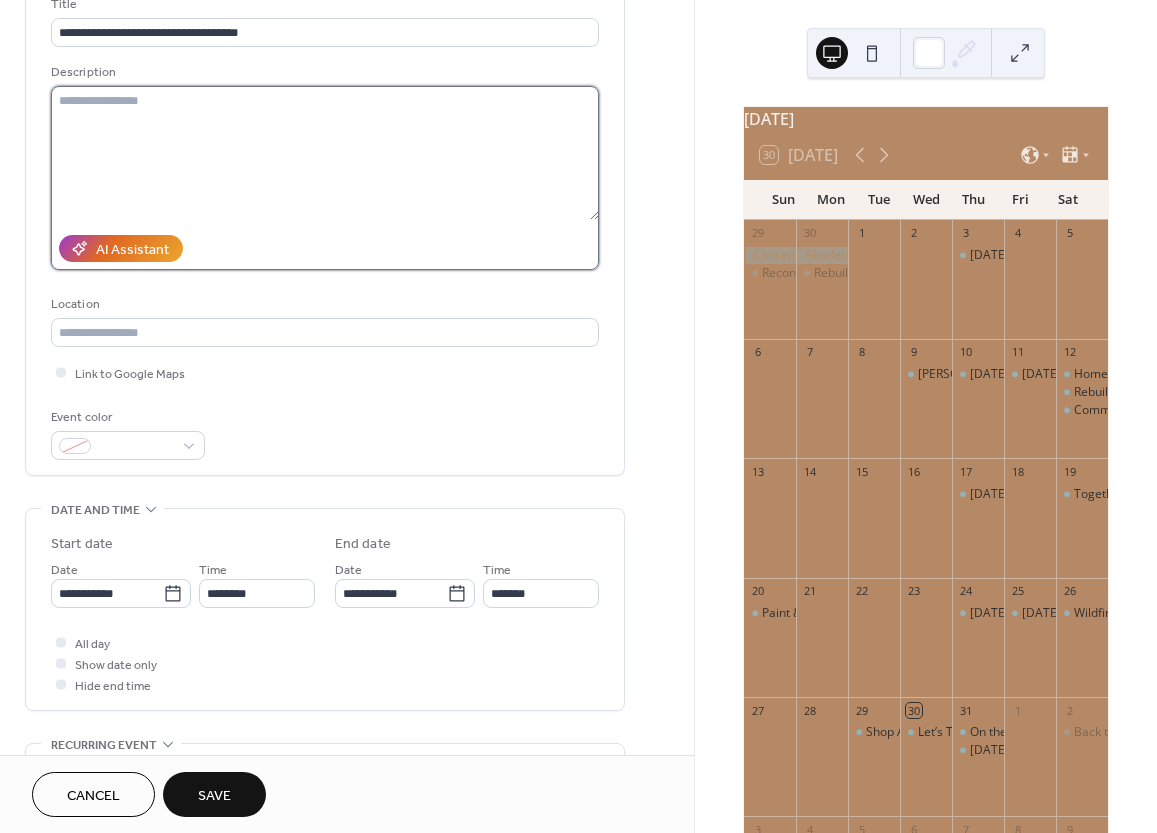 click at bounding box center [325, 153] 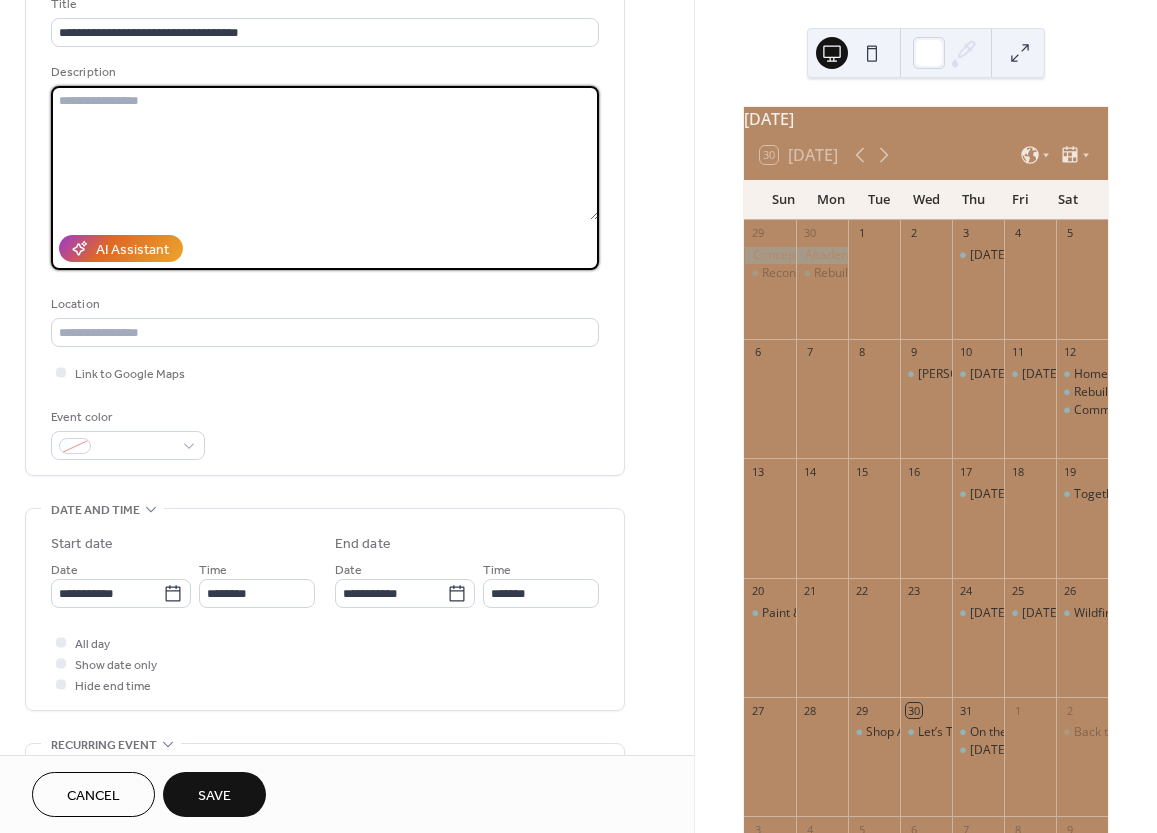 click at bounding box center [325, 153] 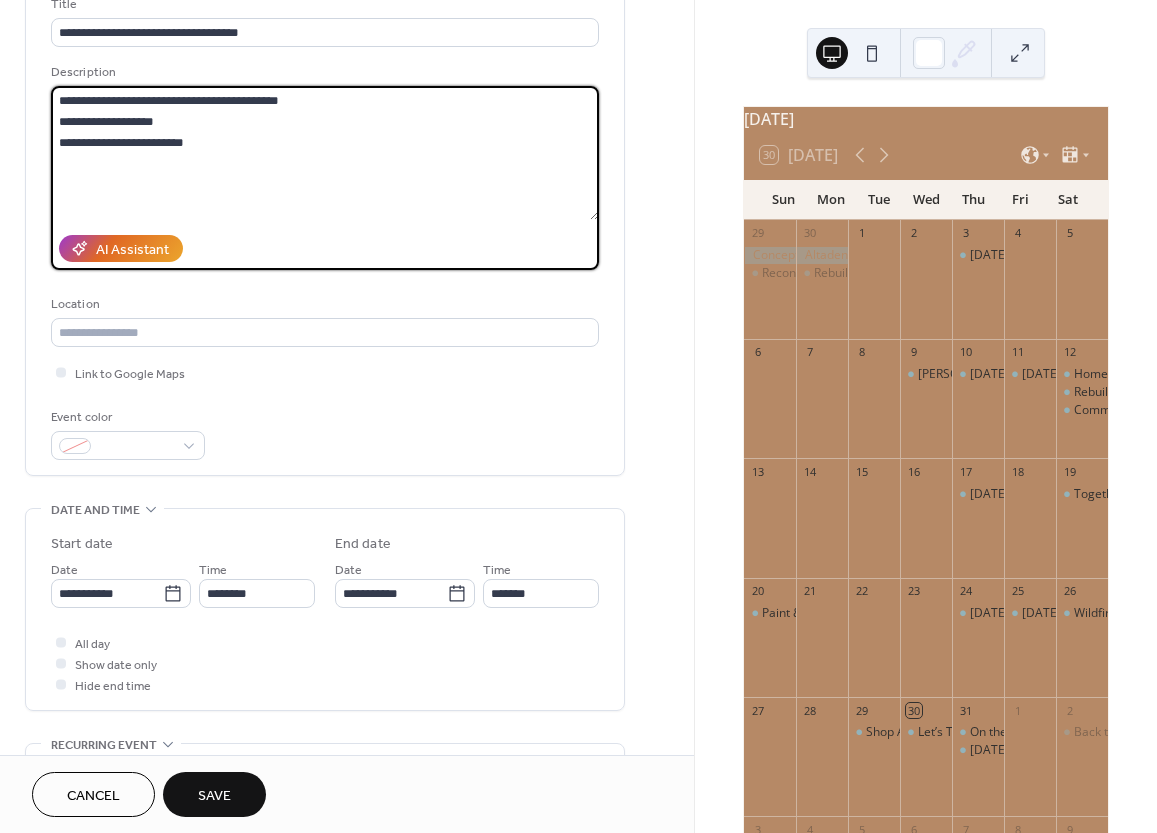 click on "**********" at bounding box center (325, 153) 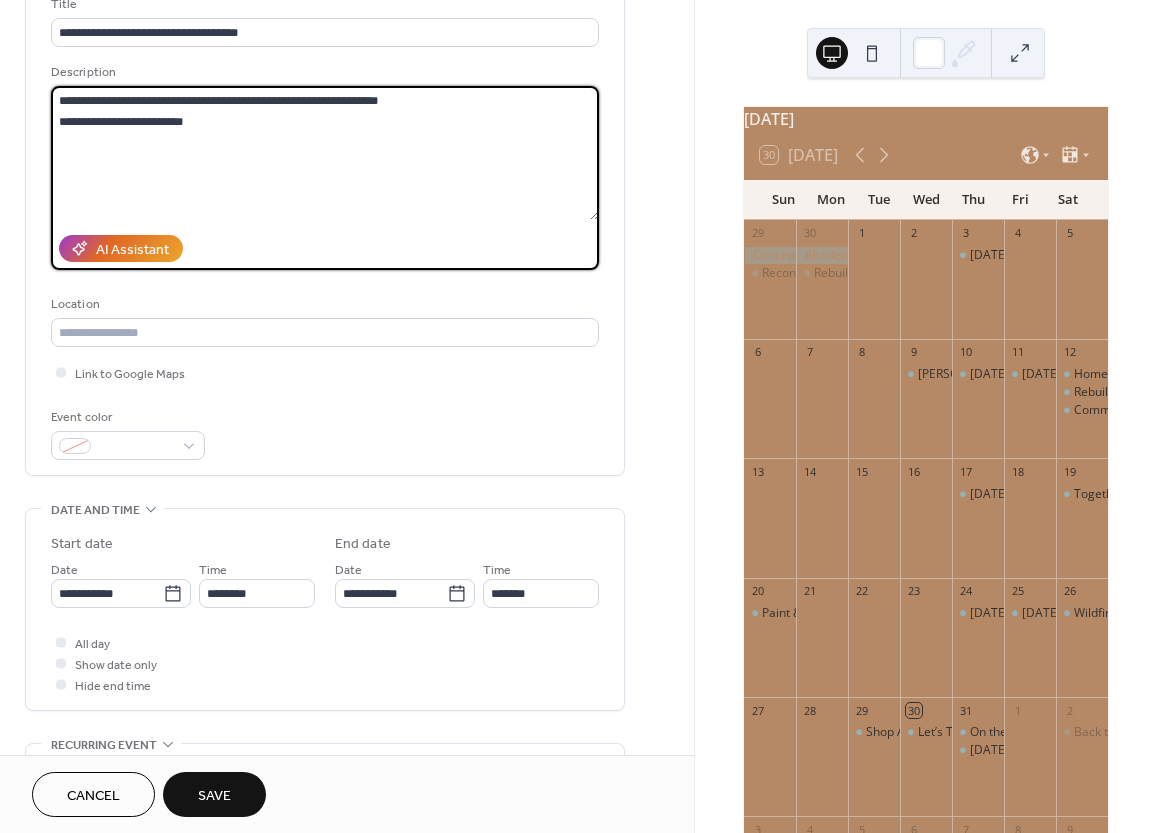 click on "**********" at bounding box center (325, 153) 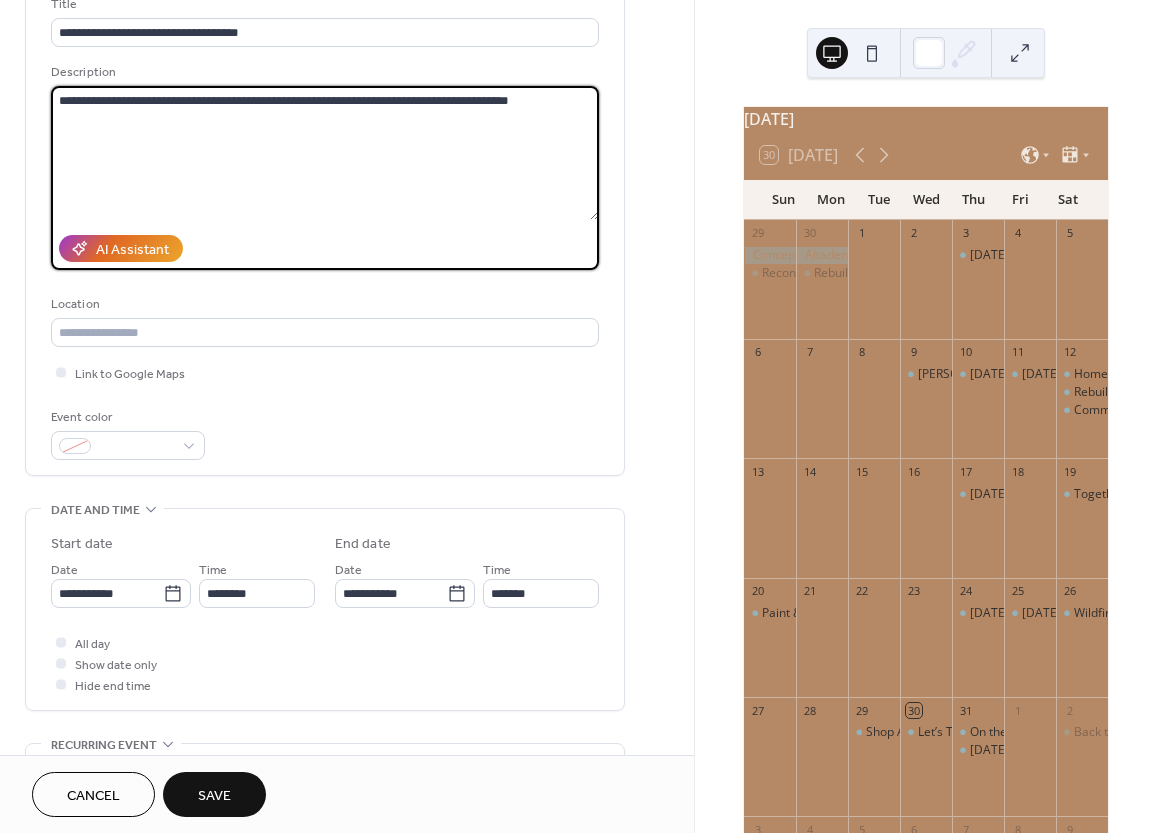 click on "**********" at bounding box center [325, 153] 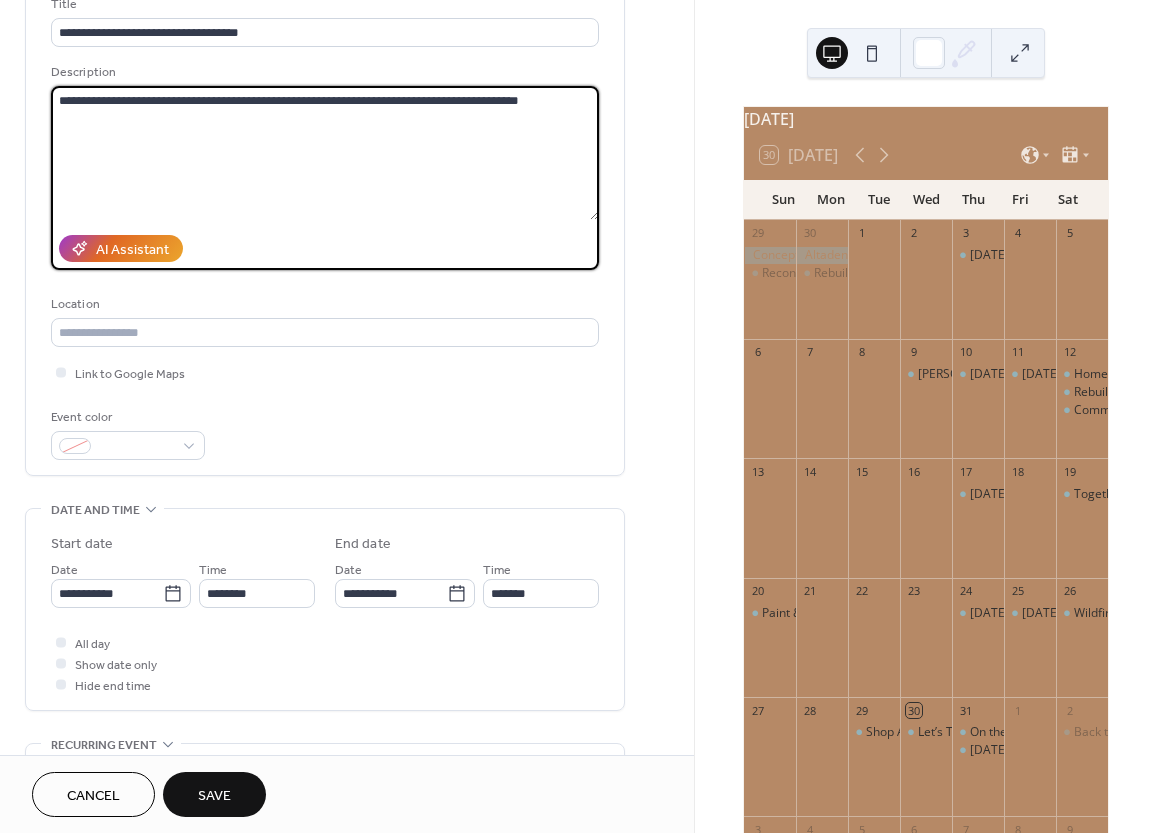 paste on "**********" 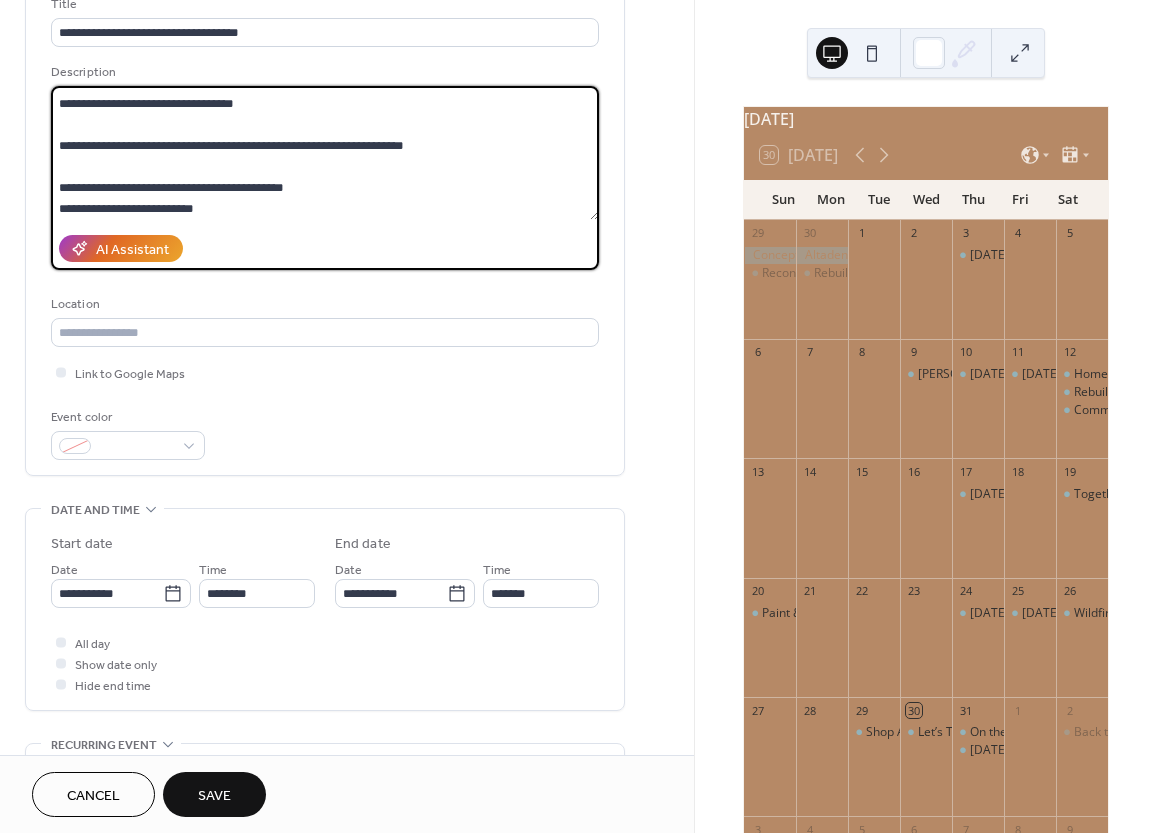 scroll, scrollTop: 0, scrollLeft: 0, axis: both 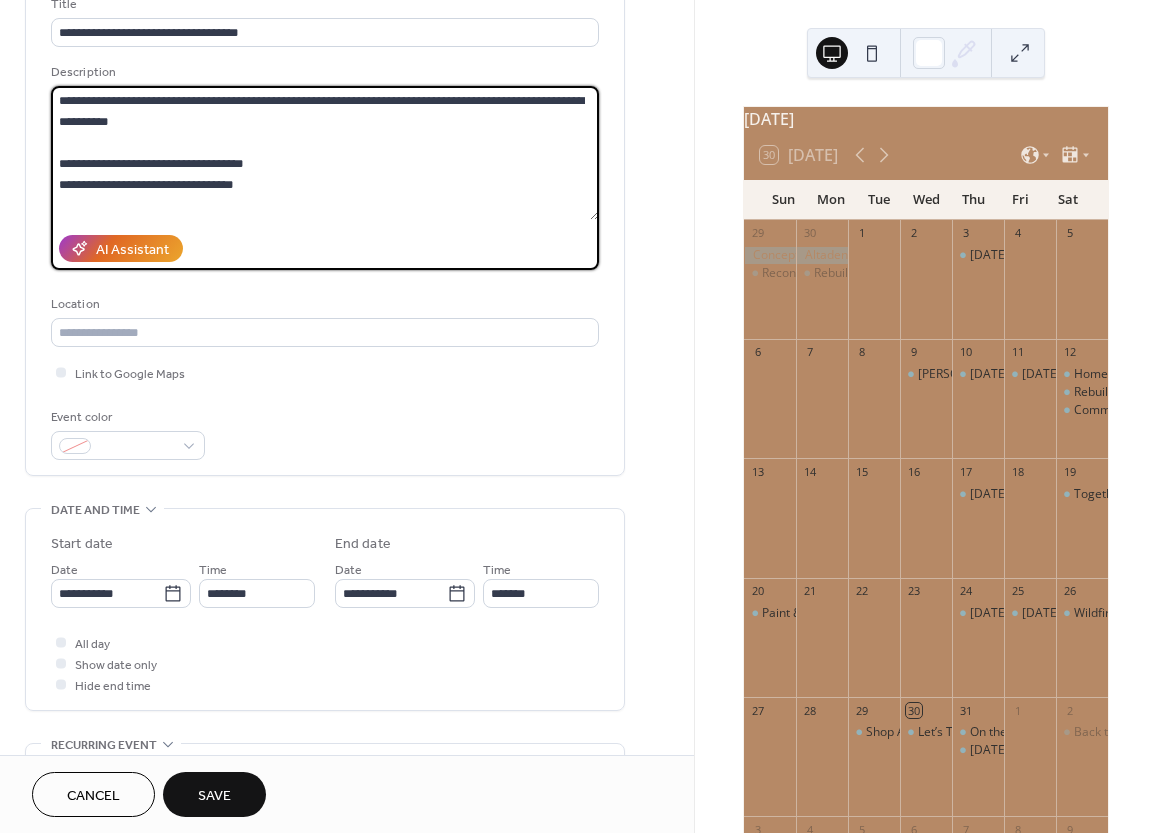 click on "**********" at bounding box center [325, 153] 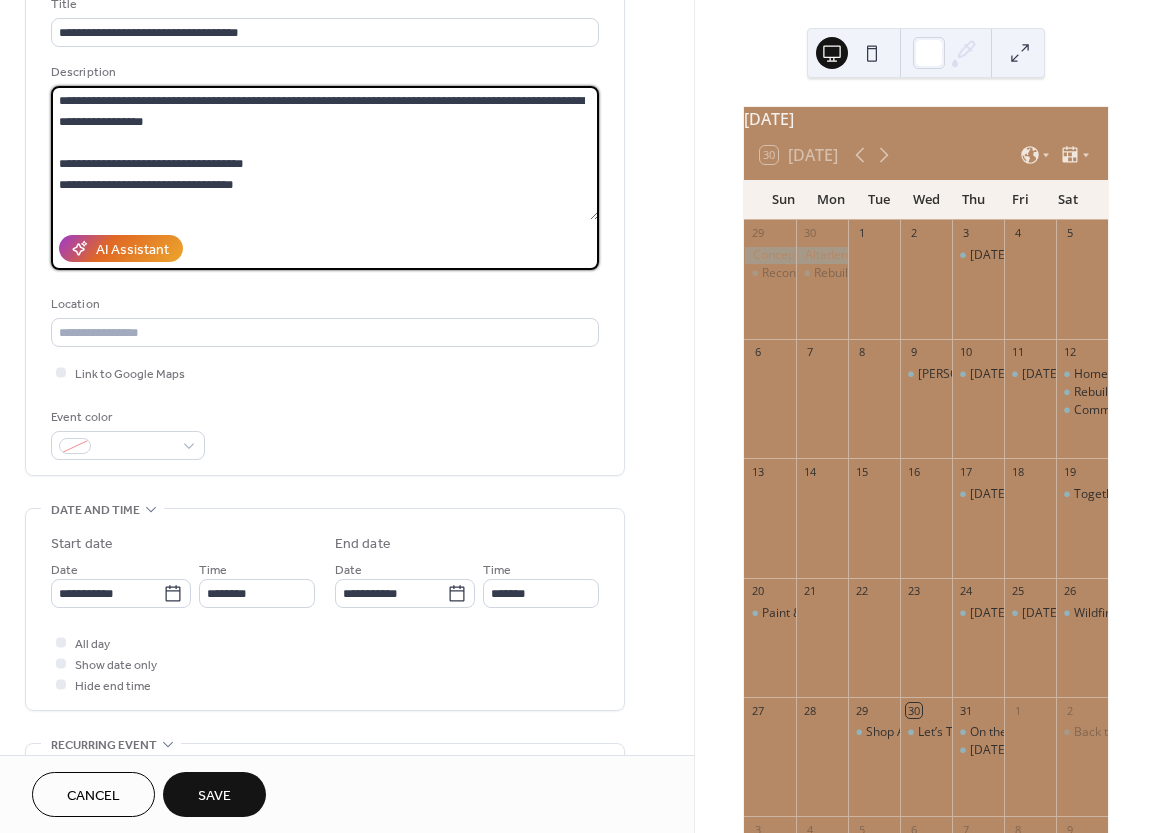 click on "**********" at bounding box center [325, 153] 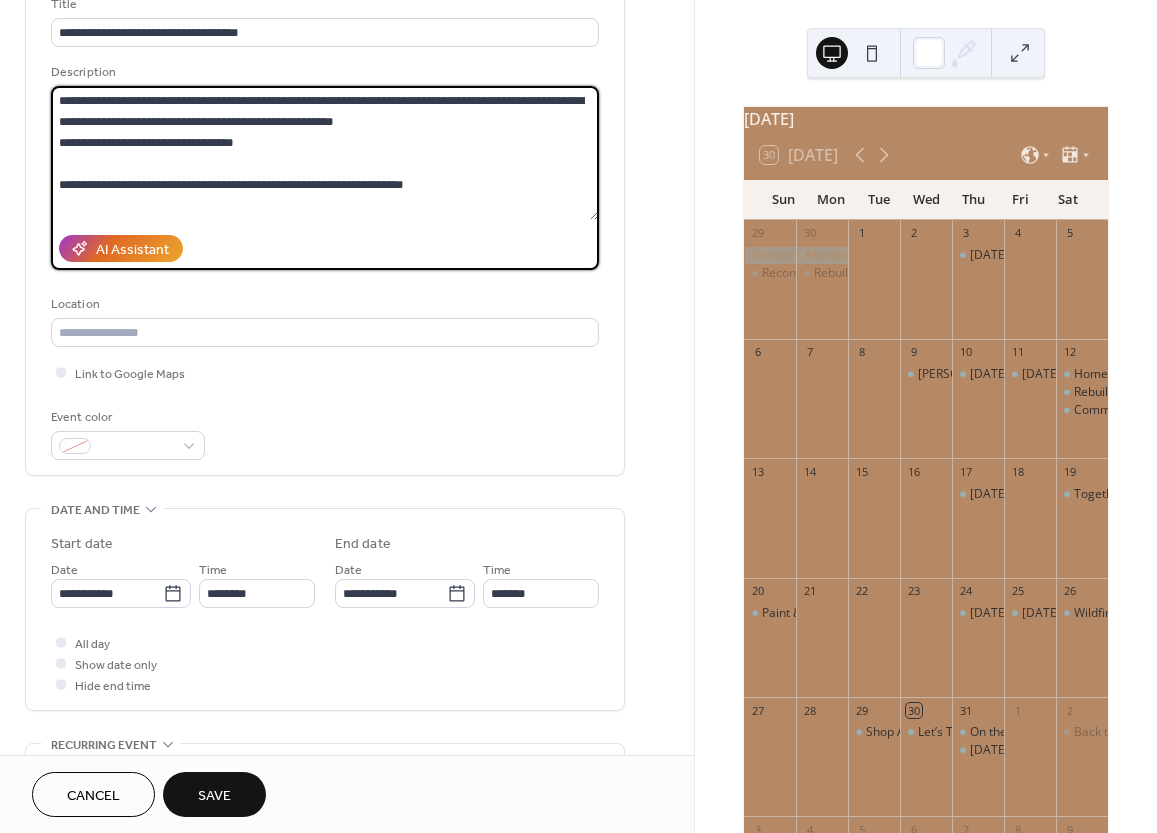 click on "**********" at bounding box center (325, 153) 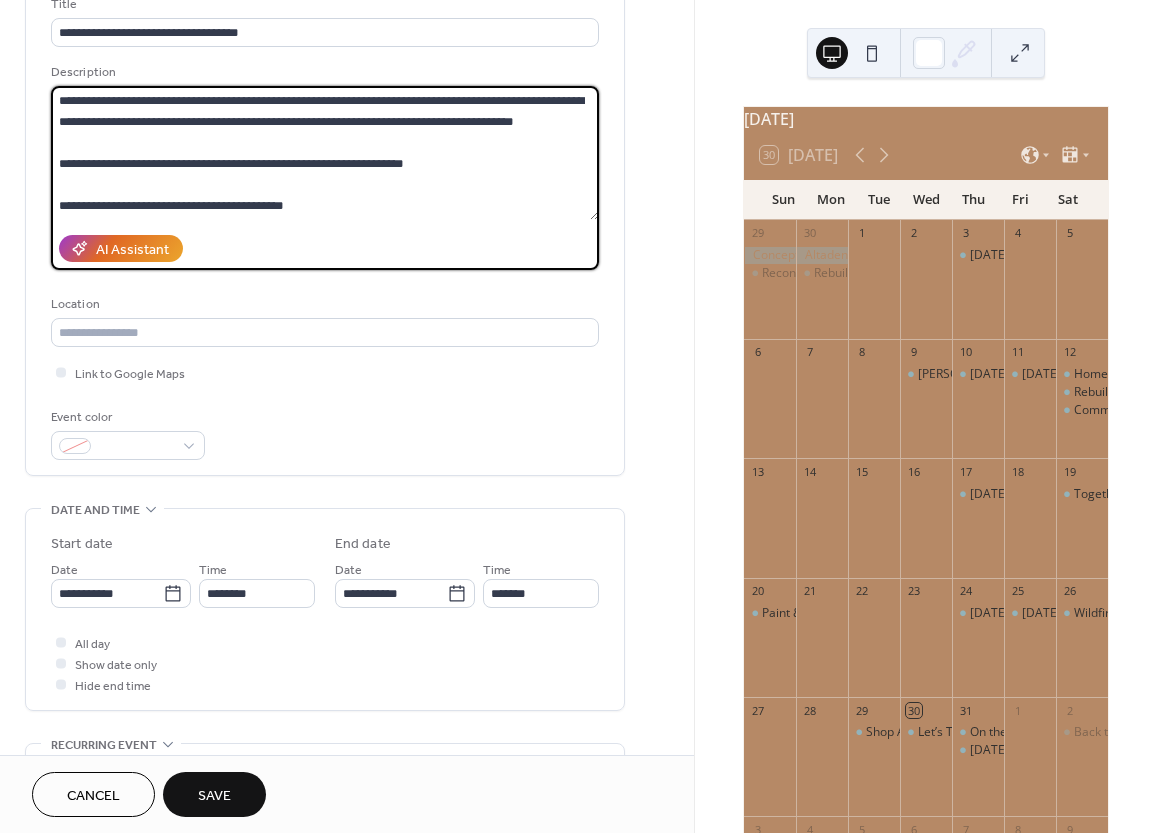 click on "**********" at bounding box center [325, 153] 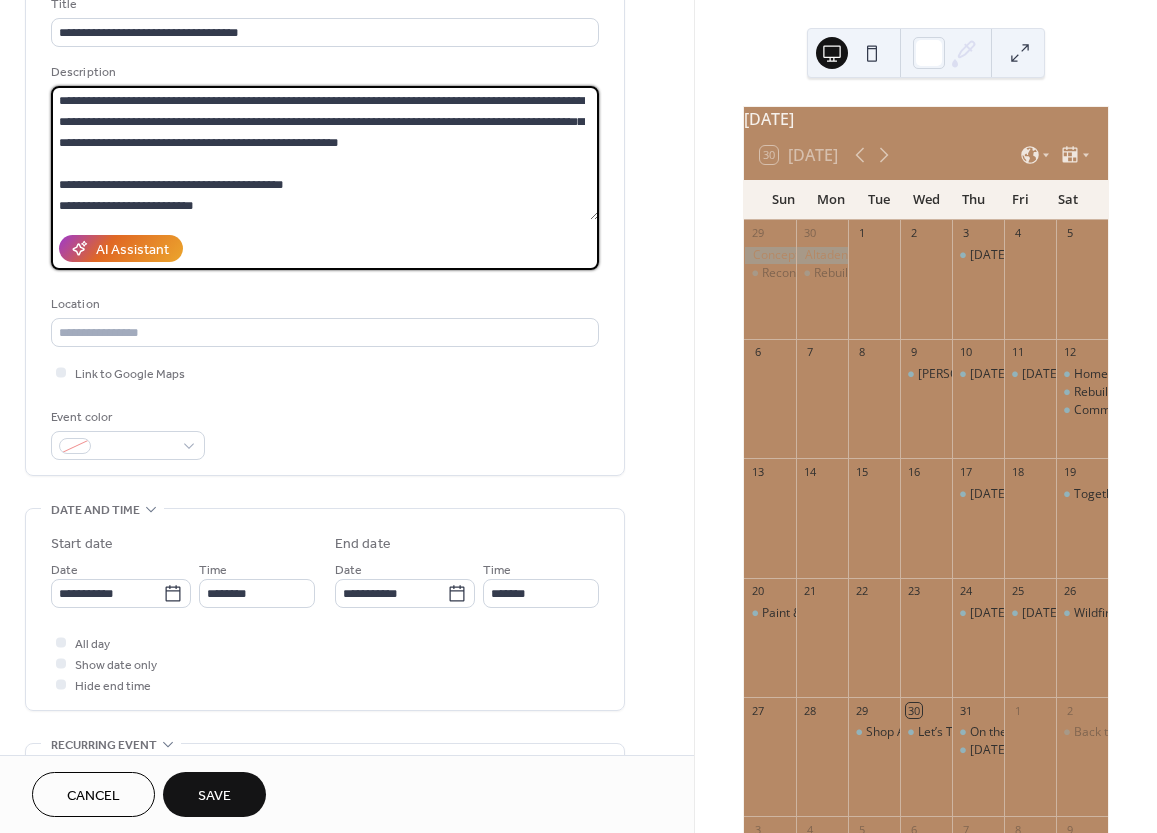 click on "**********" at bounding box center [325, 153] 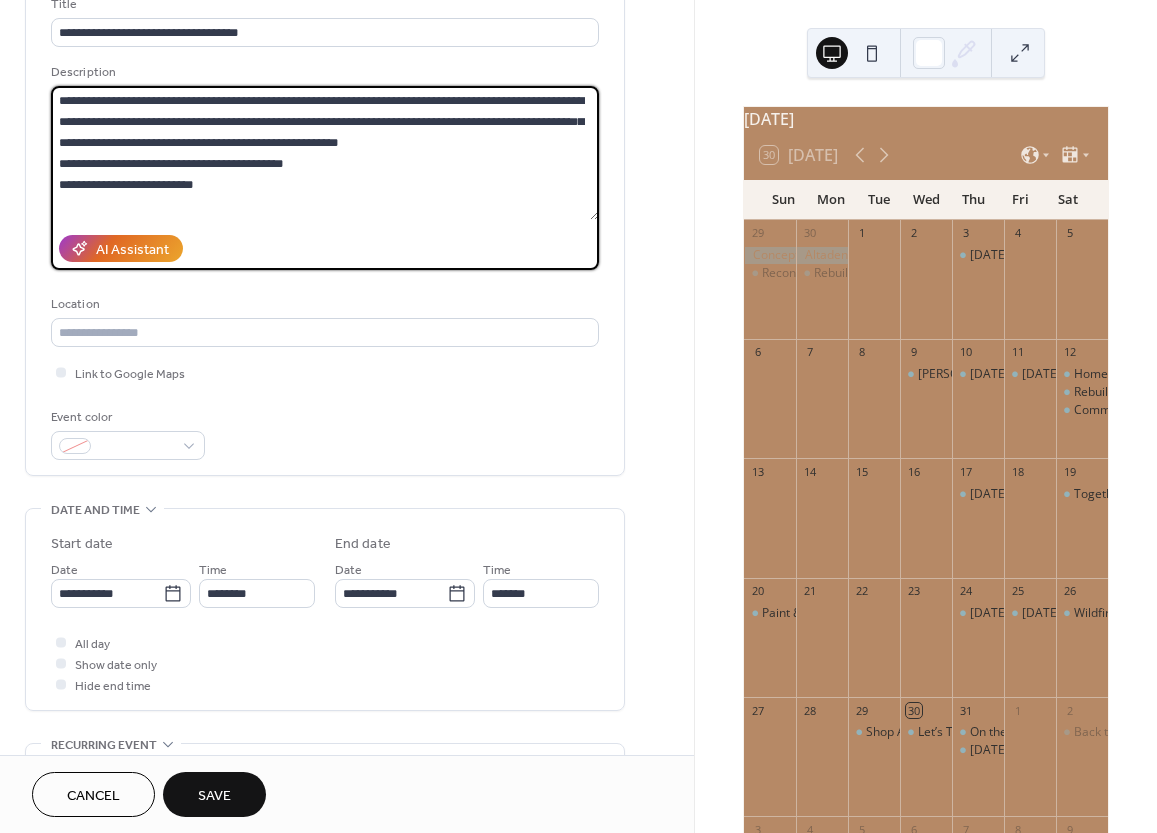 click on "**********" at bounding box center (325, 153) 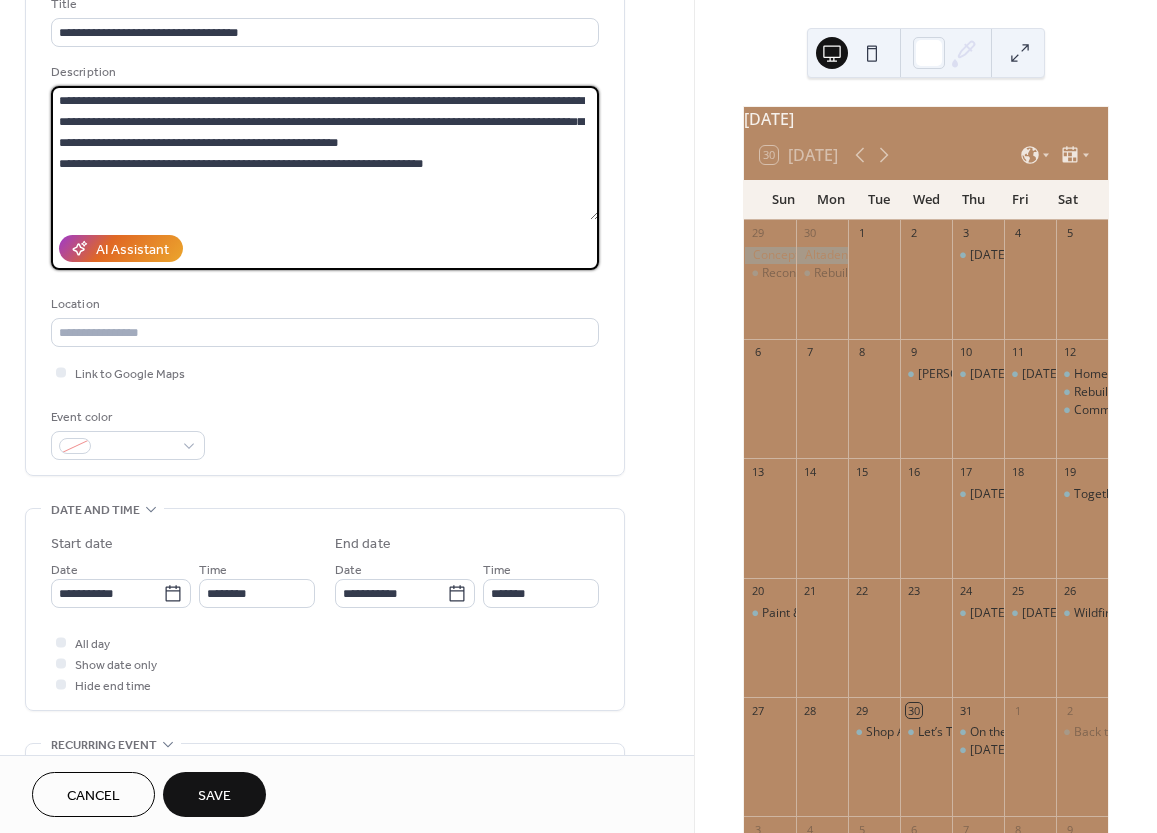 drag, startPoint x: 439, startPoint y: 141, endPoint x: 173, endPoint y: 147, distance: 266.06766 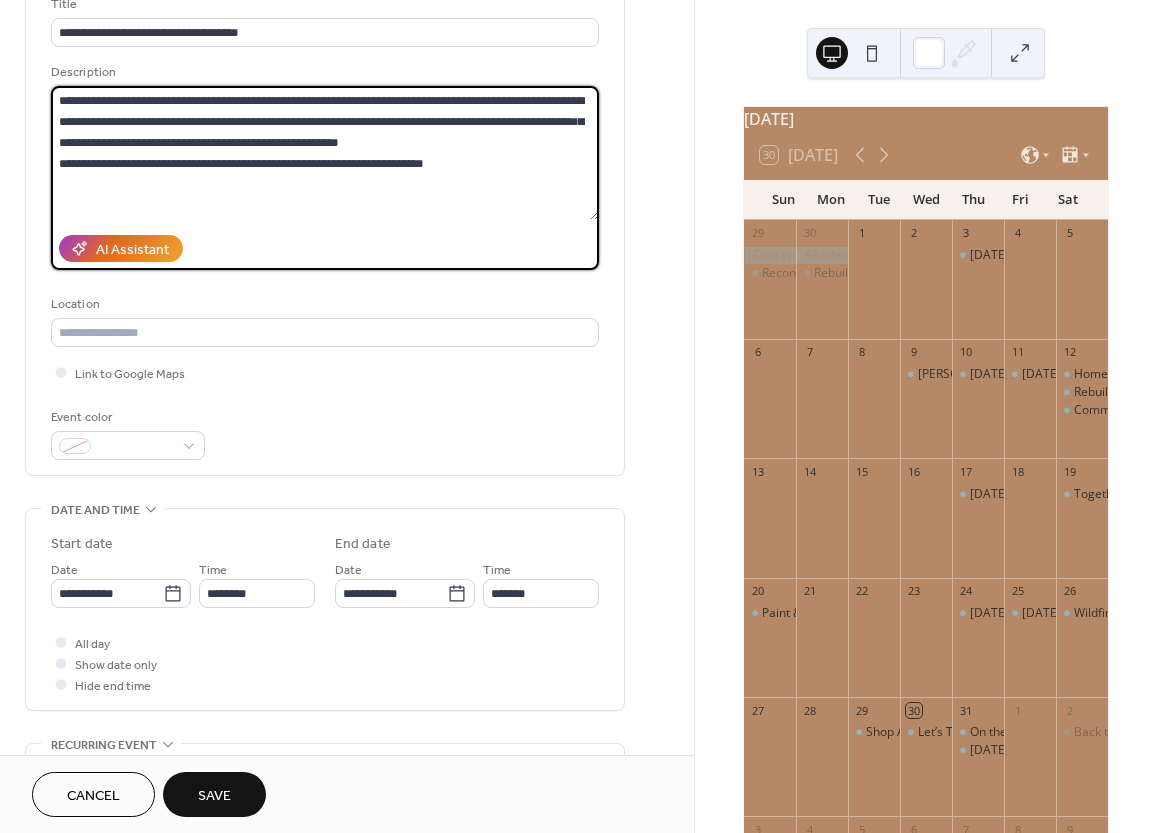 click on "**********" at bounding box center (325, 153) 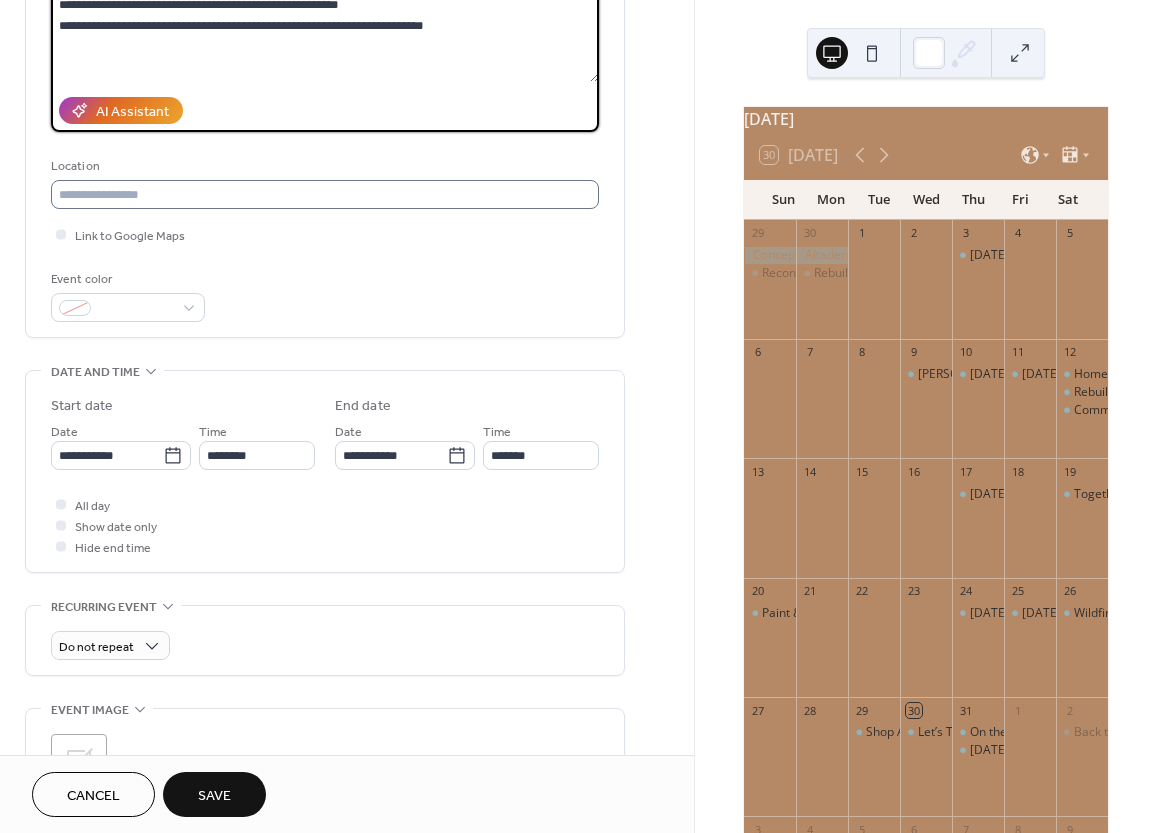 scroll, scrollTop: 237, scrollLeft: 0, axis: vertical 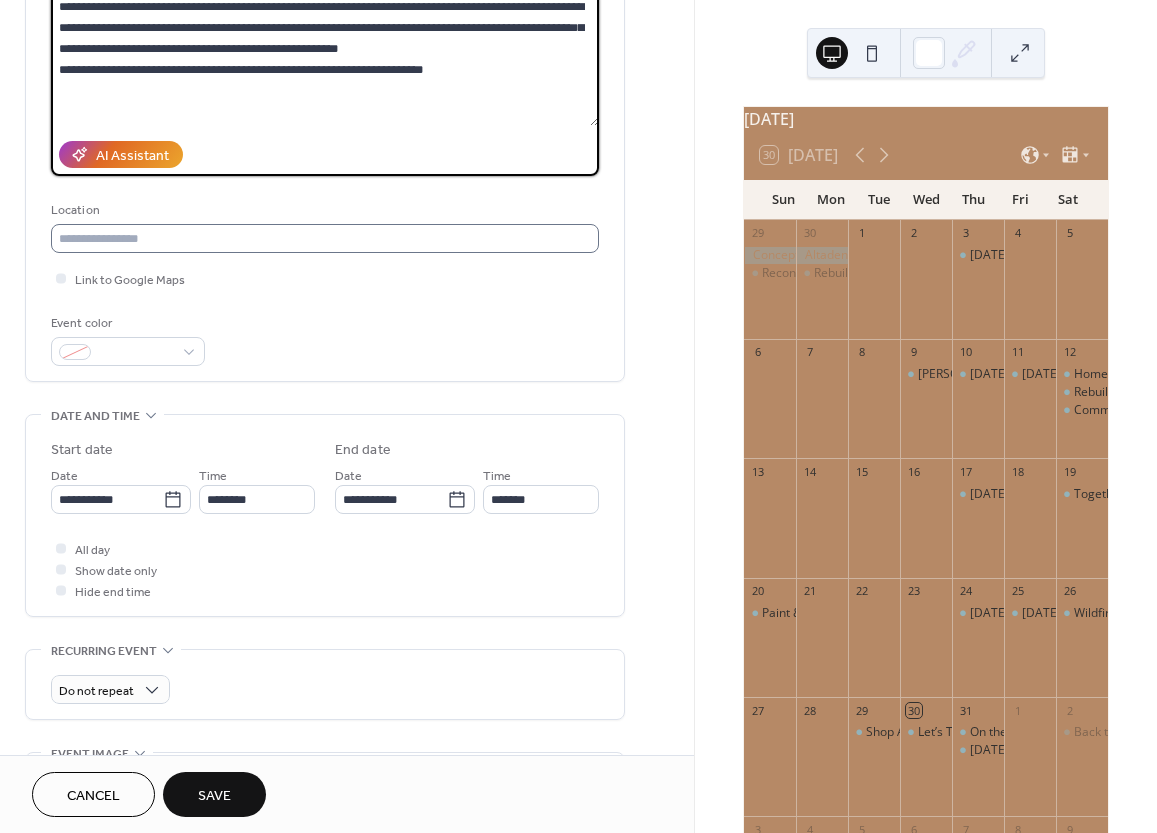 type on "**********" 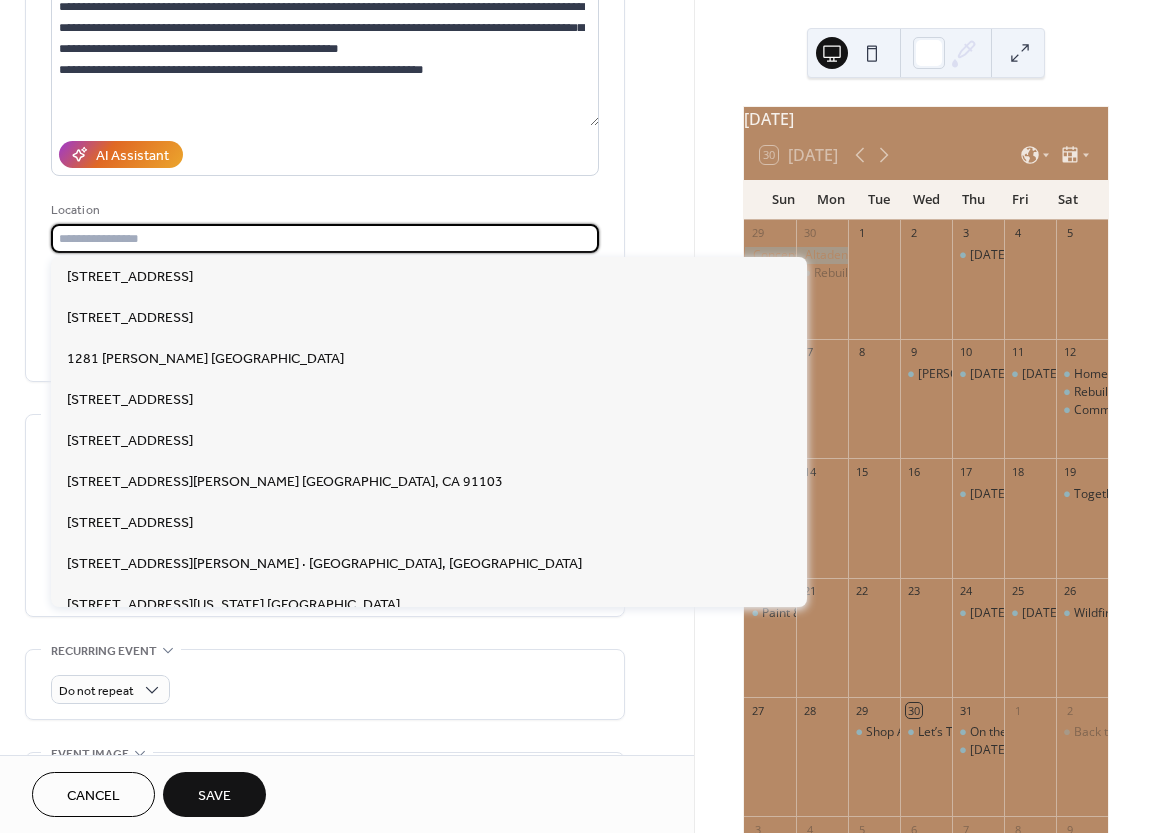 click at bounding box center [325, 238] 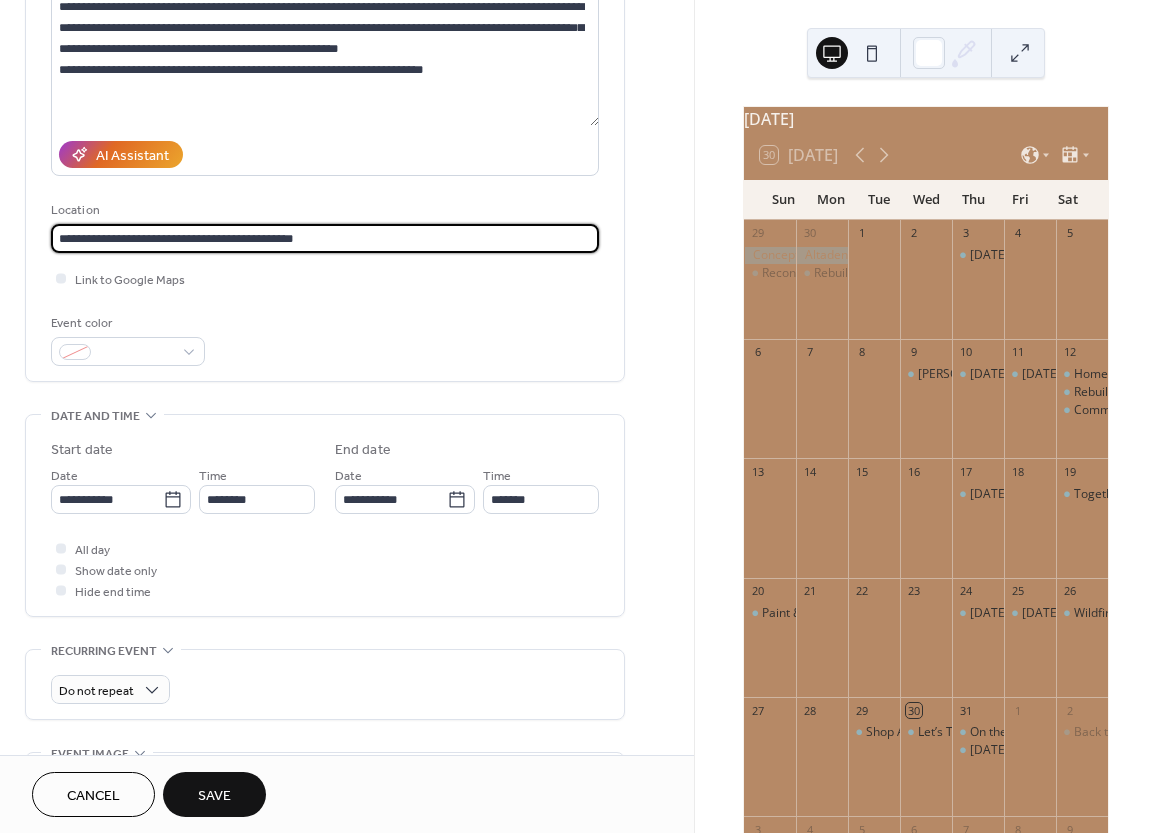type on "**********" 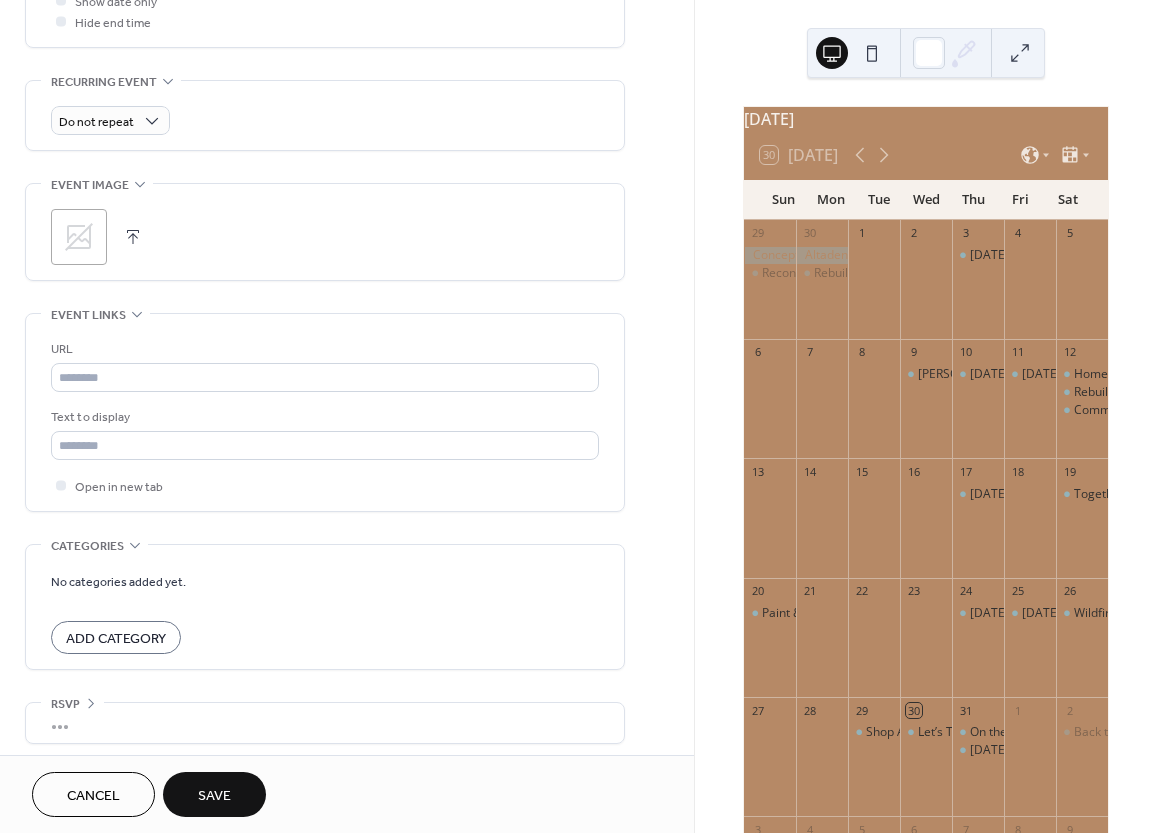 scroll, scrollTop: 815, scrollLeft: 0, axis: vertical 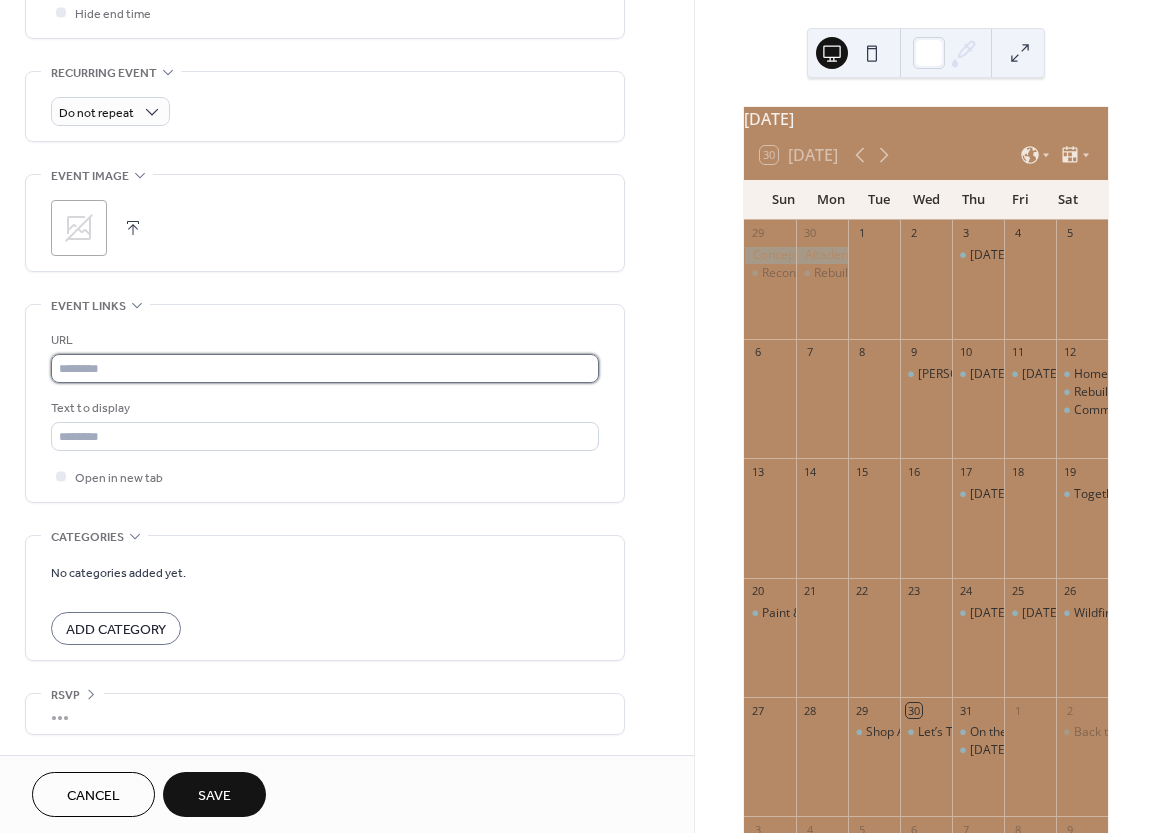 type 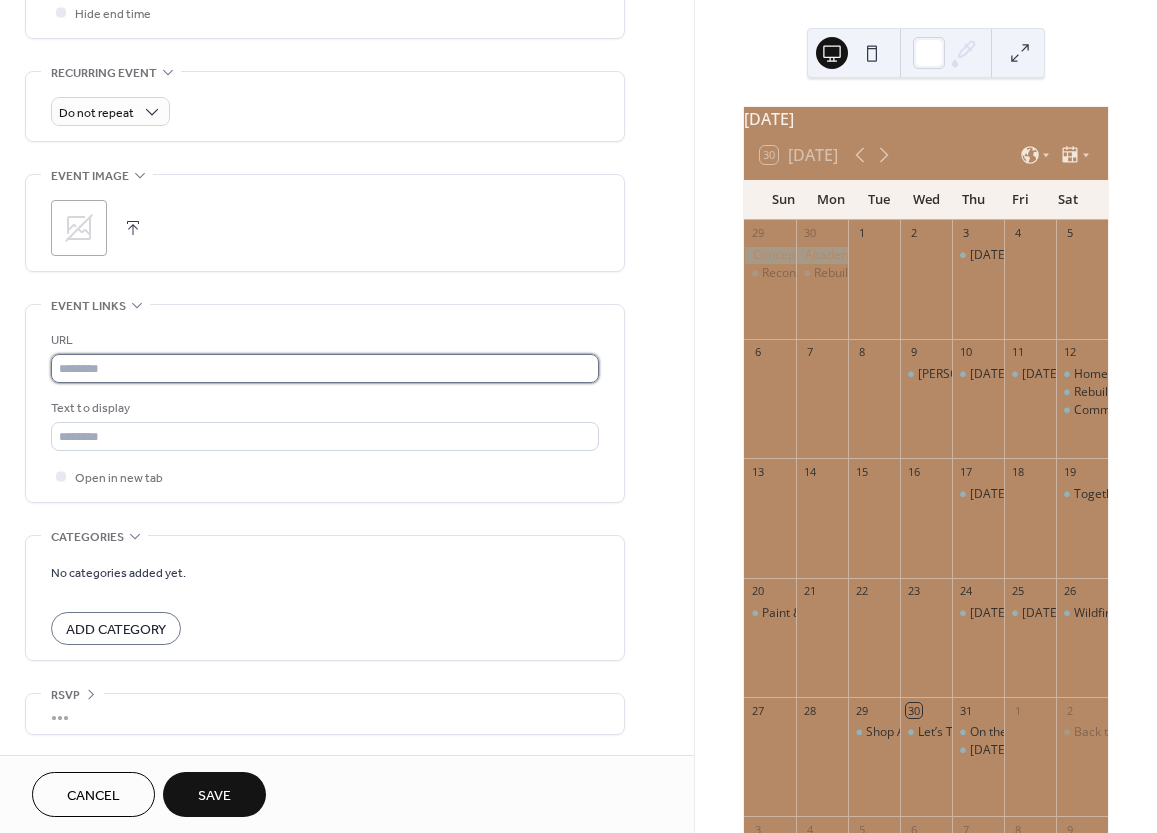 click at bounding box center (325, 368) 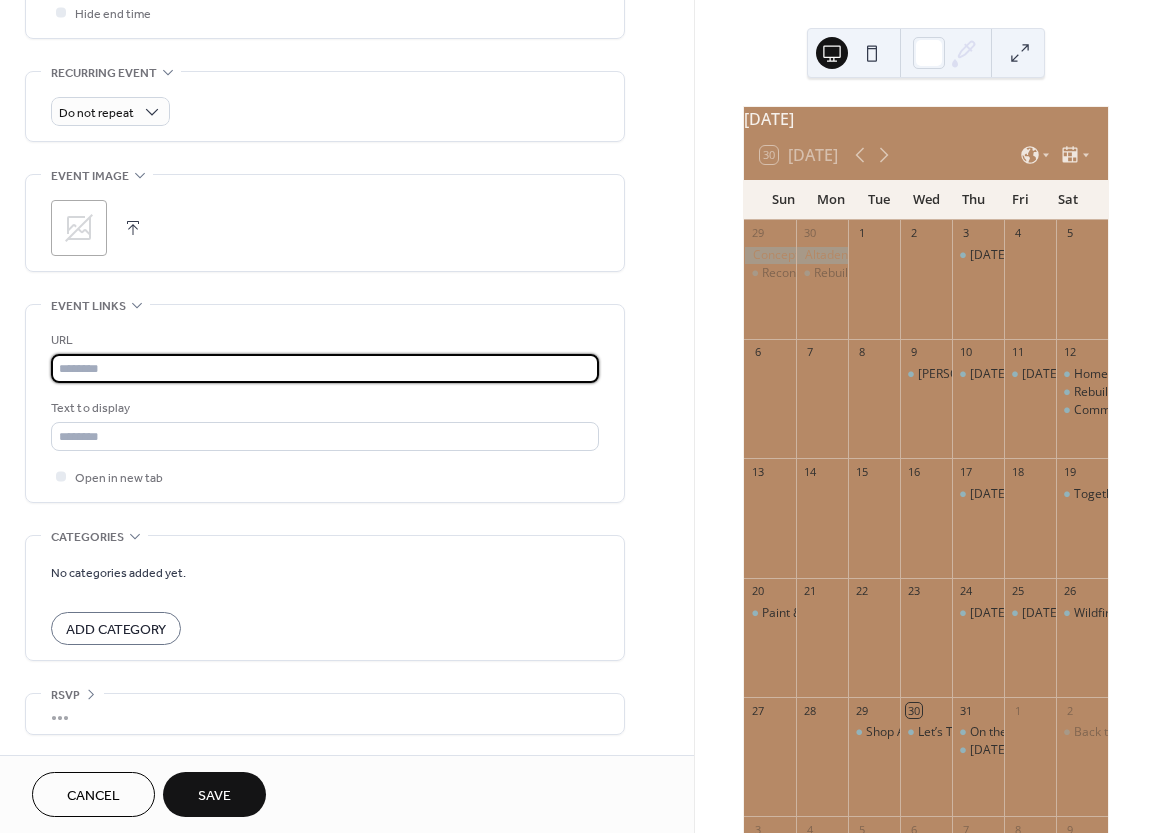 paste on "**********" 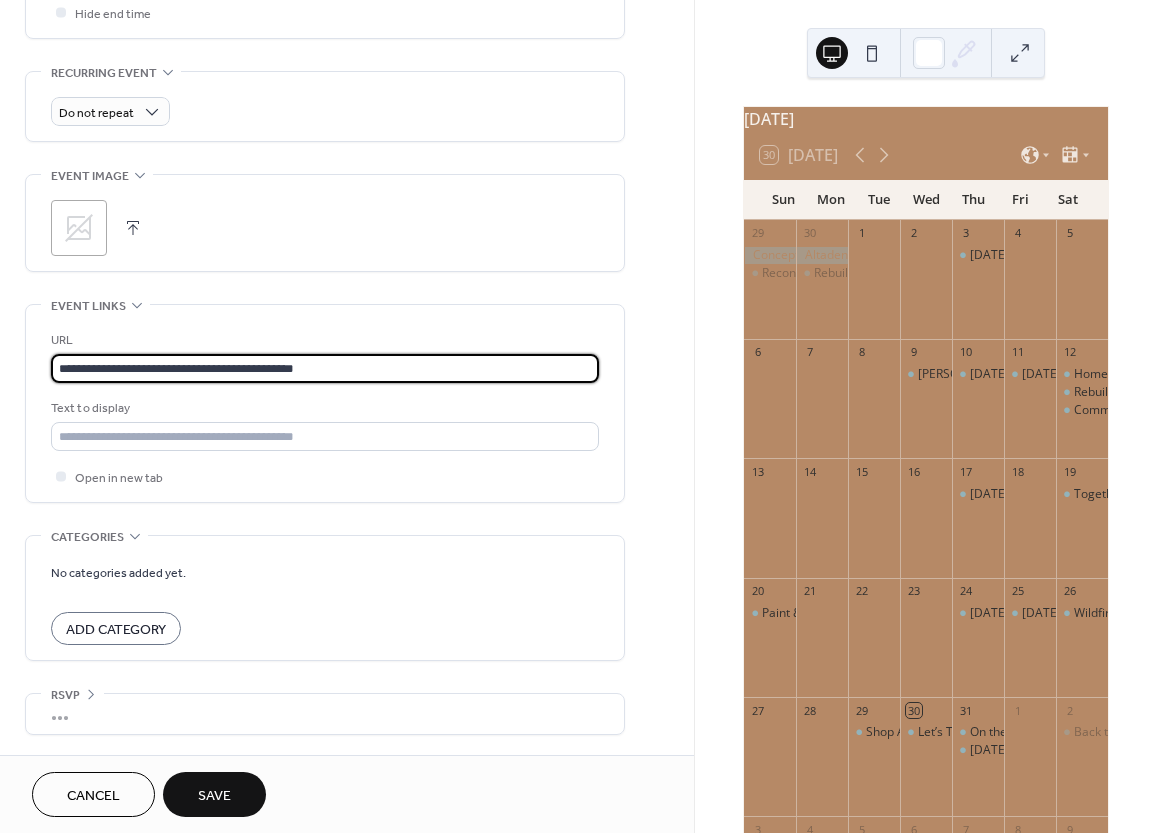 type on "**********" 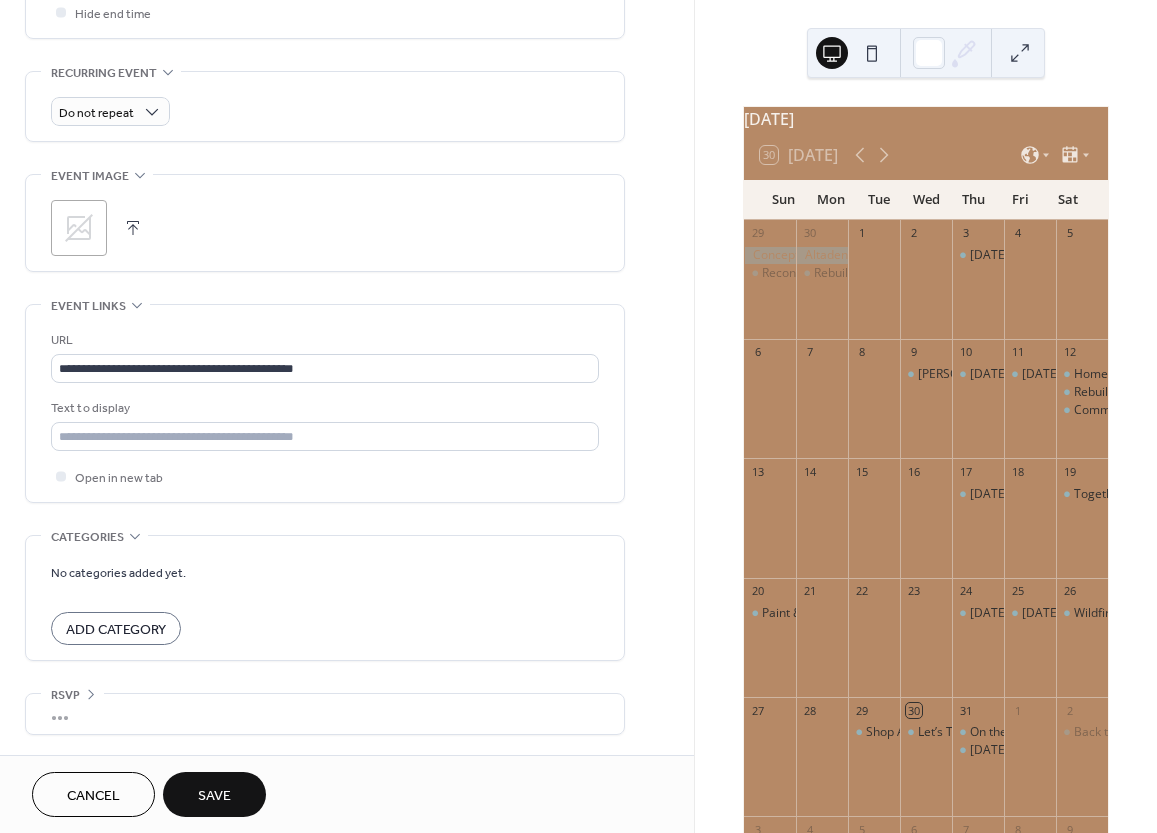 click on "**********" at bounding box center [325, 15] 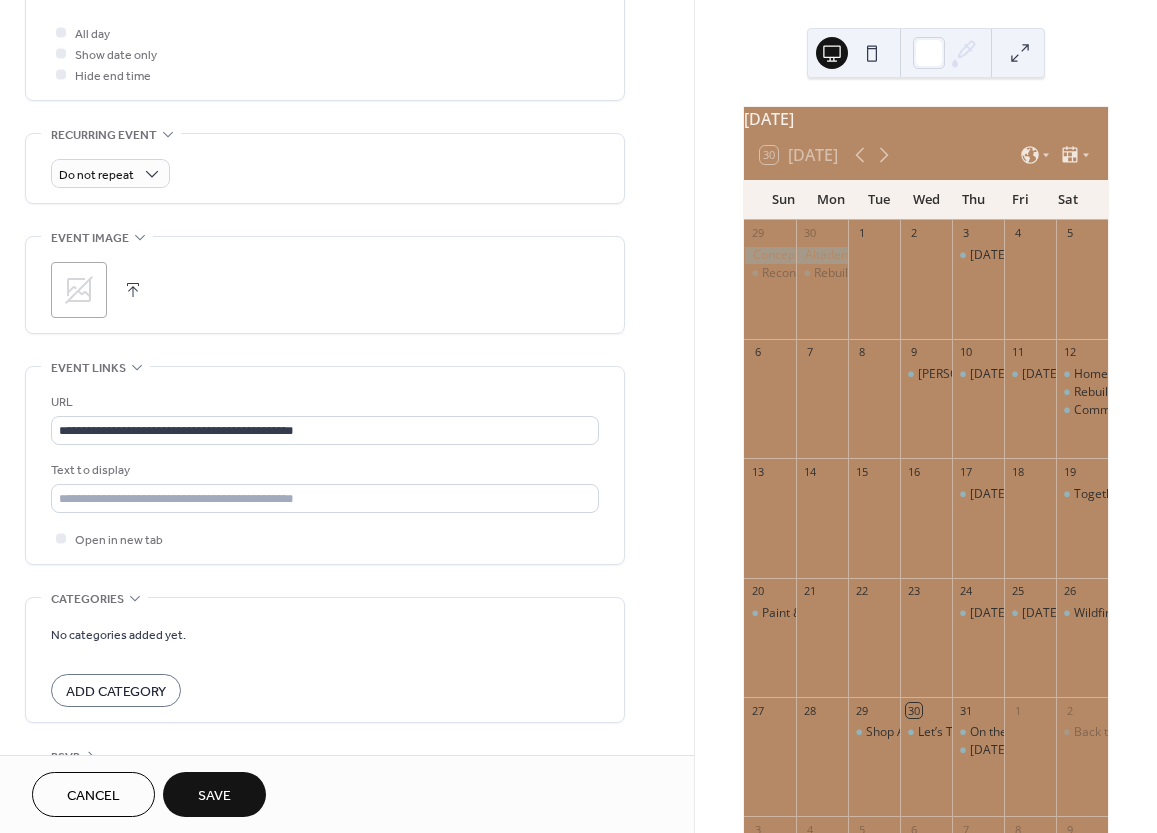 scroll, scrollTop: 815, scrollLeft: 0, axis: vertical 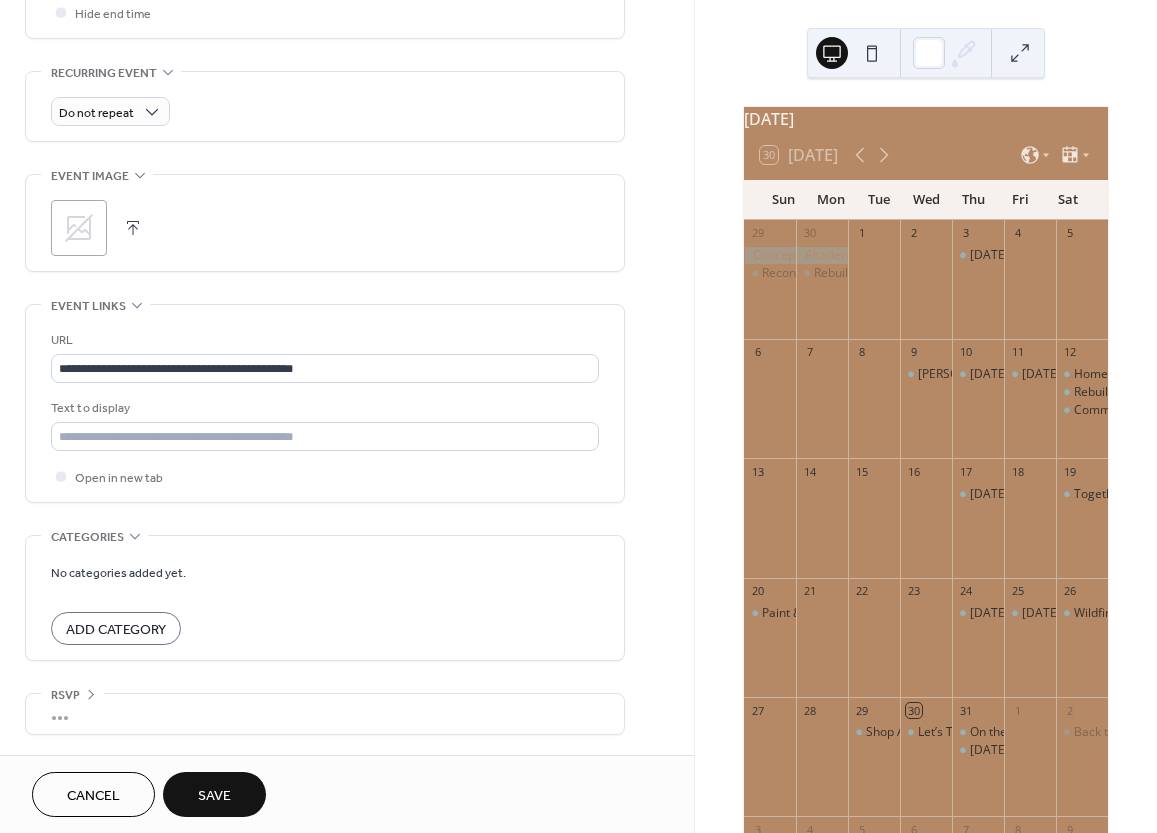click on "Save" at bounding box center (214, 794) 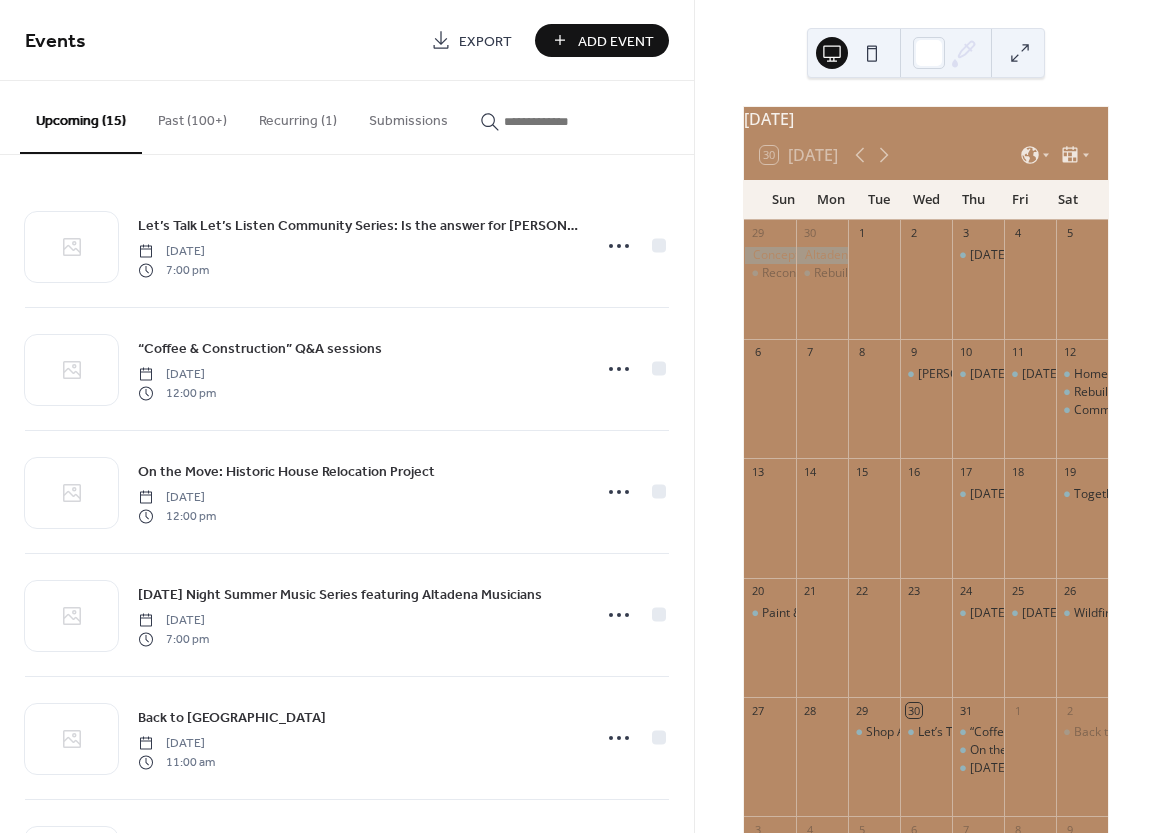 click on "Add Event" at bounding box center [602, 40] 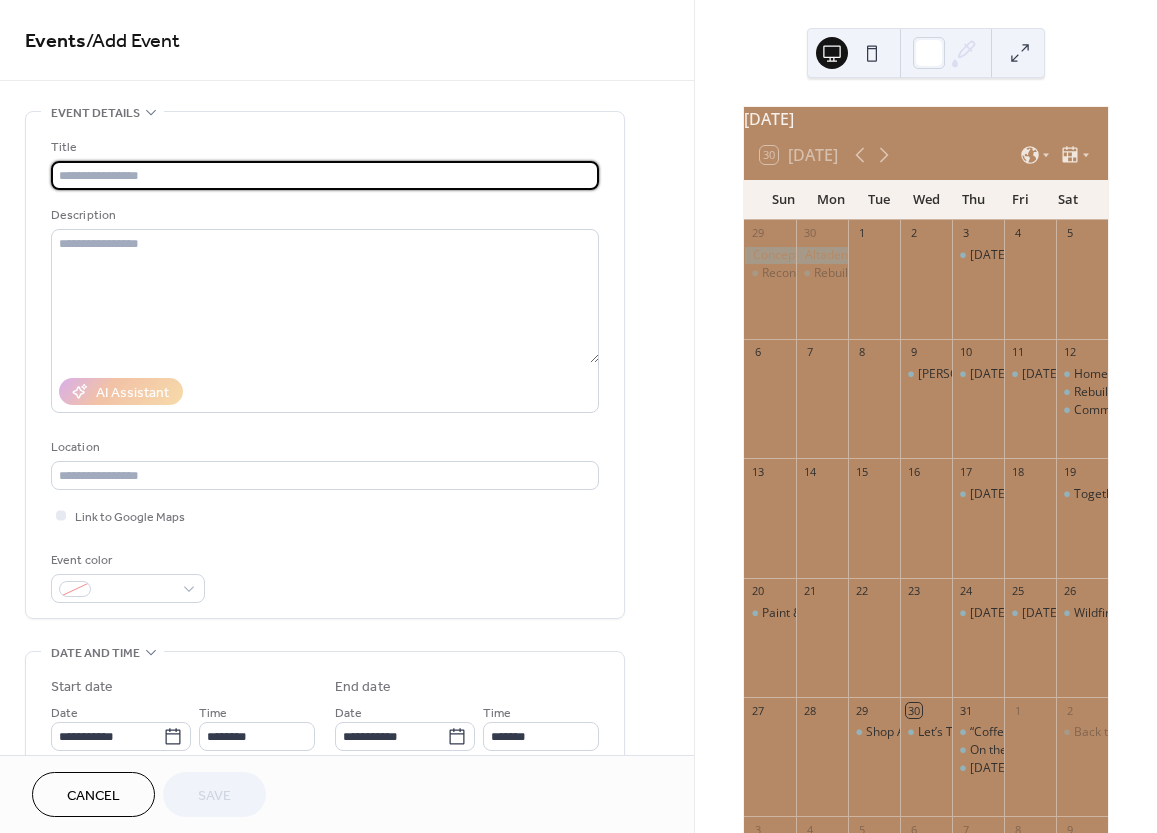 paste on "**********" 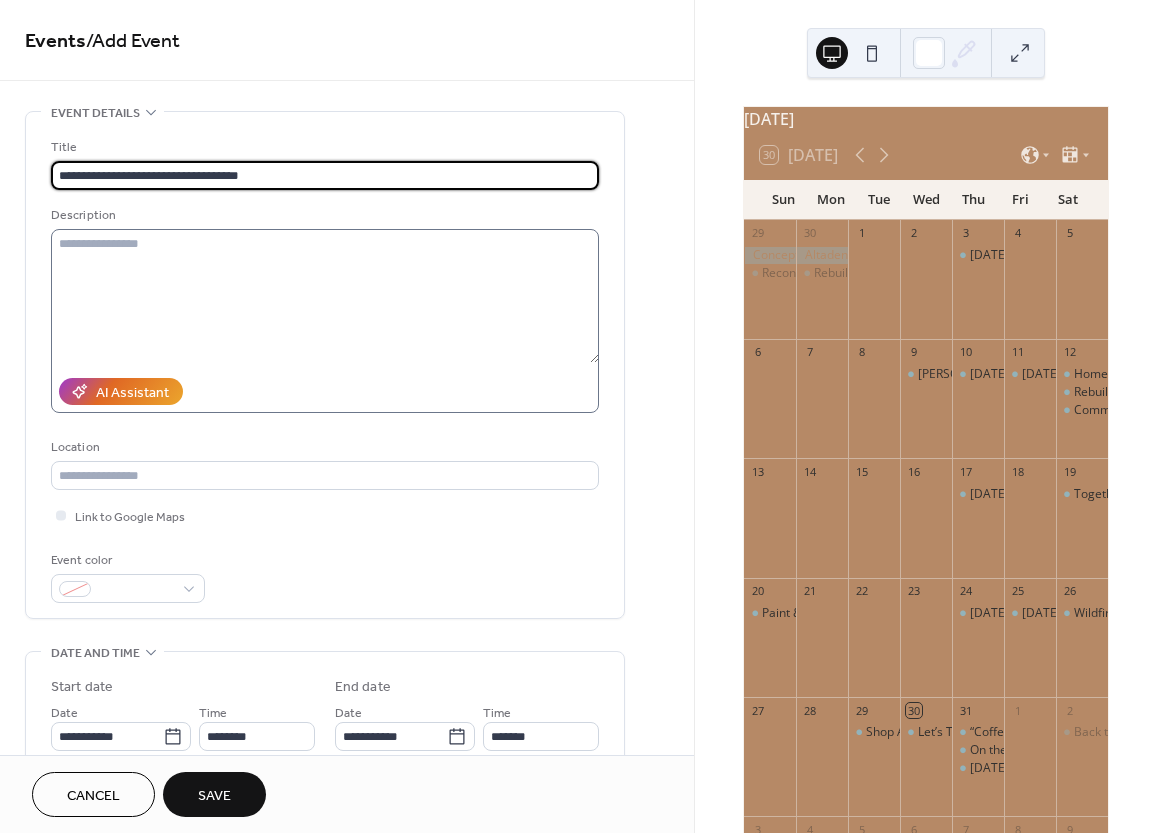 type on "**********" 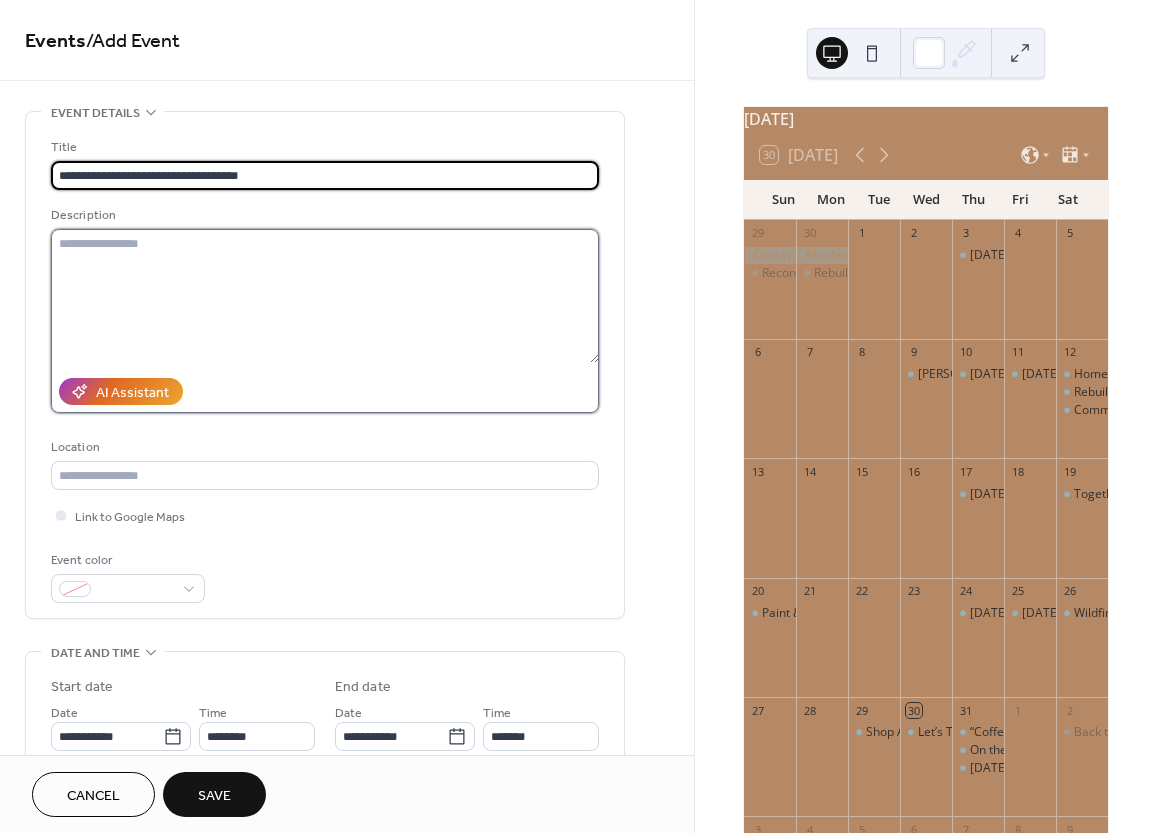 click at bounding box center (325, 296) 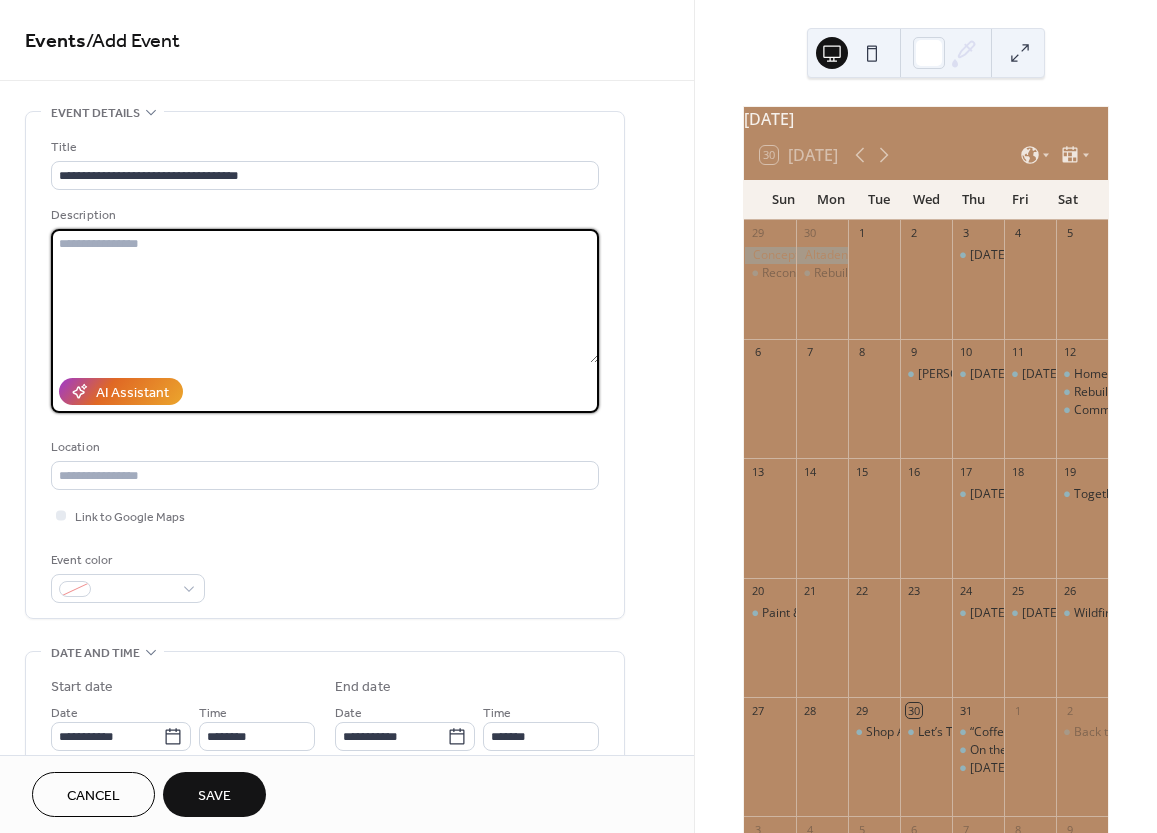 click at bounding box center [325, 296] 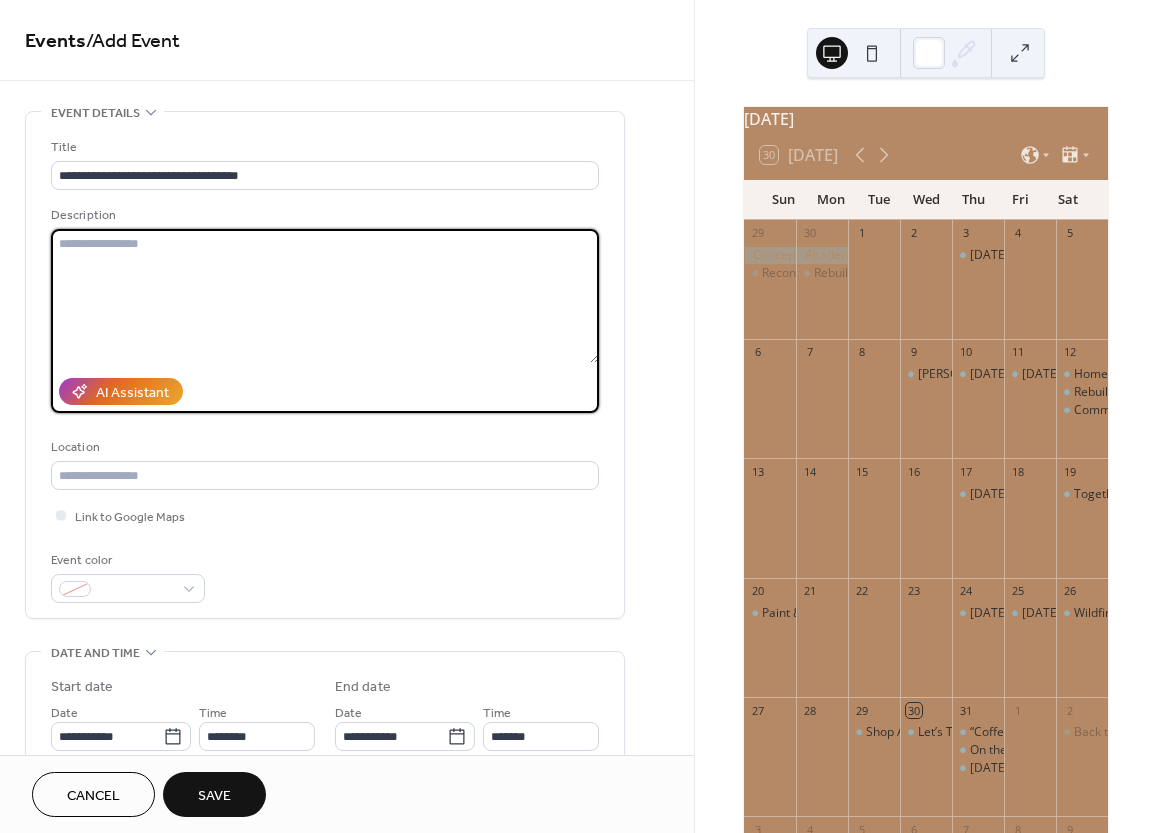 paste on "**********" 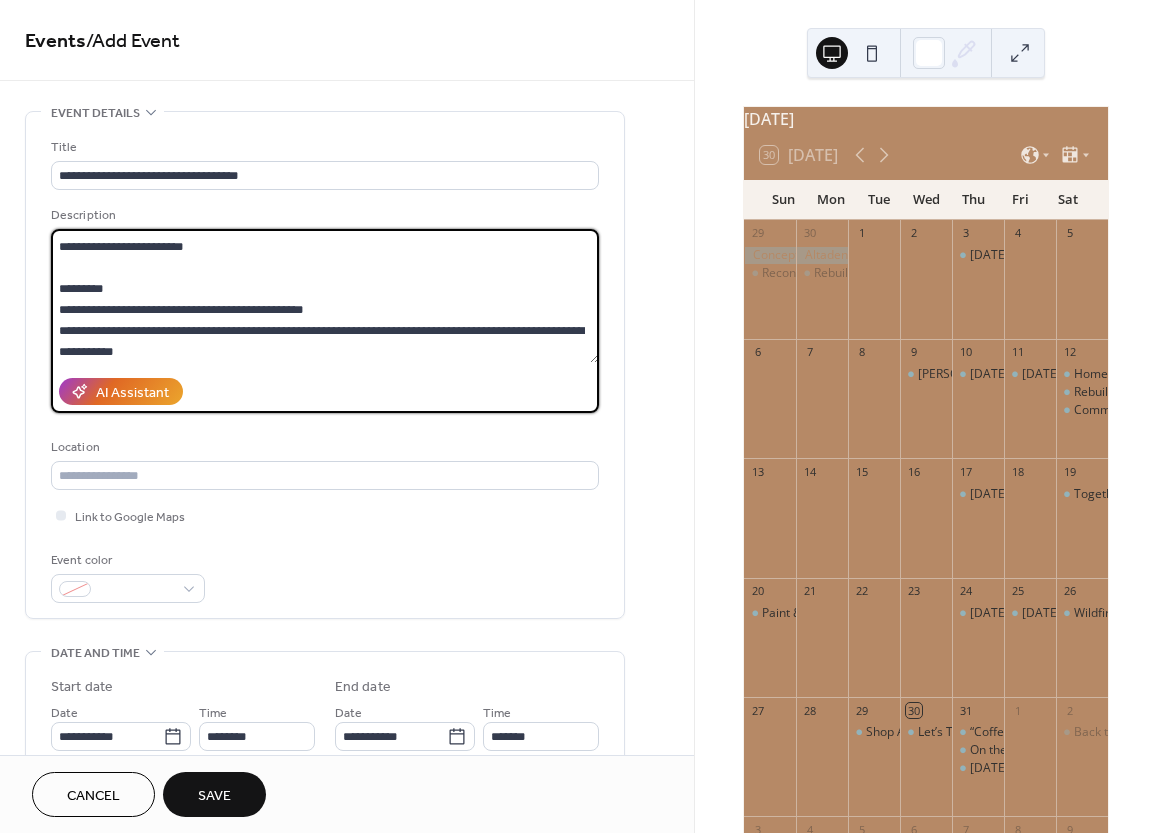 scroll, scrollTop: 0, scrollLeft: 0, axis: both 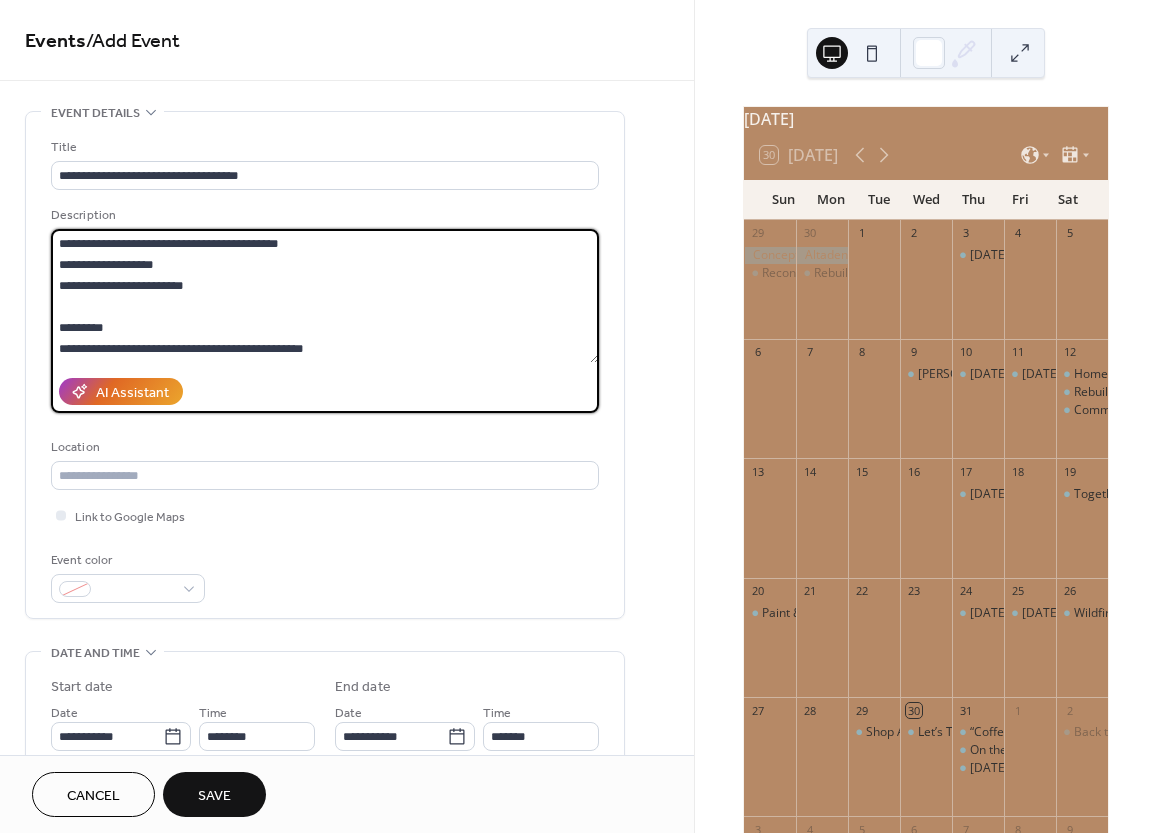 click on "**********" at bounding box center (325, 296) 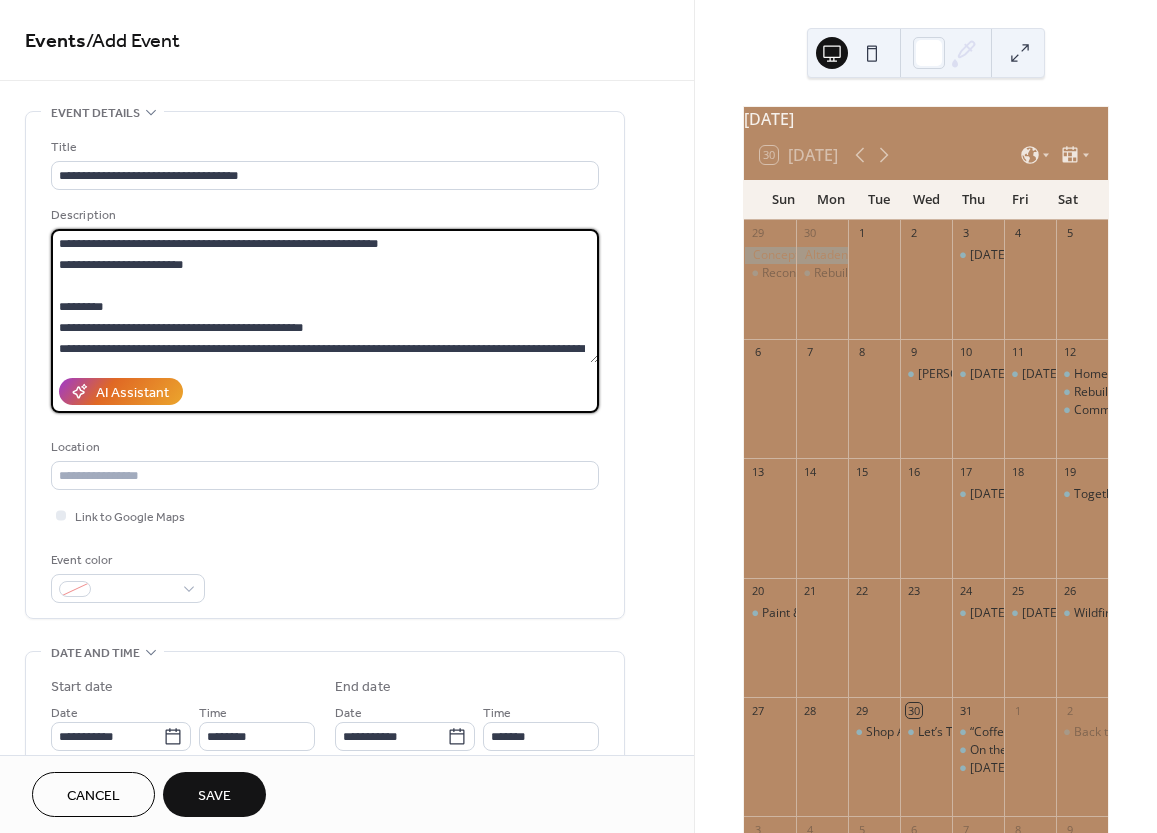 click on "**********" at bounding box center [325, 296] 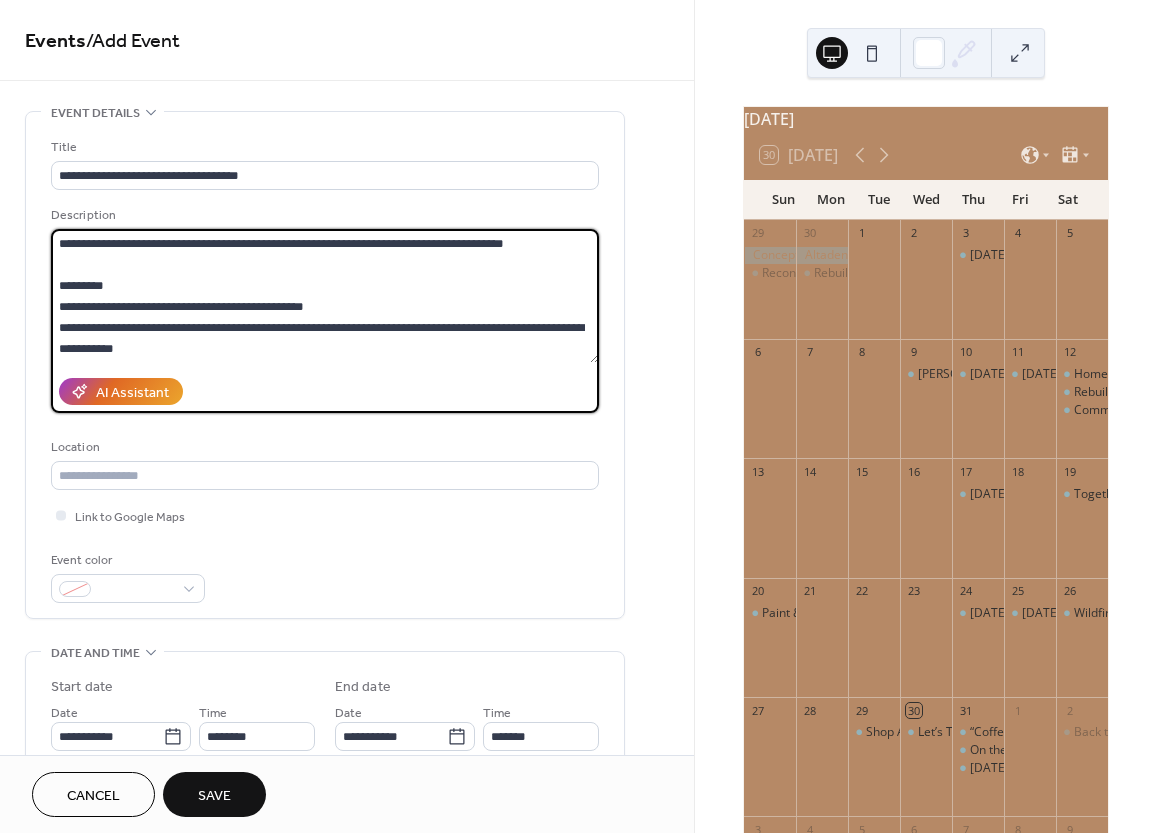 click on "**********" at bounding box center [325, 296] 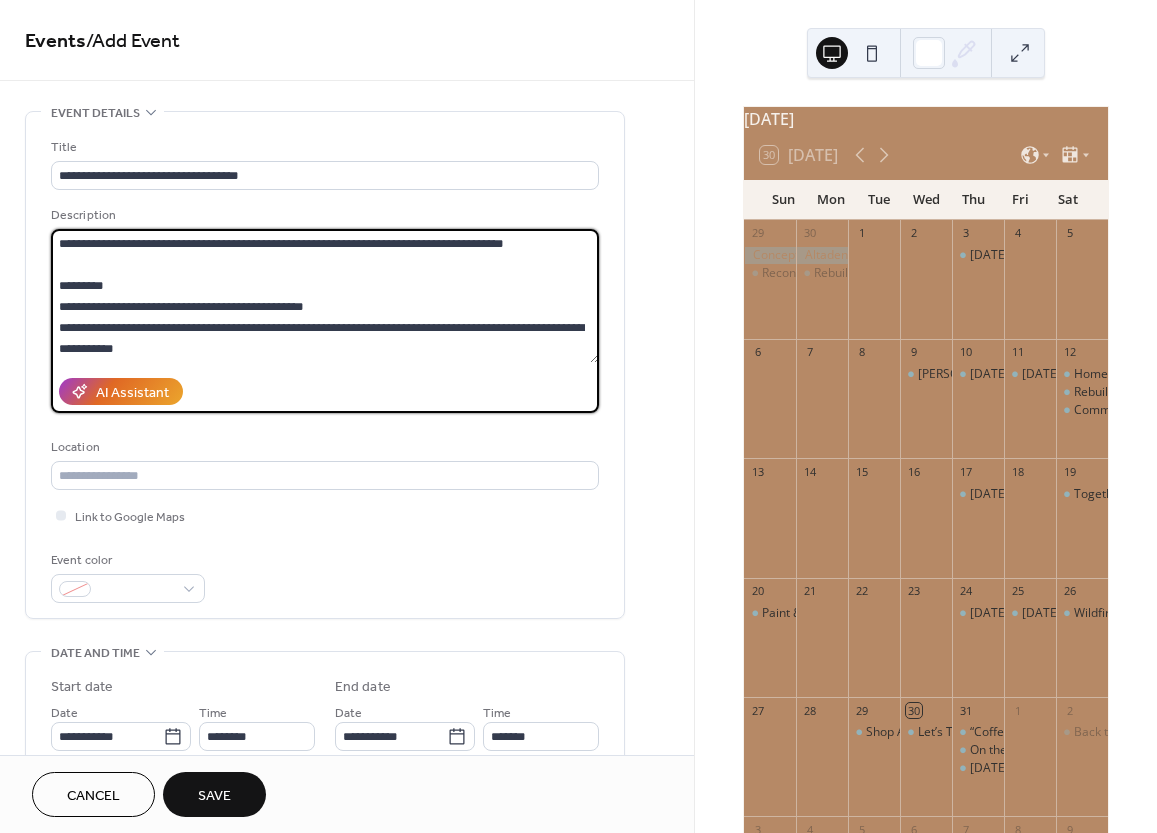 click on "**********" at bounding box center [325, 296] 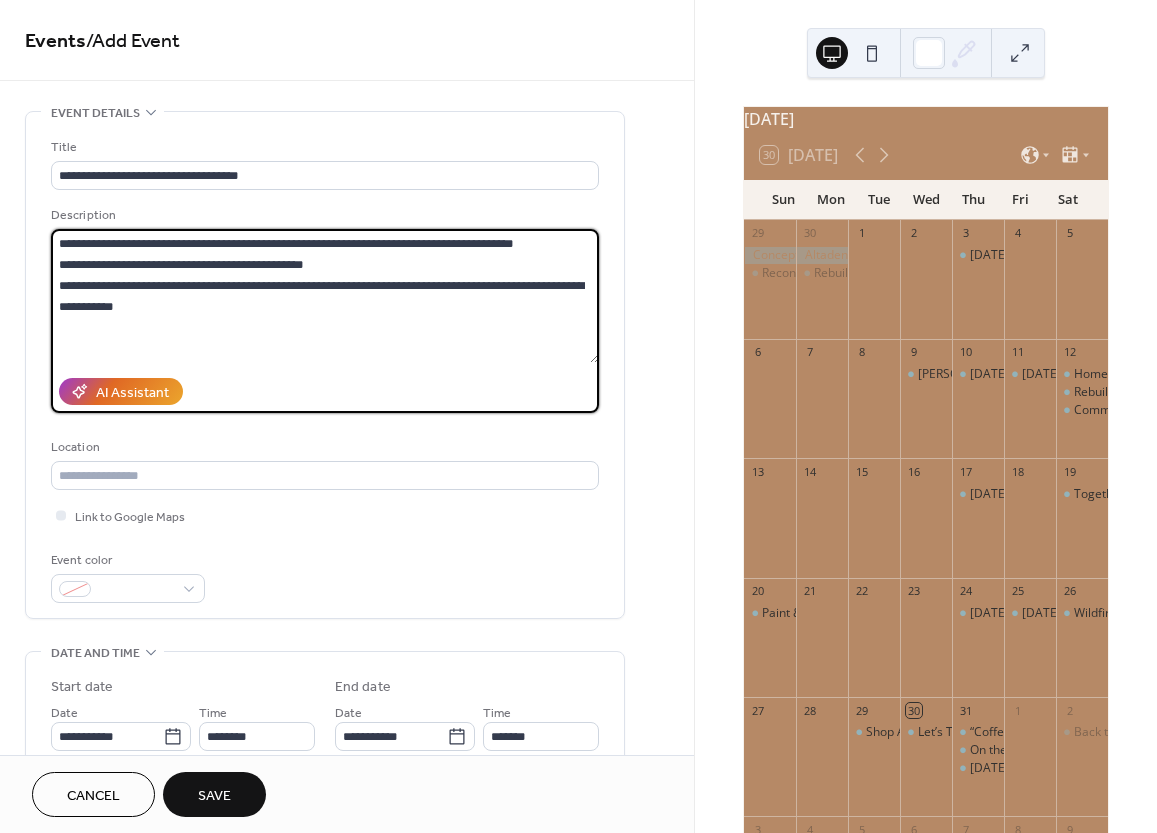 click on "**********" at bounding box center (325, 296) 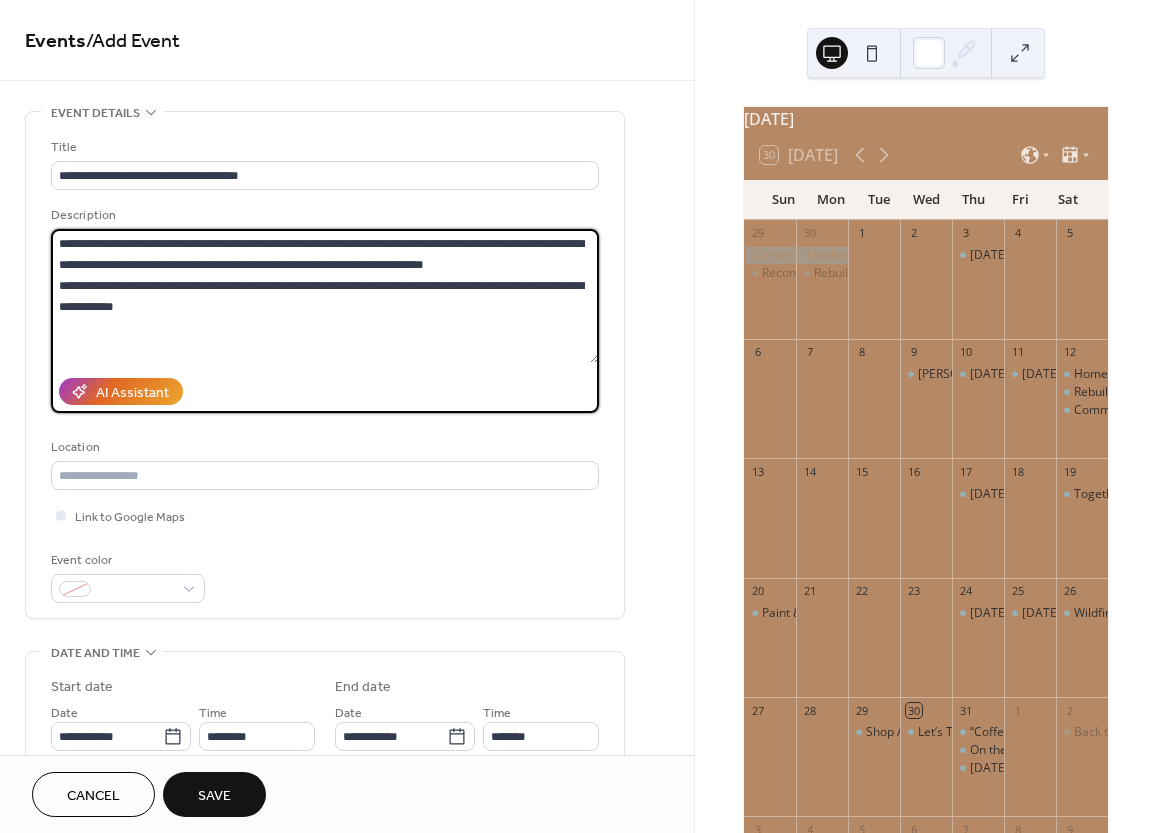 click on "**********" at bounding box center [325, 296] 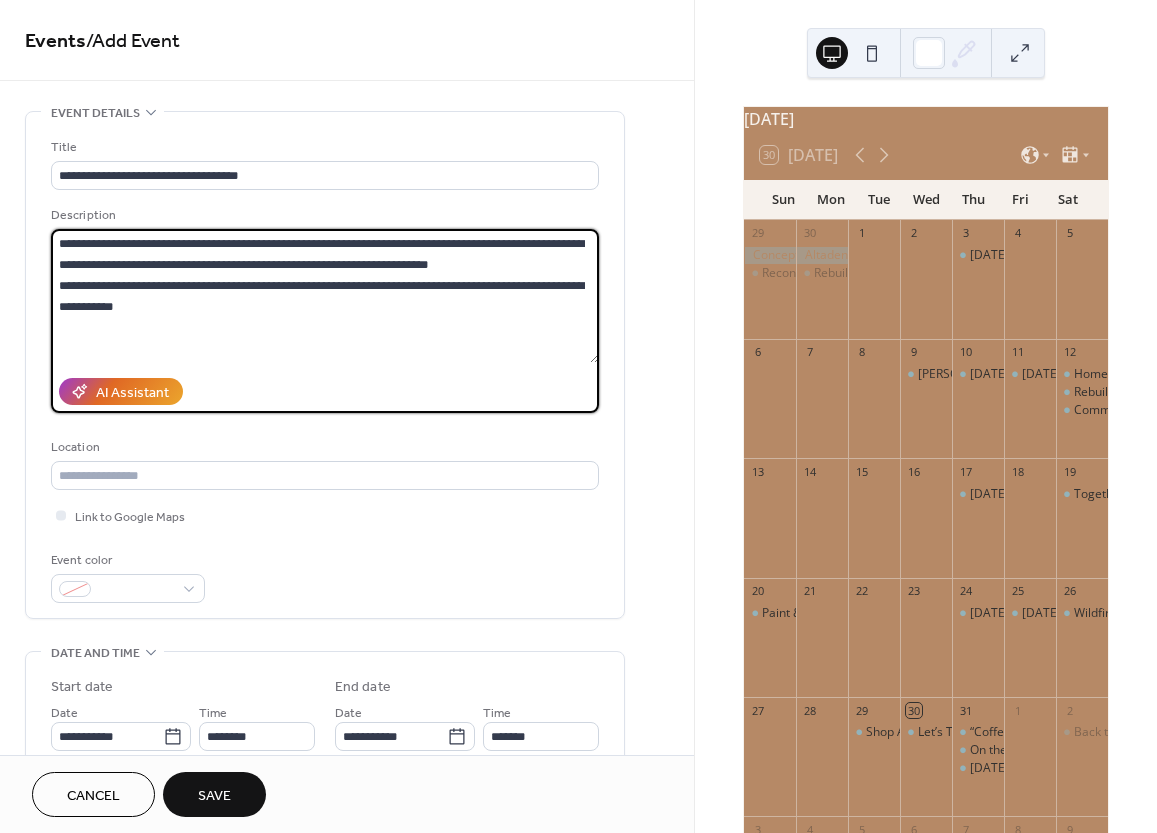 click on "**********" at bounding box center (325, 296) 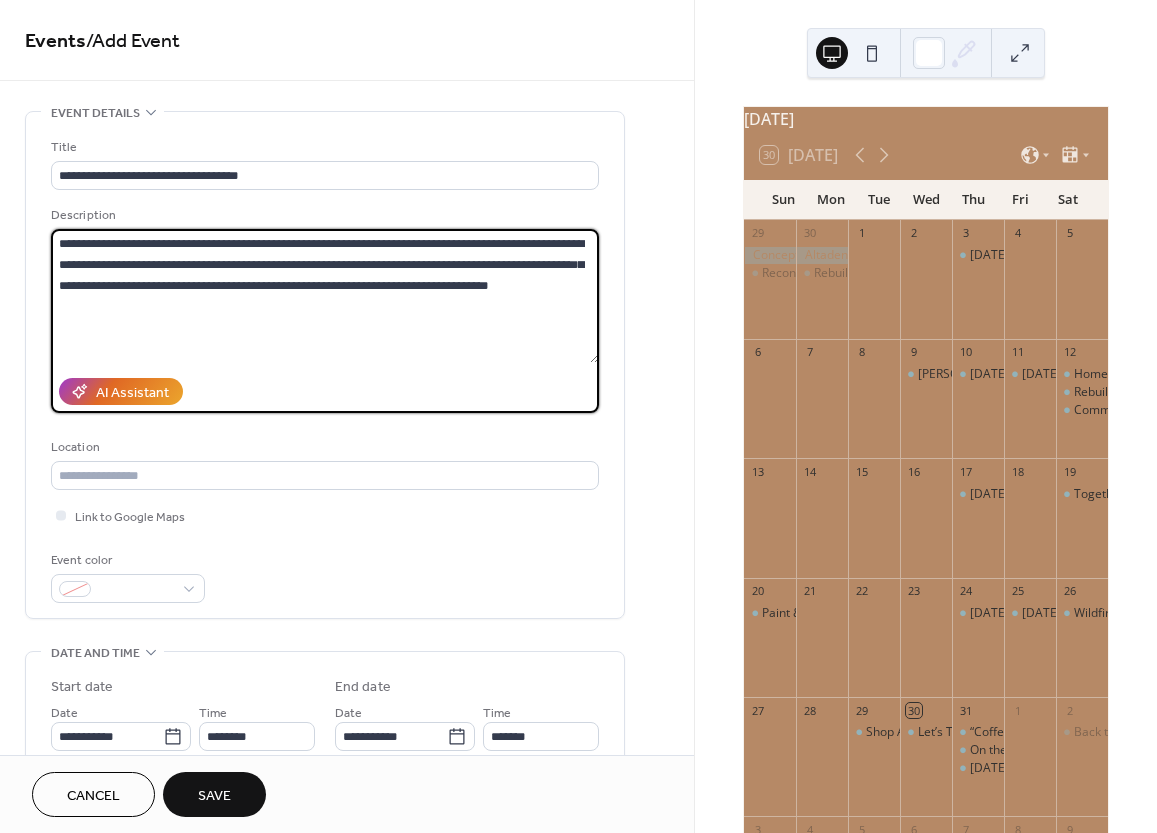 click on "**********" at bounding box center [325, 296] 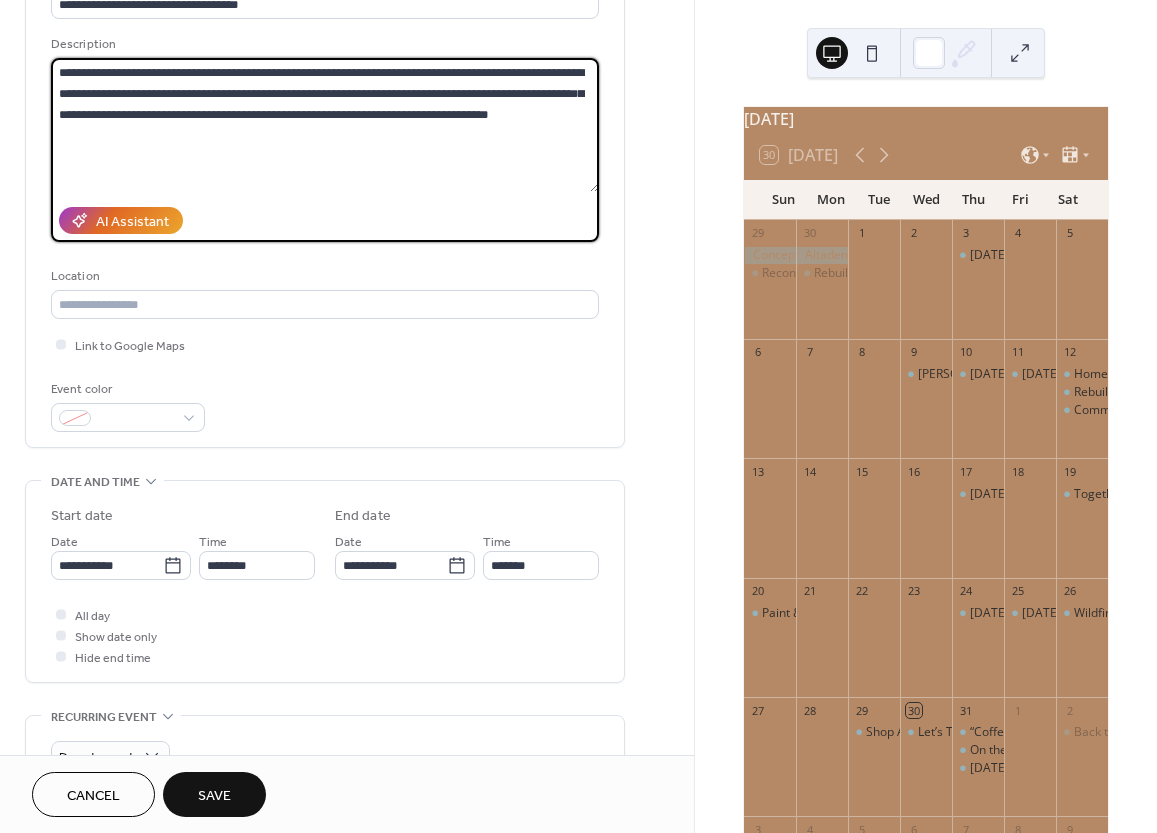 scroll, scrollTop: 162, scrollLeft: 0, axis: vertical 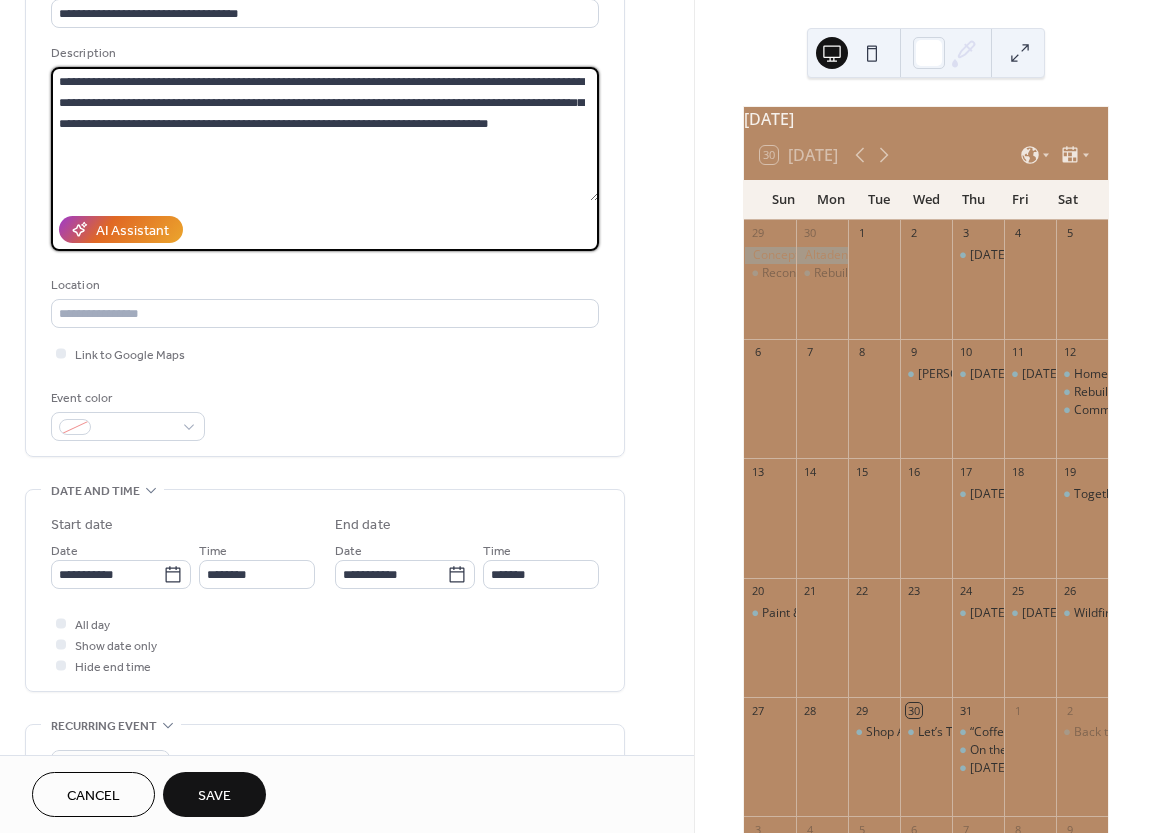 drag, startPoint x: 501, startPoint y: 101, endPoint x: 289, endPoint y: 102, distance: 212.00237 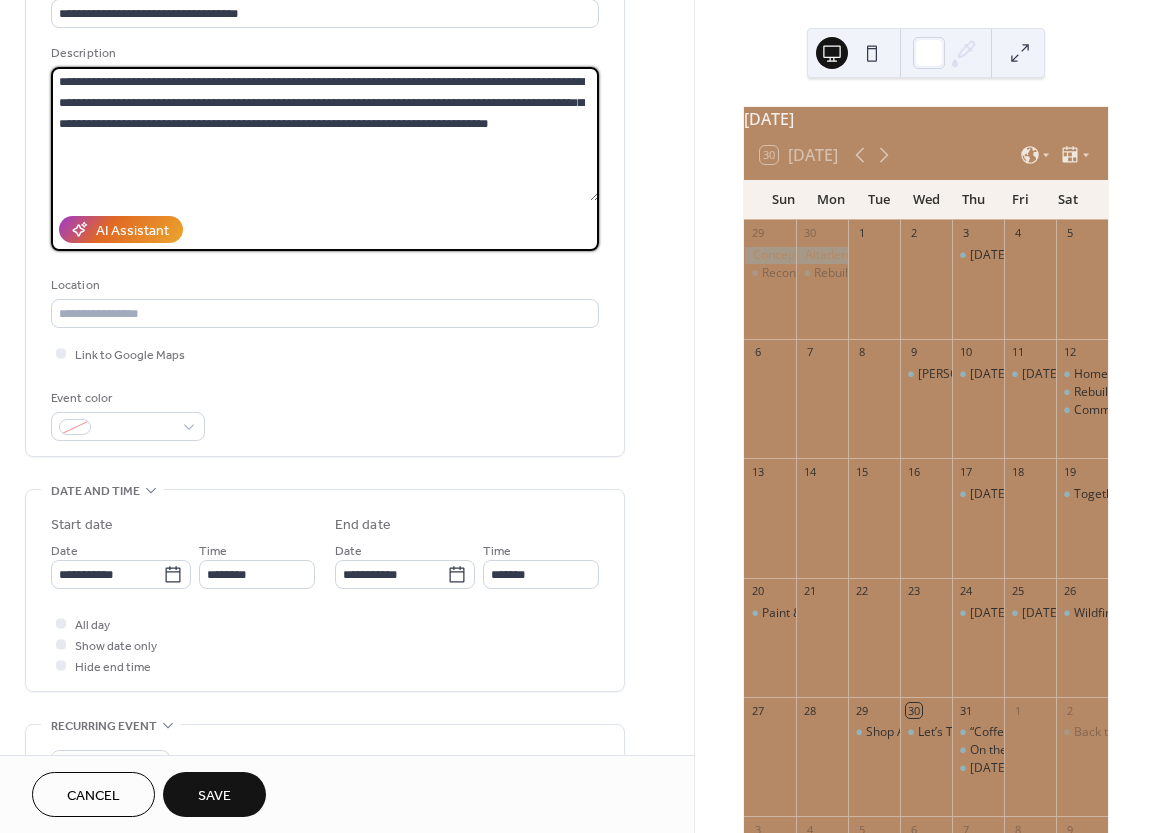 click on "**********" at bounding box center (325, 134) 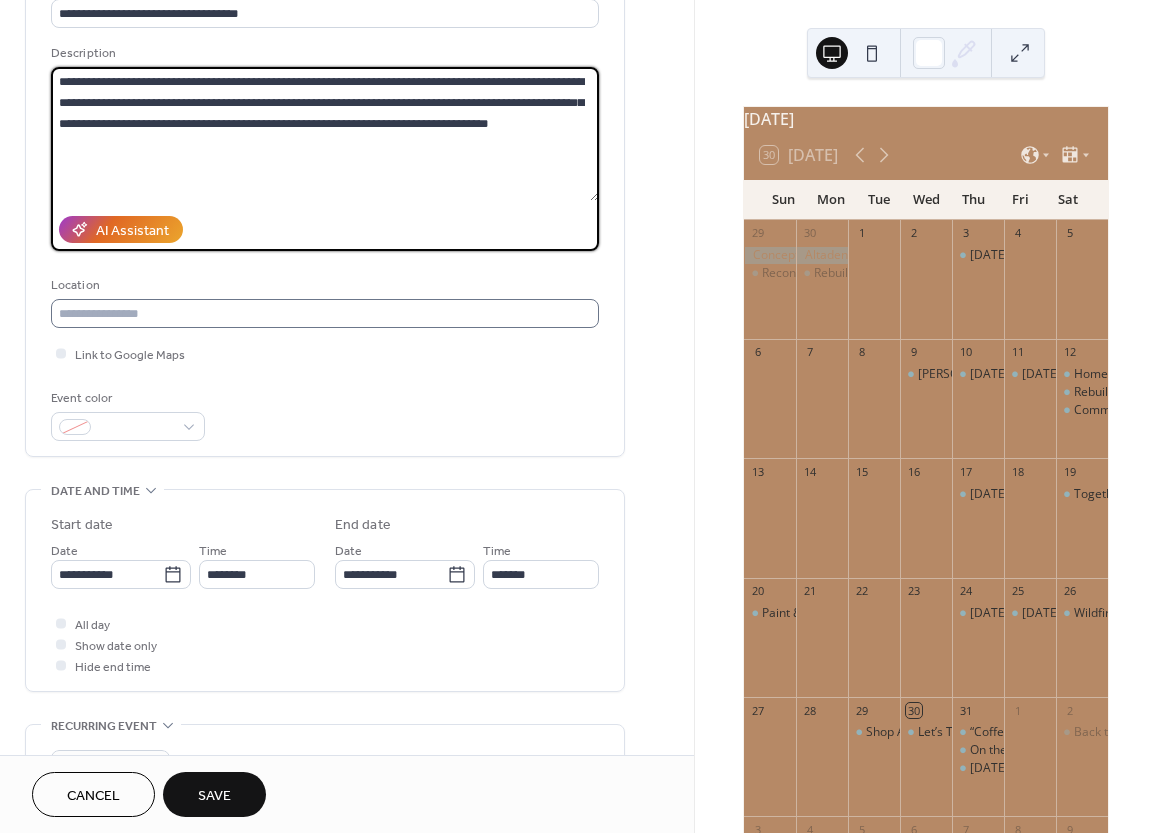 type on "**********" 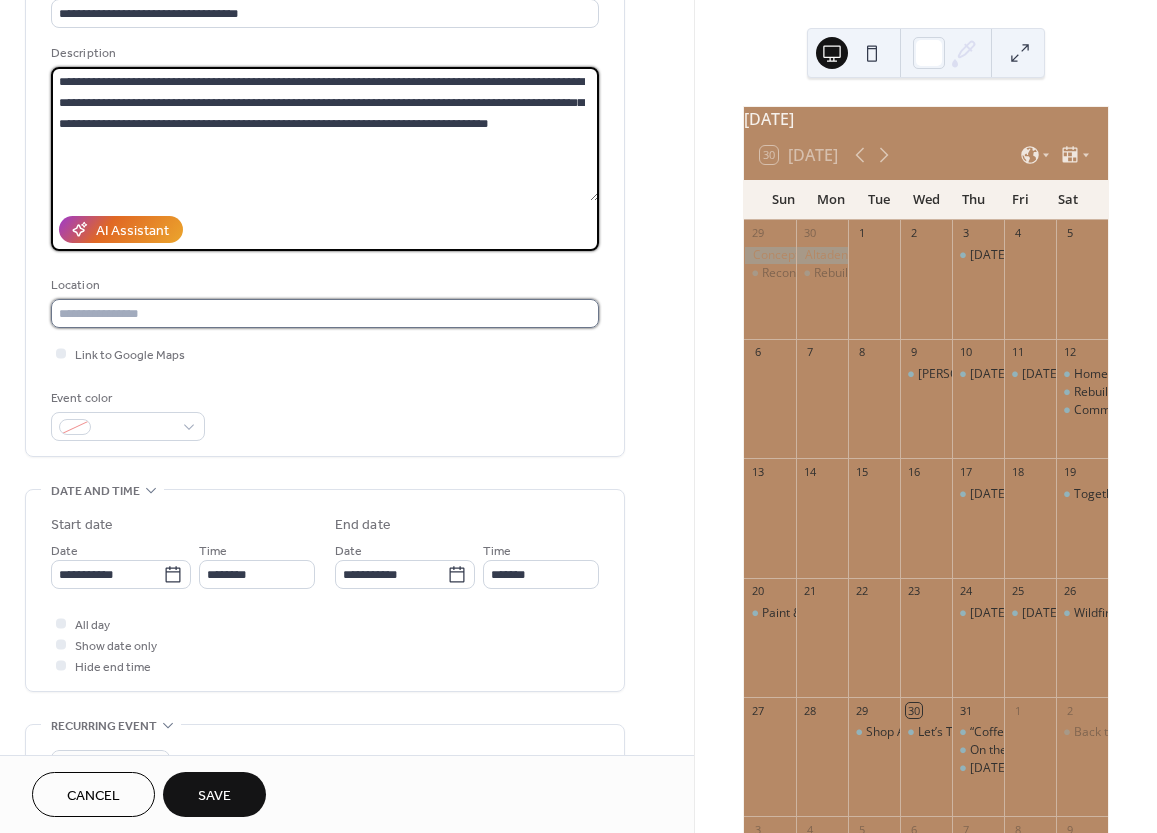 click on "**********" at bounding box center (578, 416) 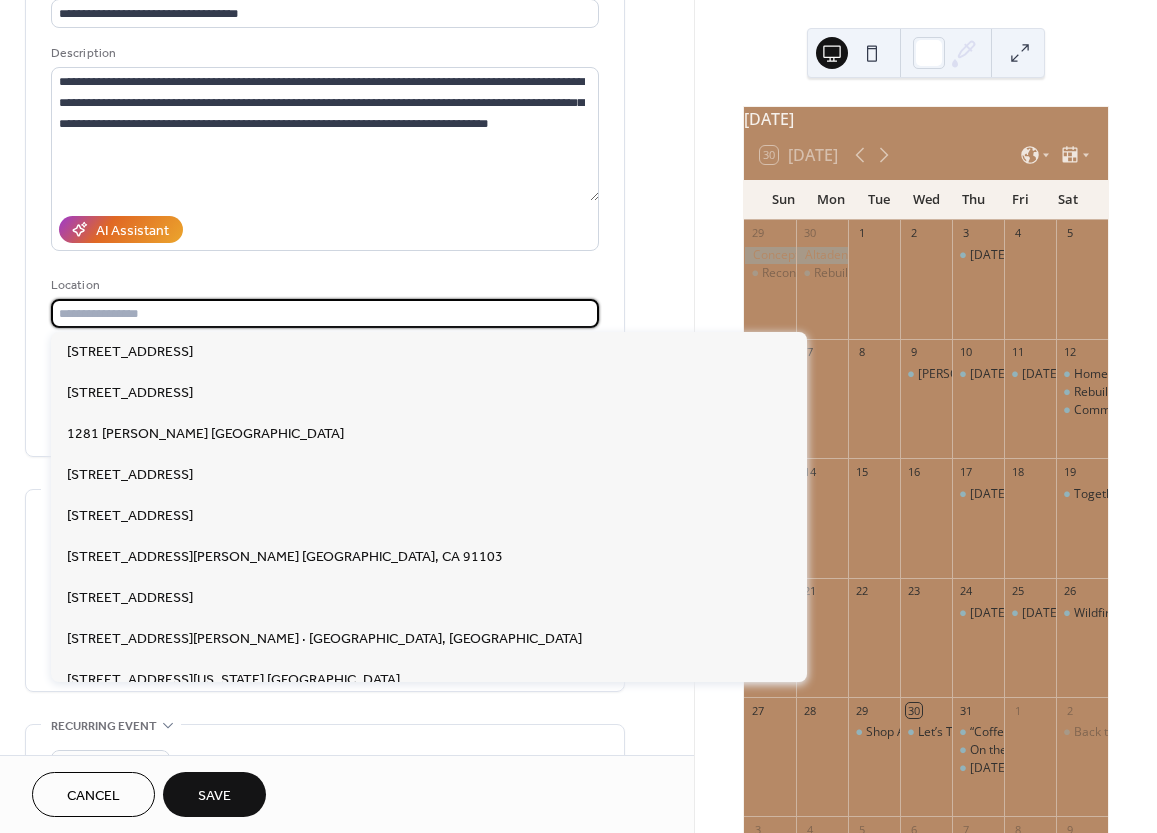 paste on "**********" 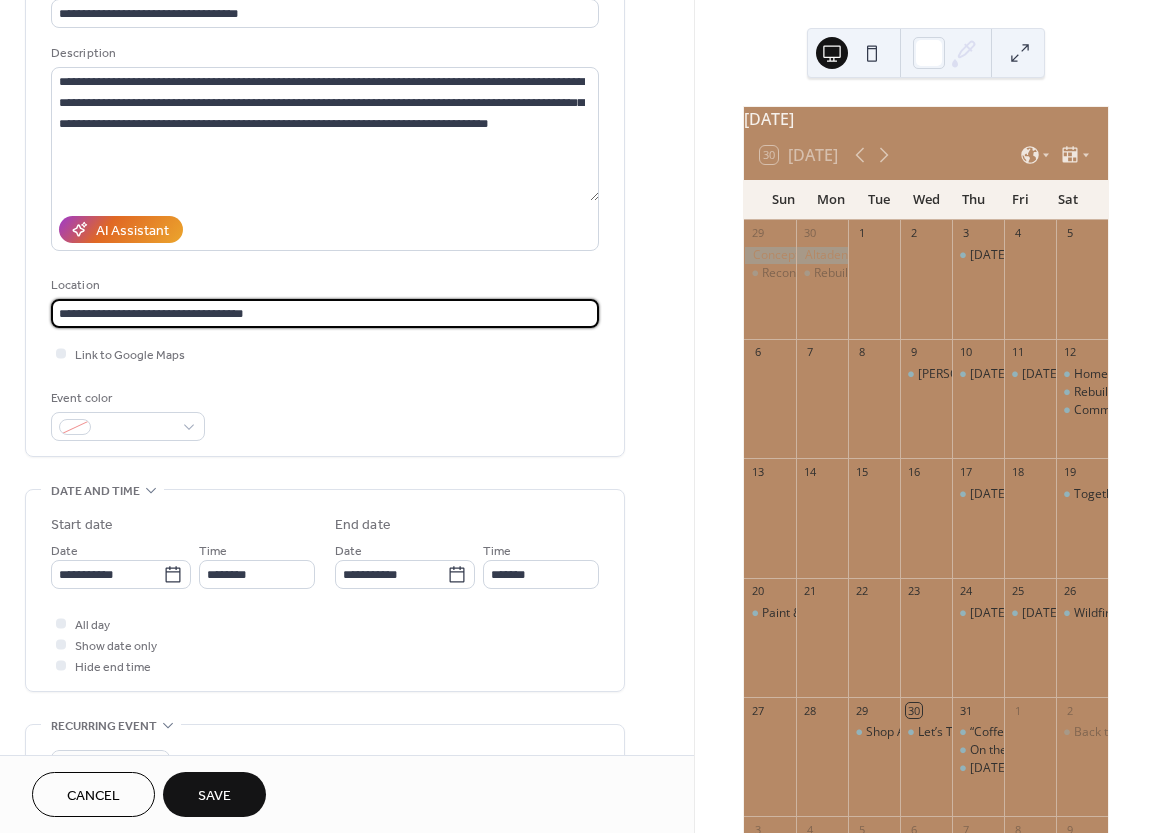 type on "**********" 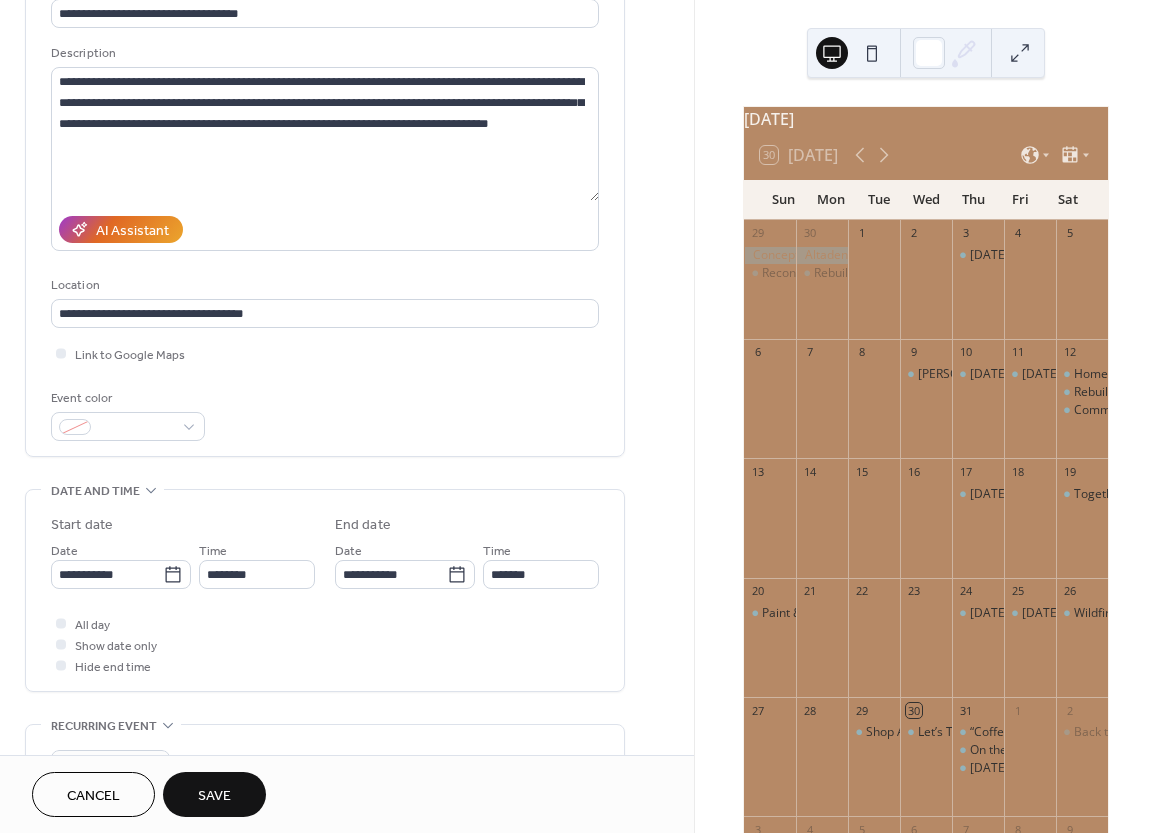 click on "Location" at bounding box center [323, 285] 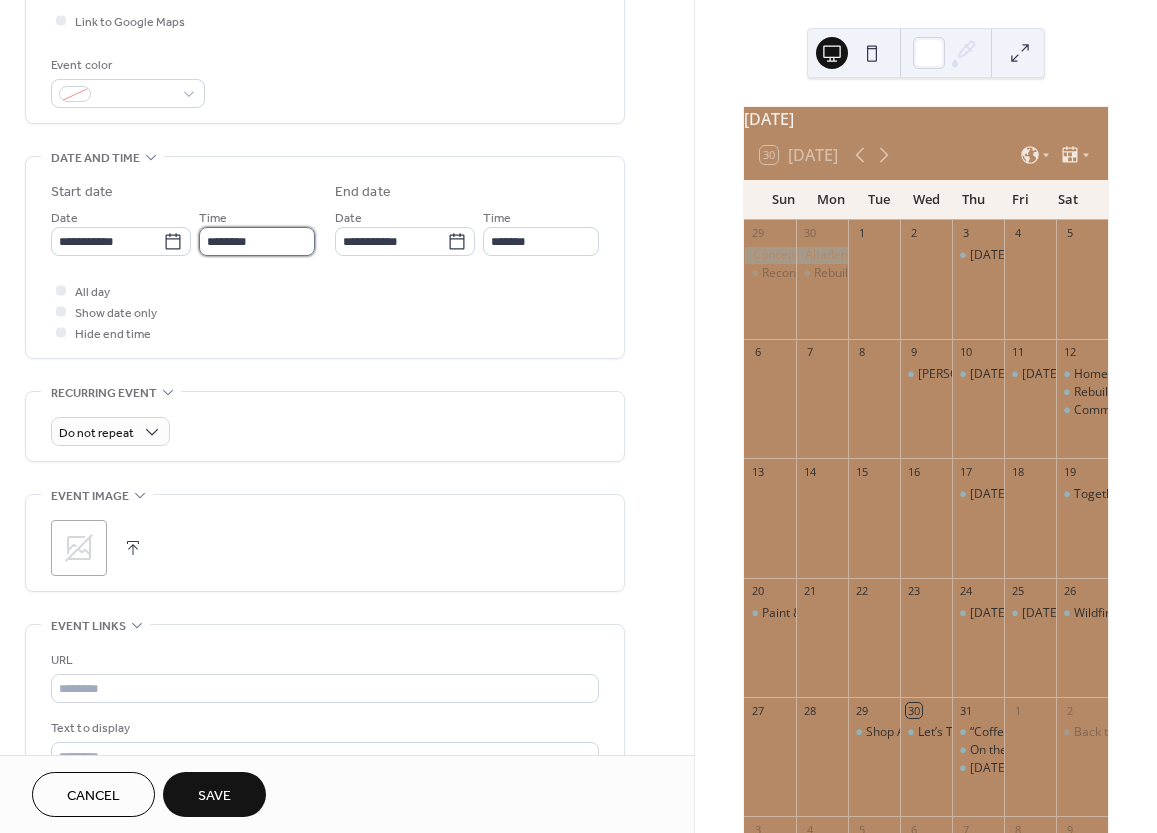 type 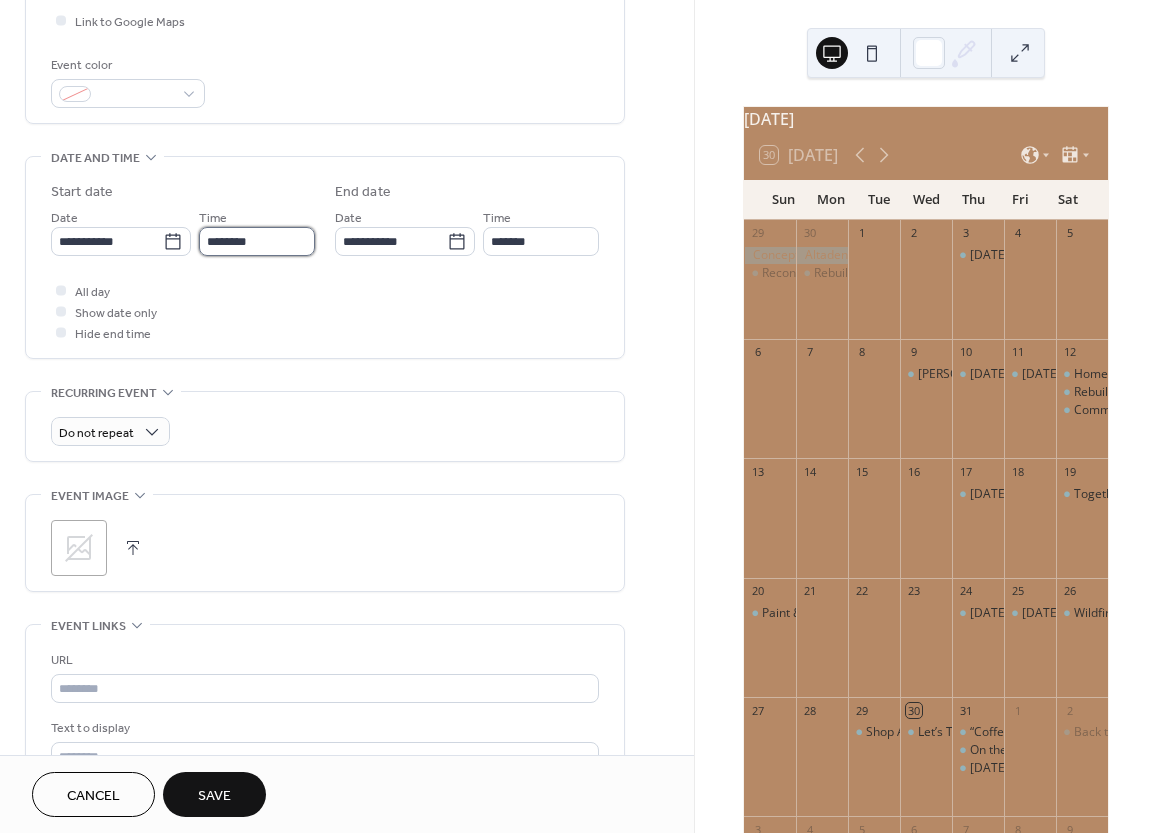 click on "********" at bounding box center (257, 241) 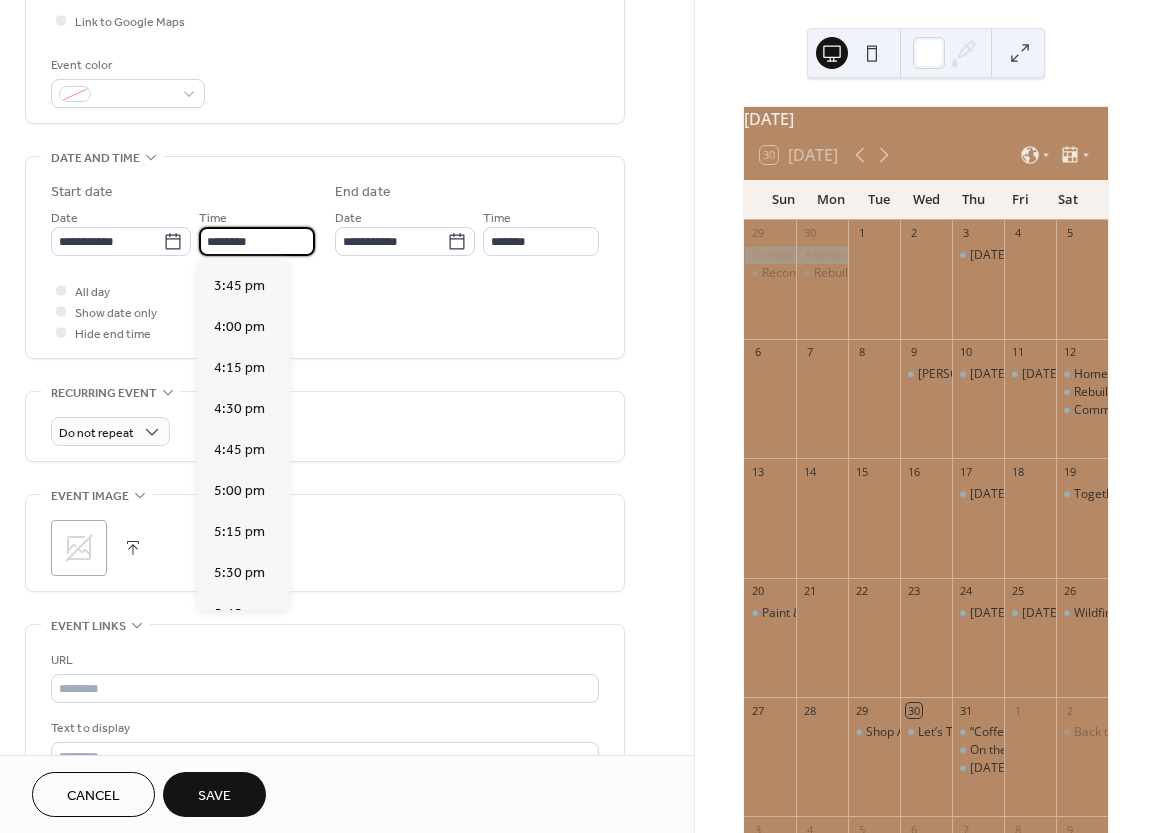 scroll, scrollTop: 2578, scrollLeft: 0, axis: vertical 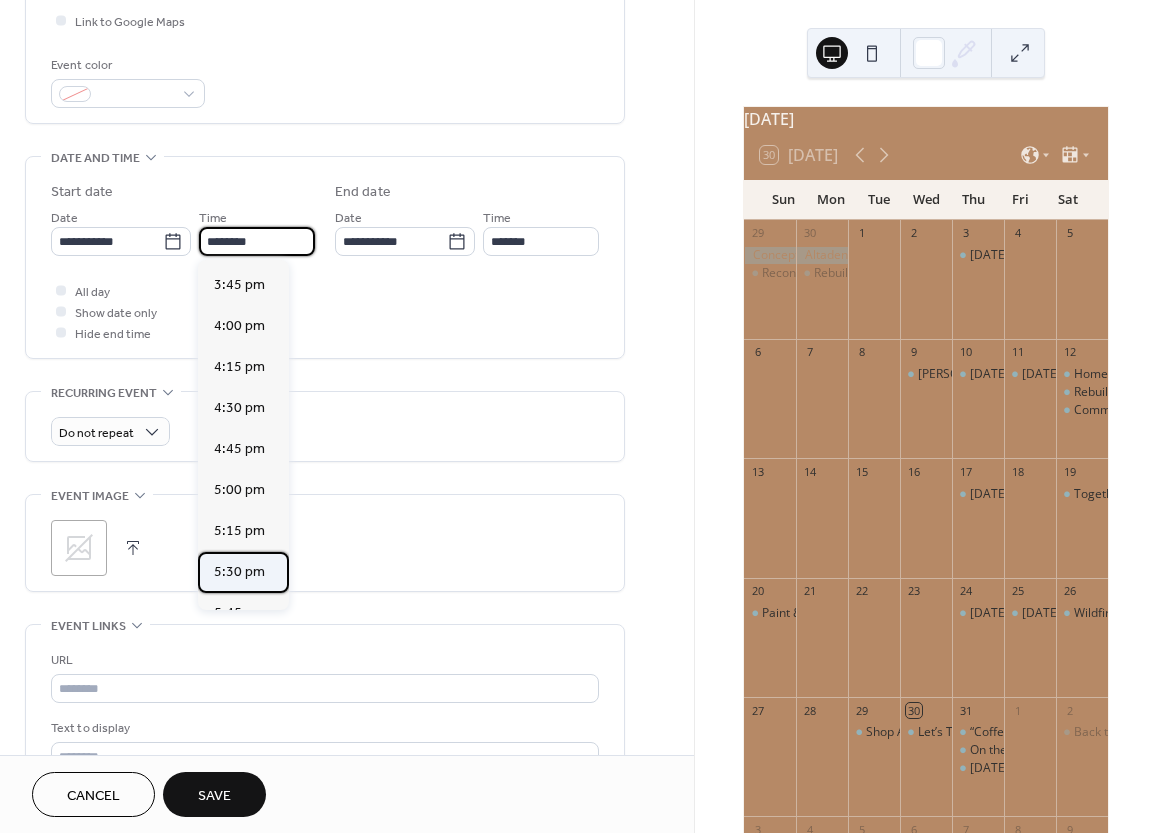 click on "5:30 pm" at bounding box center (239, 572) 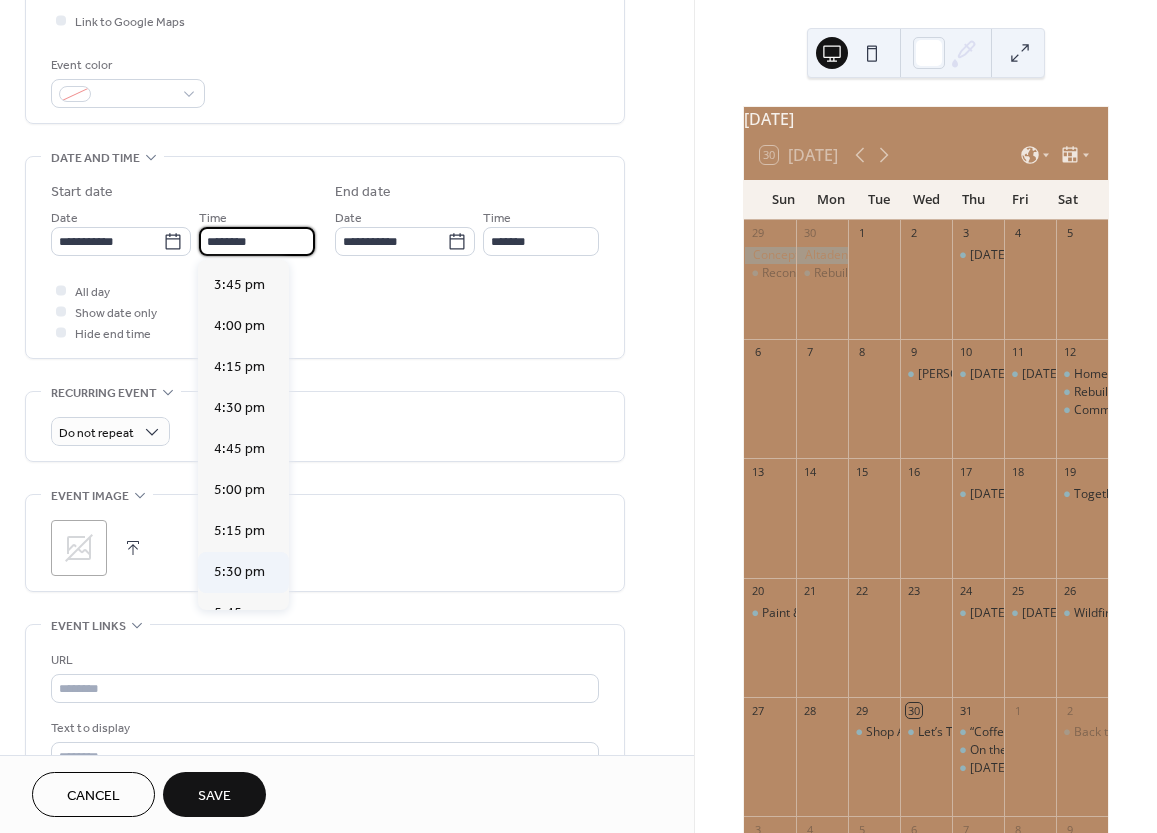 type on "*******" 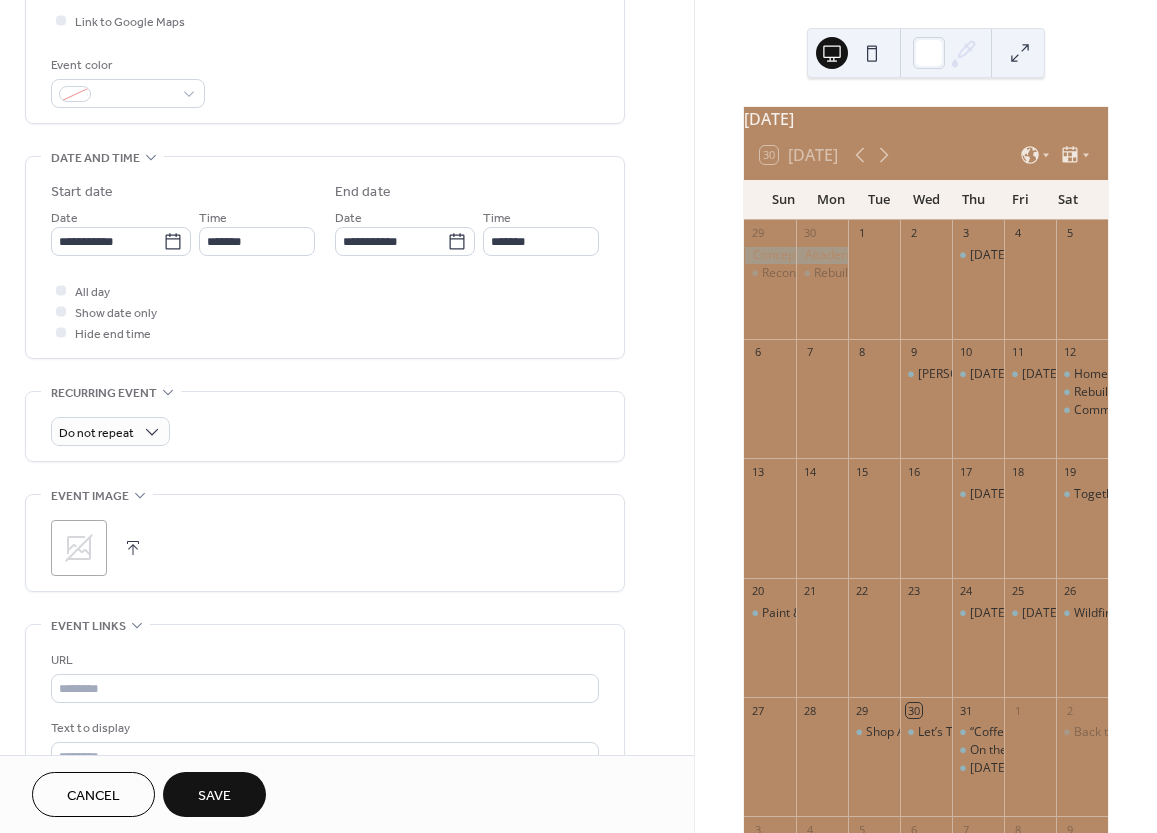 click on "All day Show date only Hide end time" at bounding box center [325, 311] 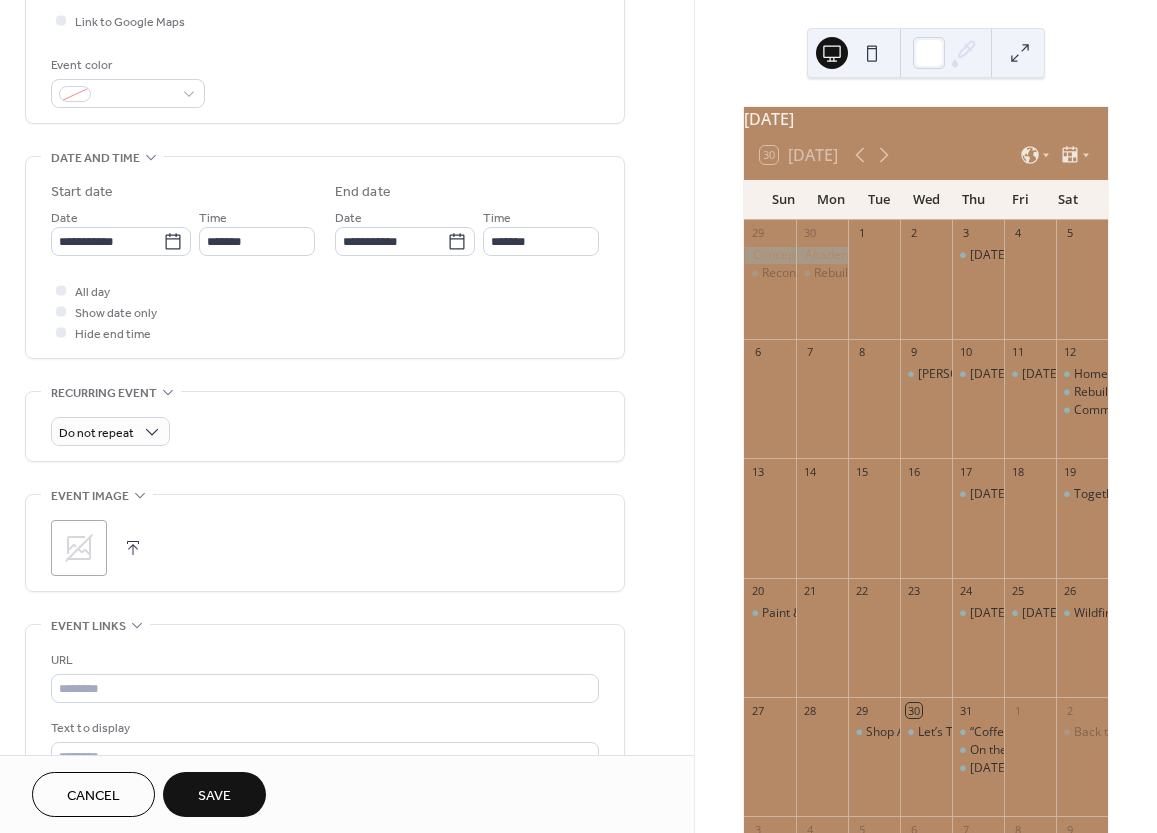 scroll, scrollTop: 815, scrollLeft: 0, axis: vertical 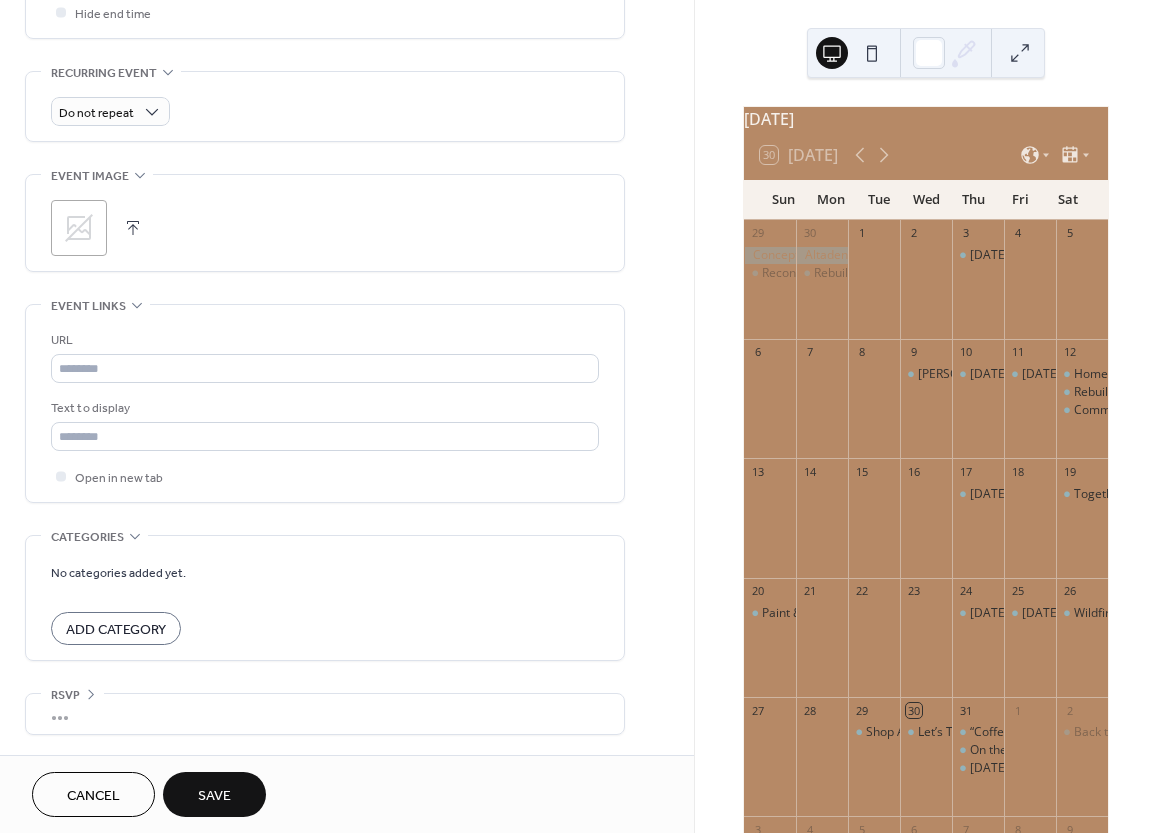 click on "Save" at bounding box center [214, 794] 